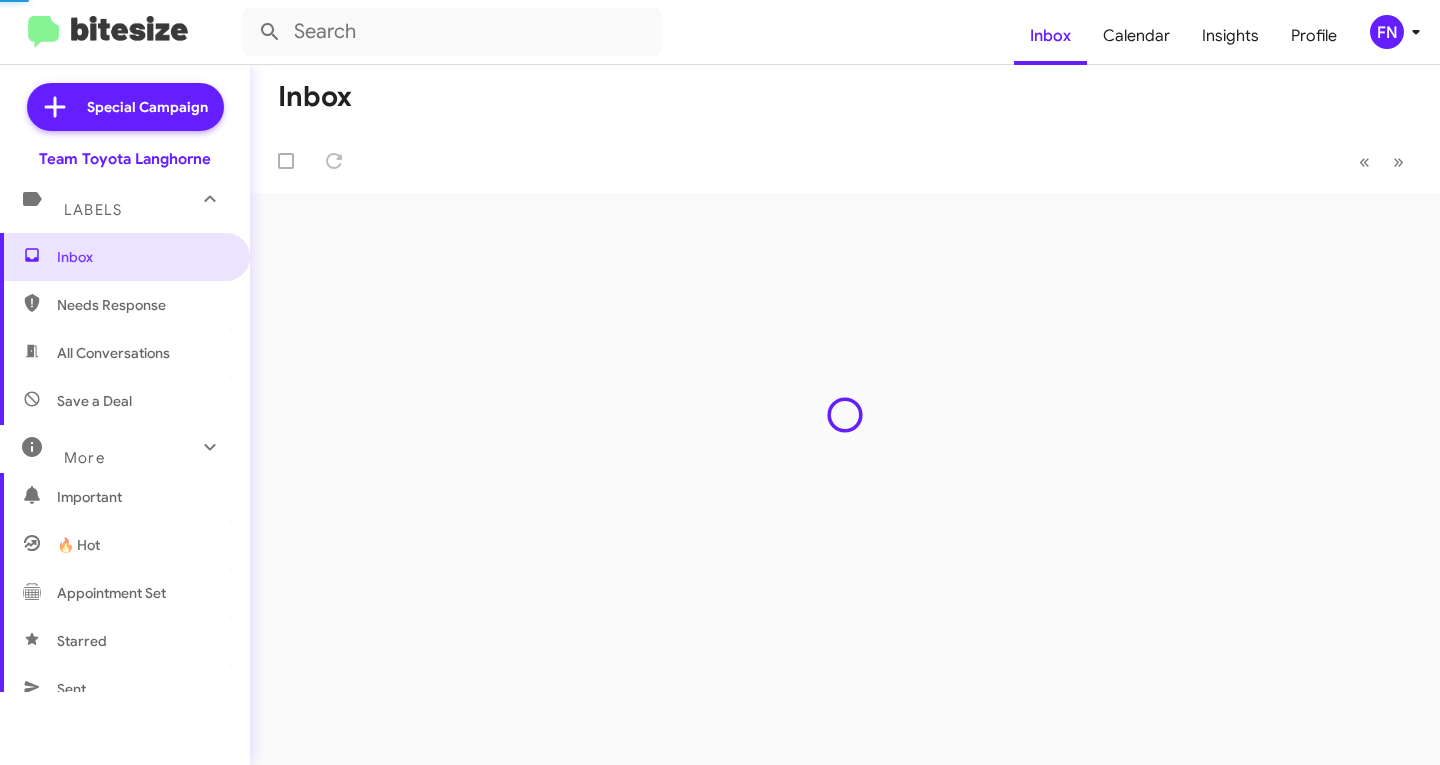 scroll, scrollTop: 0, scrollLeft: 0, axis: both 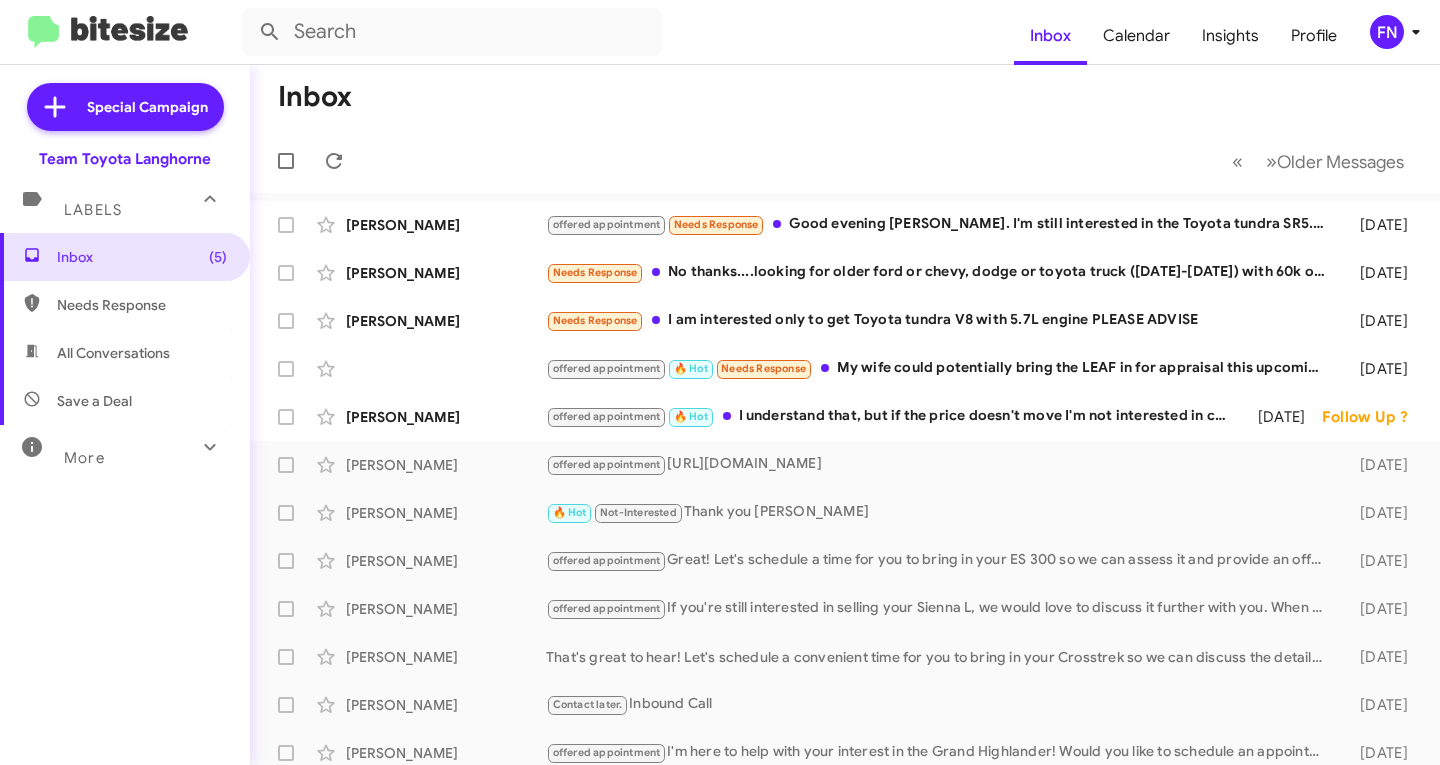 click on "All Conversations" at bounding box center [125, 353] 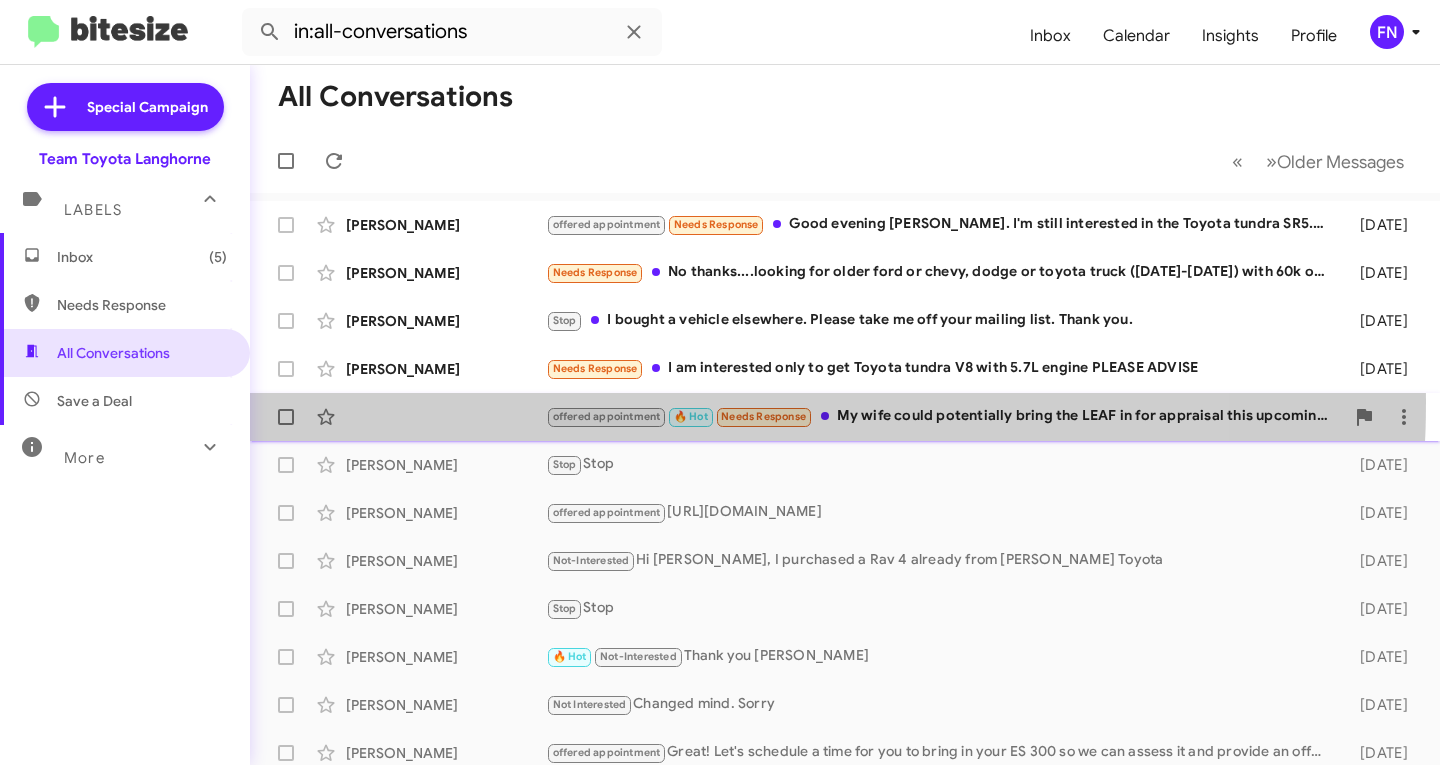 click on "offered appointment   🔥 Hot   Needs Response   My wife could potentially bring the LEAF in for appraisal this upcoming [DATE]. Would that work?   [DATE]" 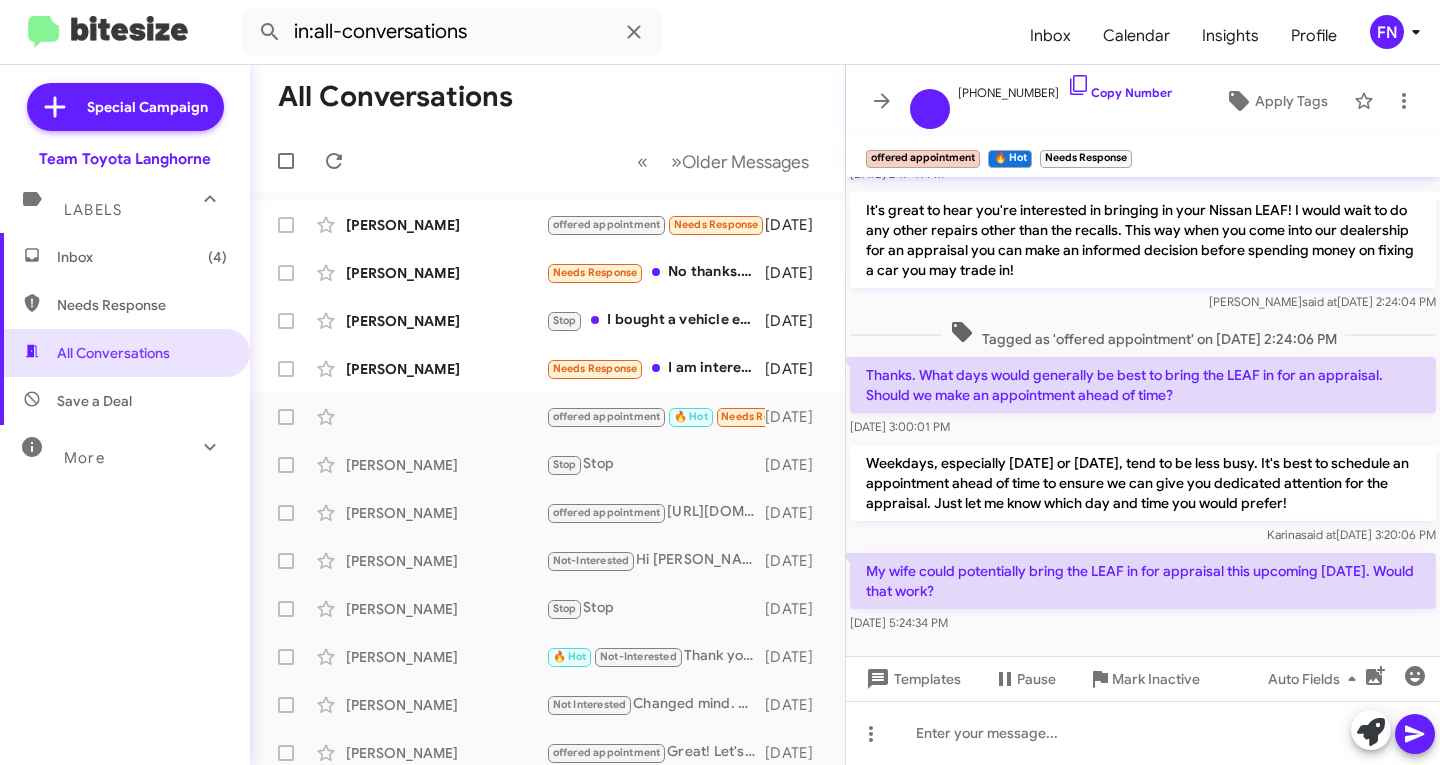 scroll, scrollTop: 200, scrollLeft: 0, axis: vertical 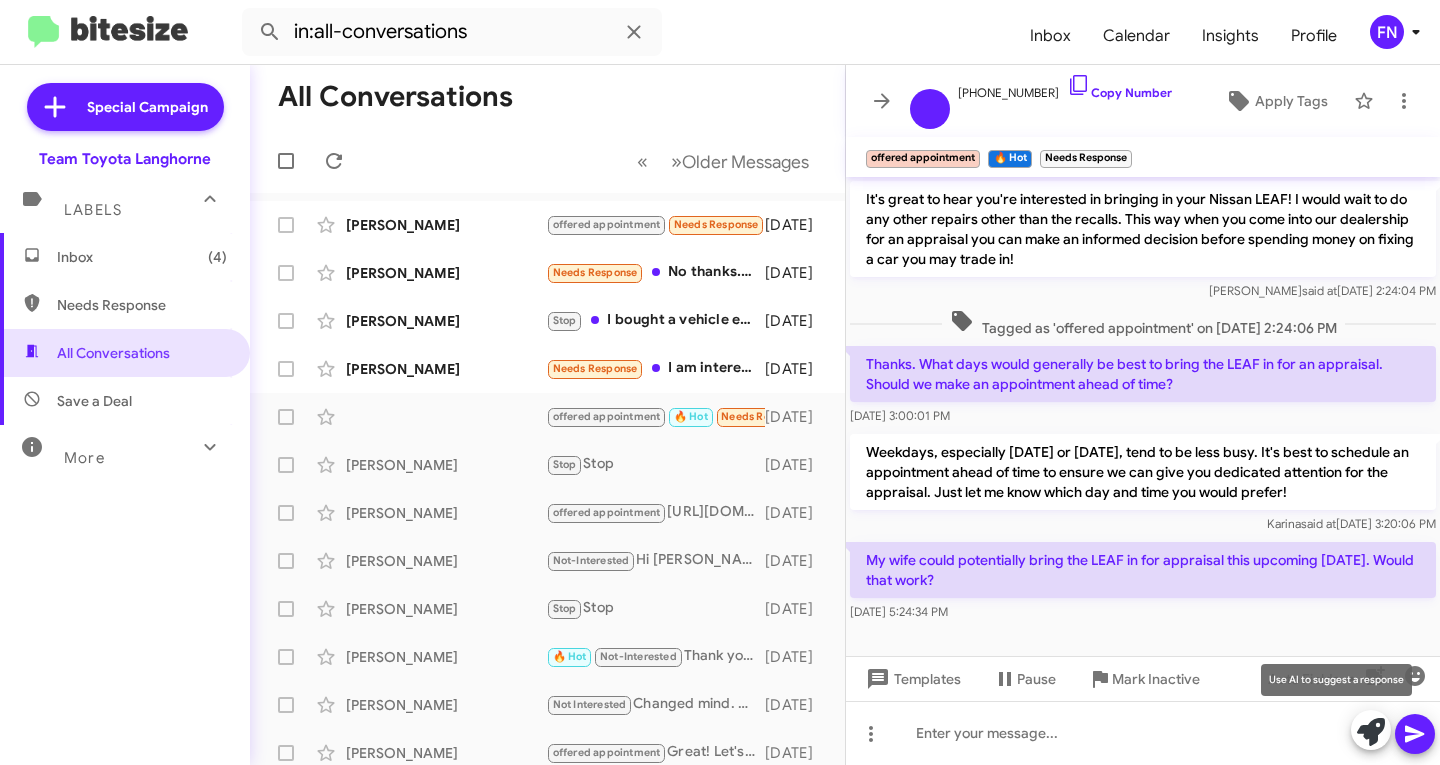 click 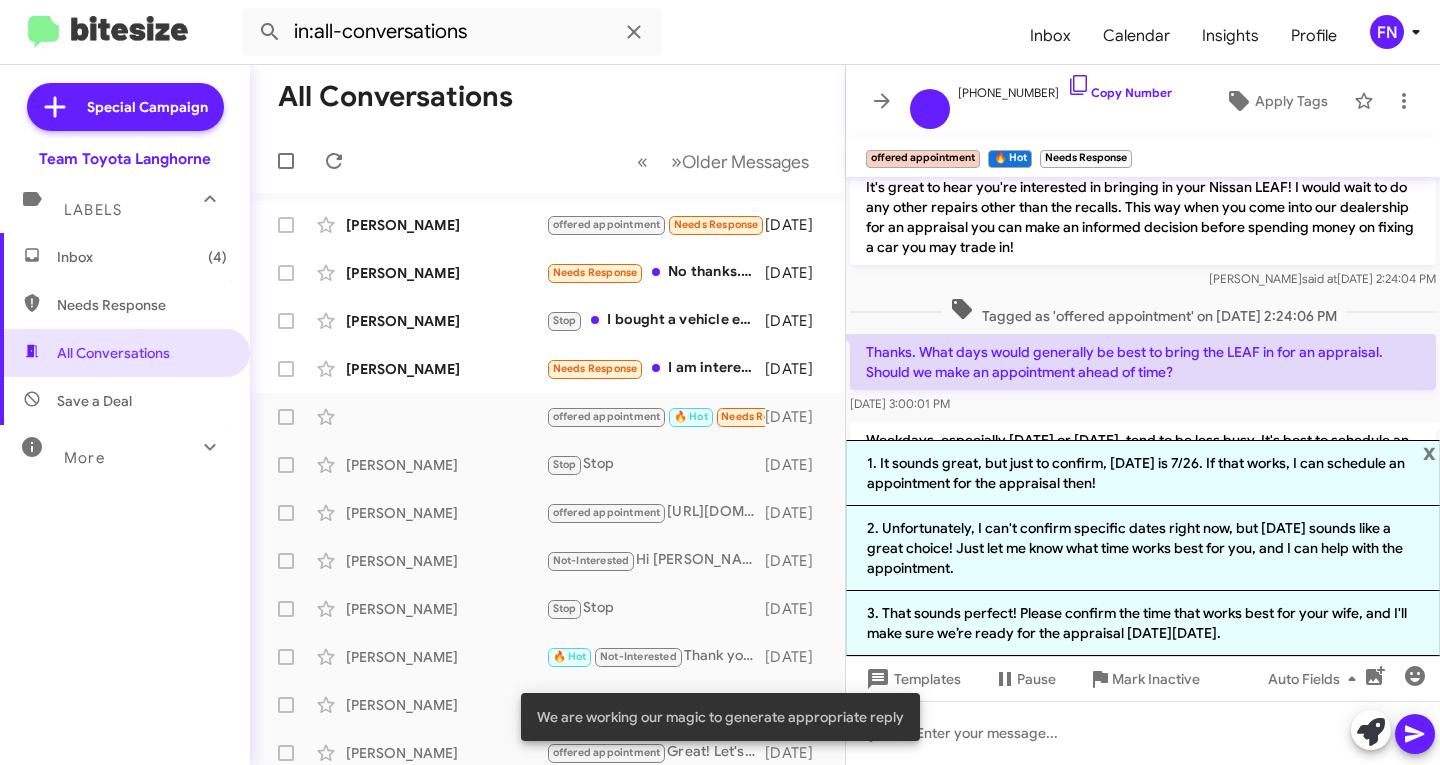 click on "Tagged as 'offered appointment' on [DATE] 2:24:06 PM" 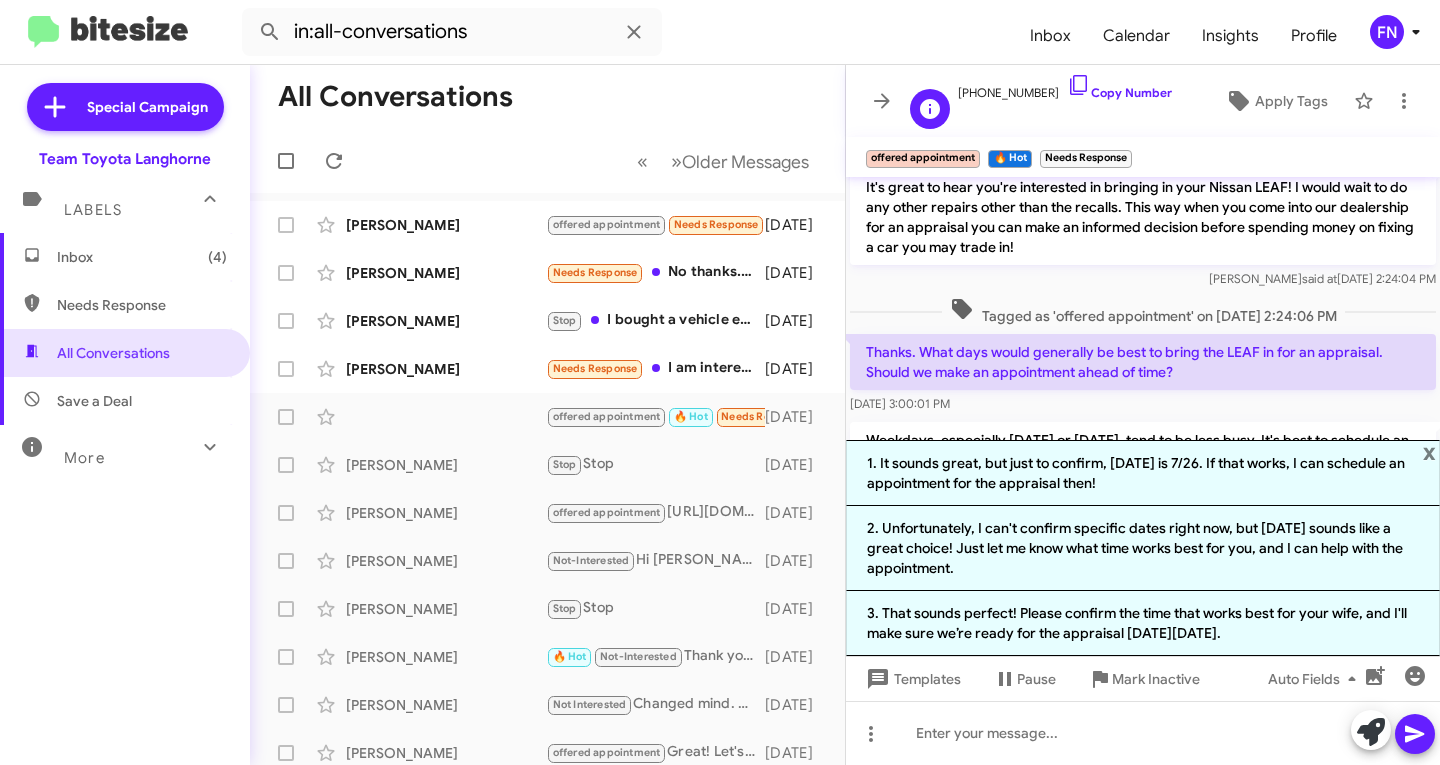 click on "[PHONE_NUMBER]   Copy Number" 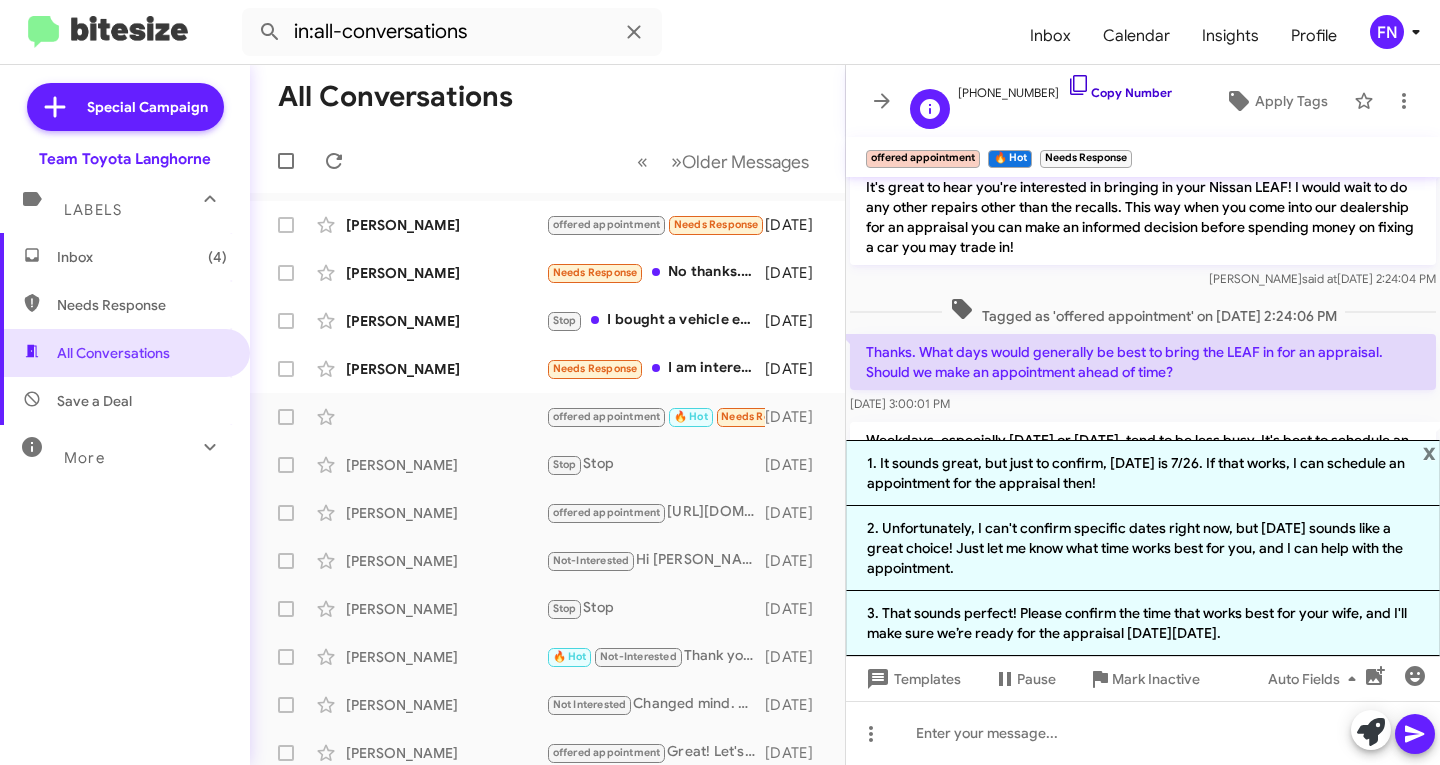 click 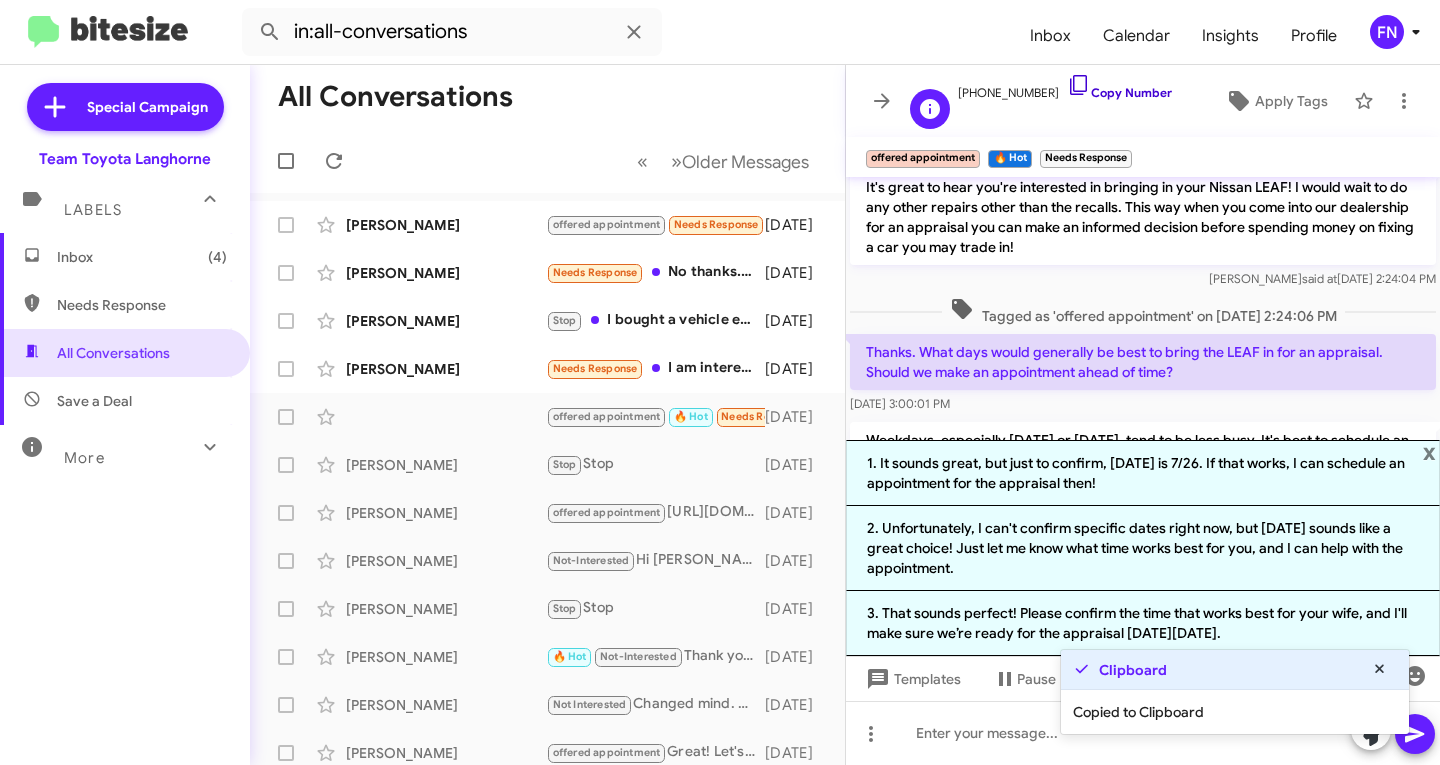 click 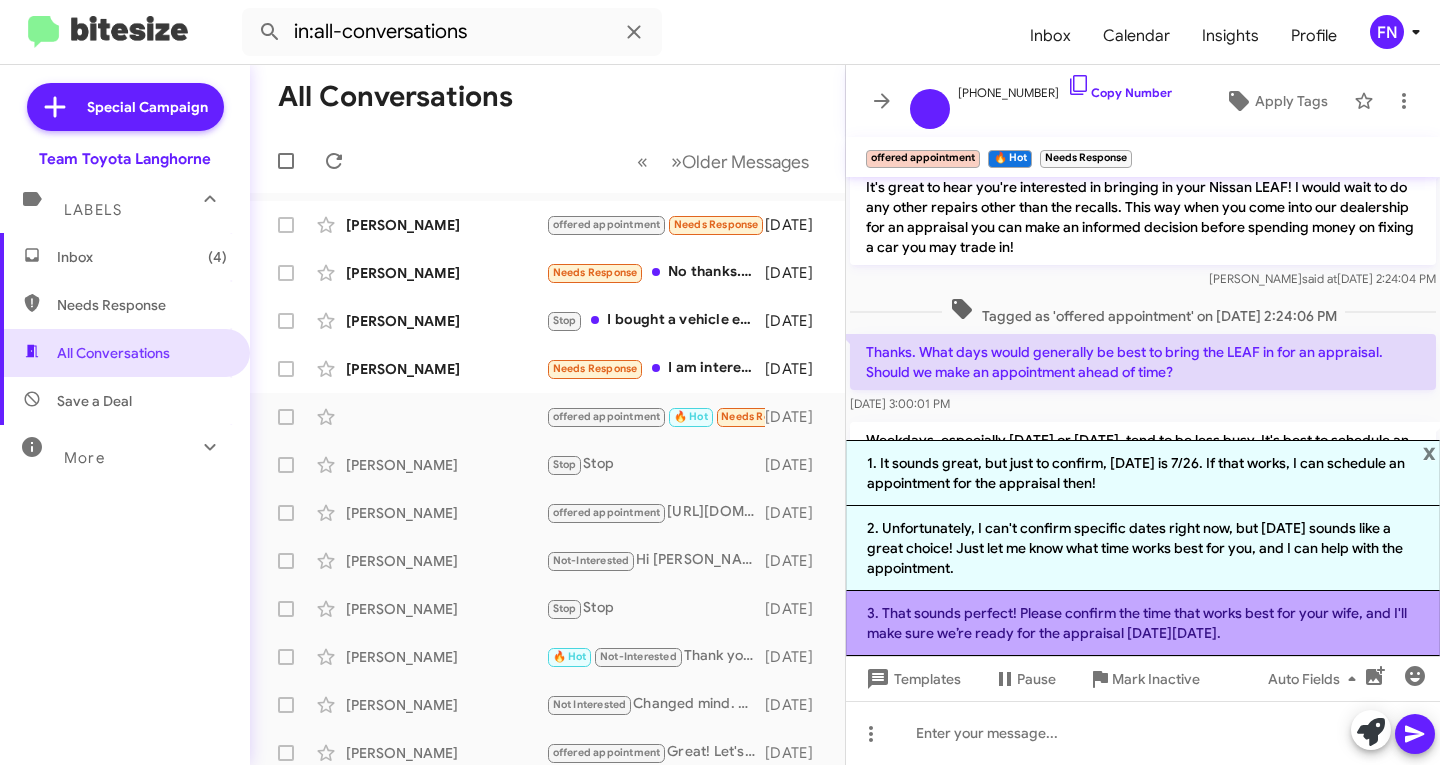 click on "3. That sounds perfect! Please confirm the time that works best for your wife, and I'll make sure we’re ready for the appraisal [DATE][DATE]." 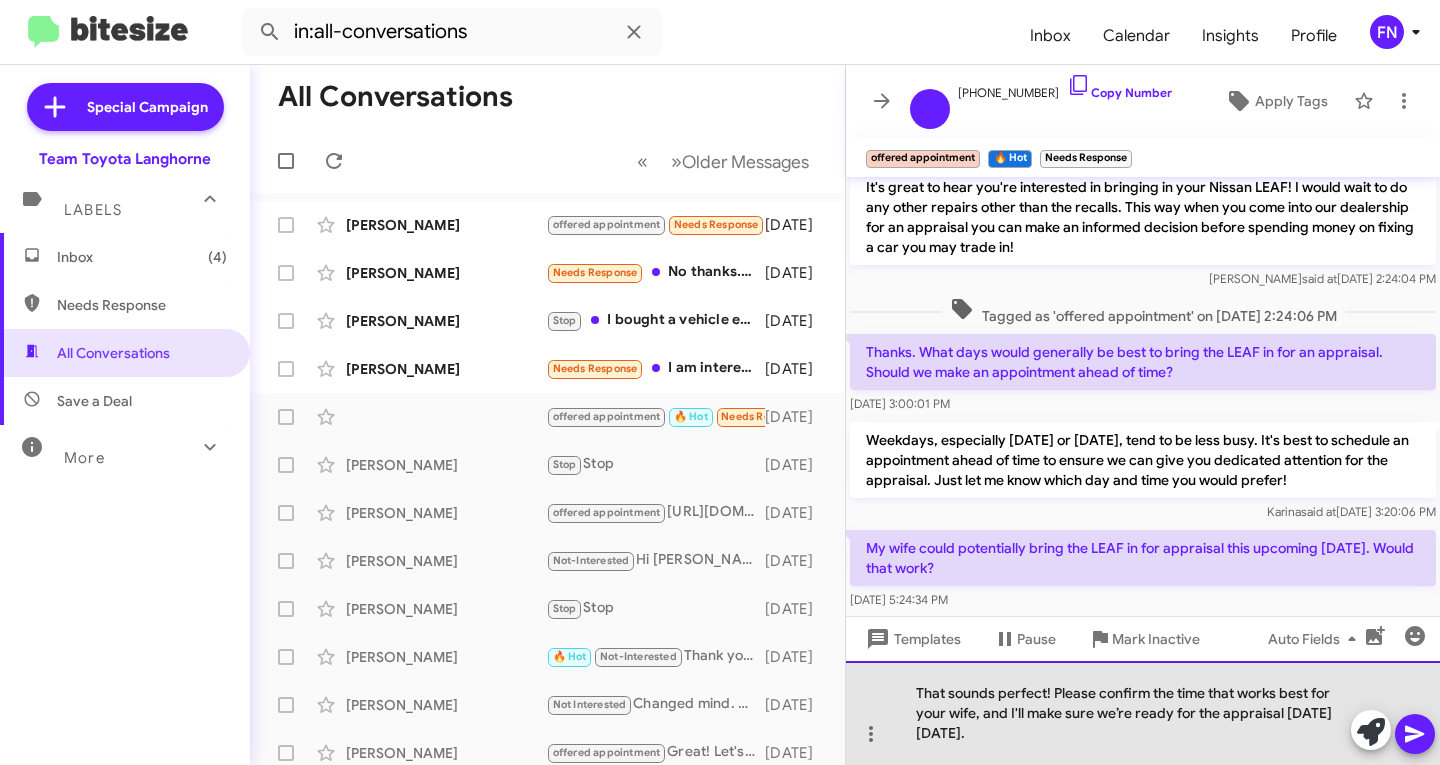 click on "That sounds perfect! Please confirm the time that works best for your wife, and I'll make sure we’re ready for the appraisal [DATE][DATE]." 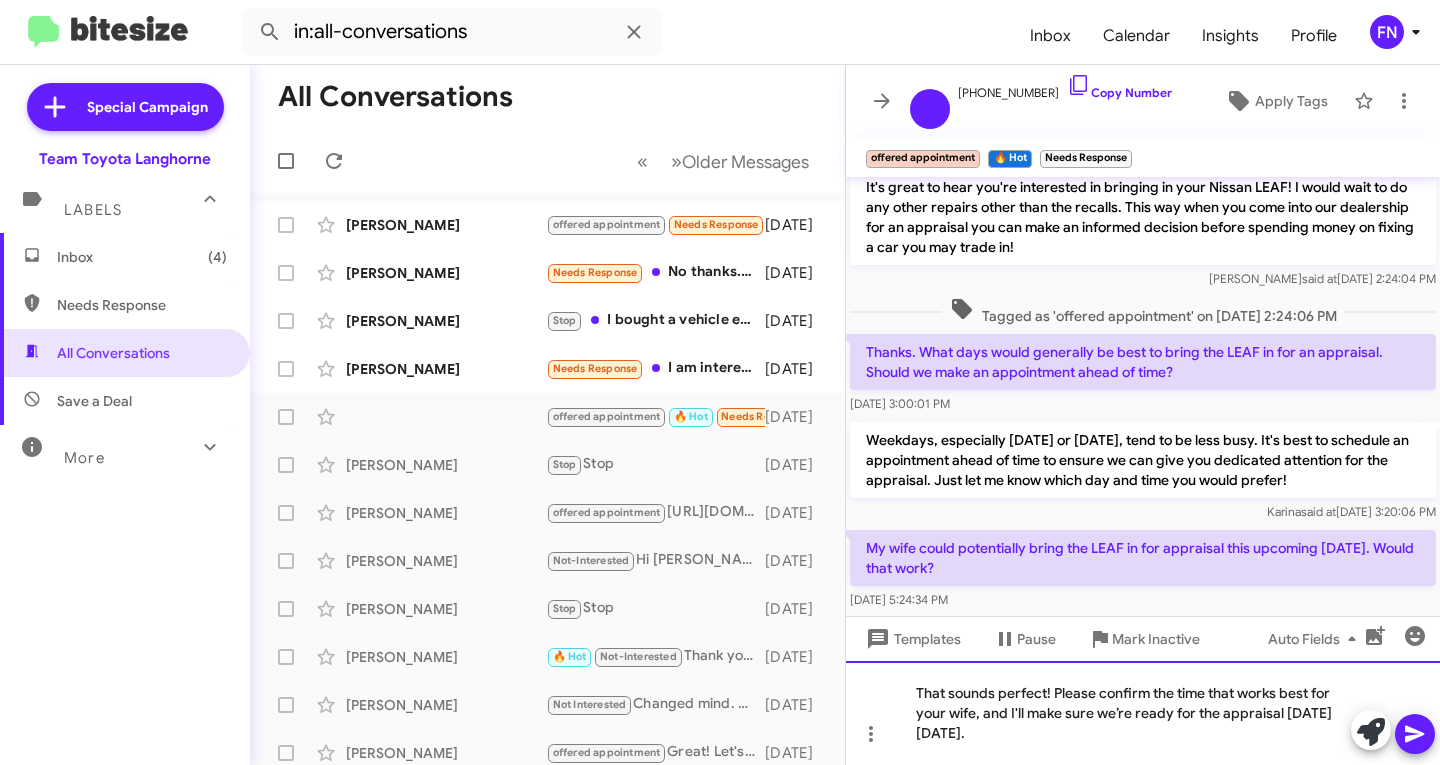 type 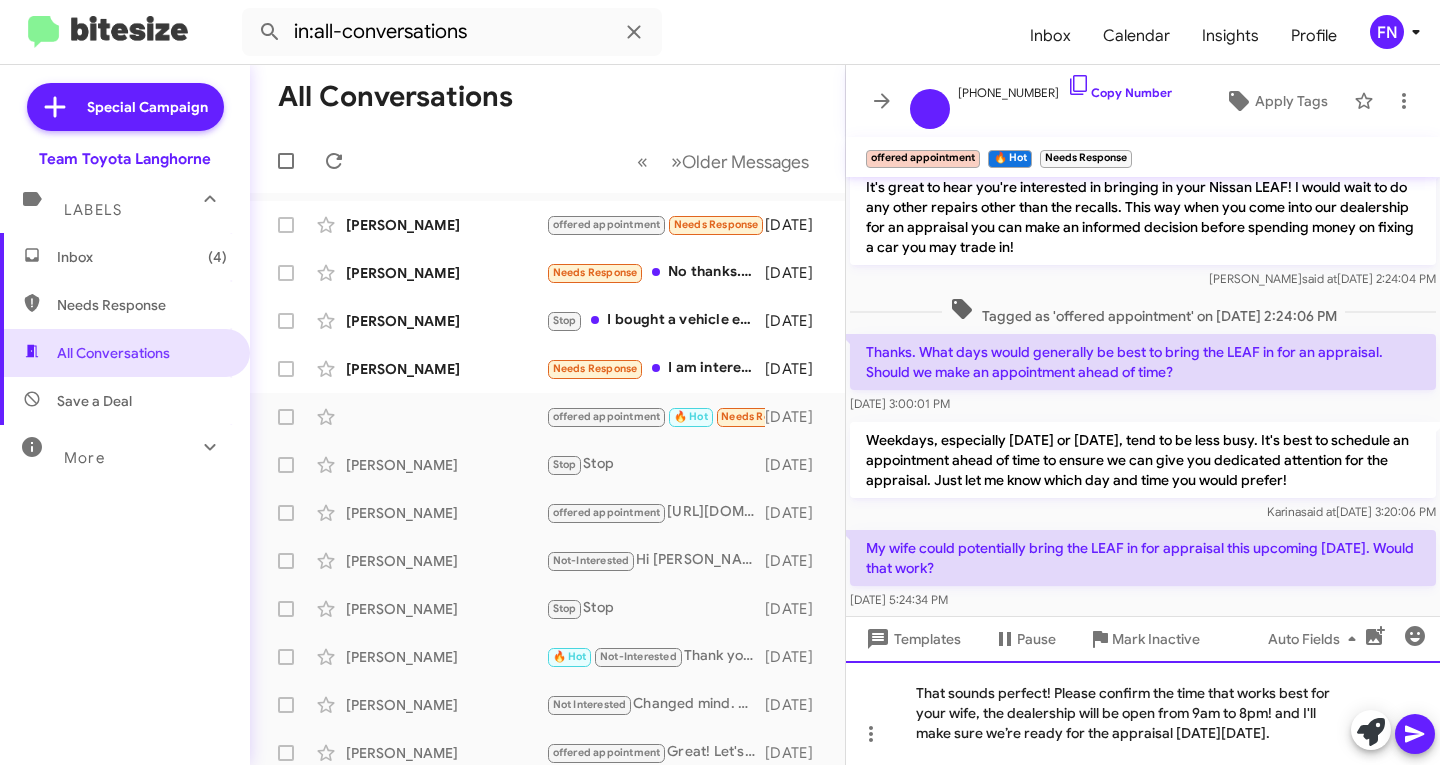 click on "That sounds perfect! Please confirm the time that works best for your wife, the dealership will be open from 9am to 8pm! and I'll make sure we’re ready for the appraisal [DATE][DATE]." 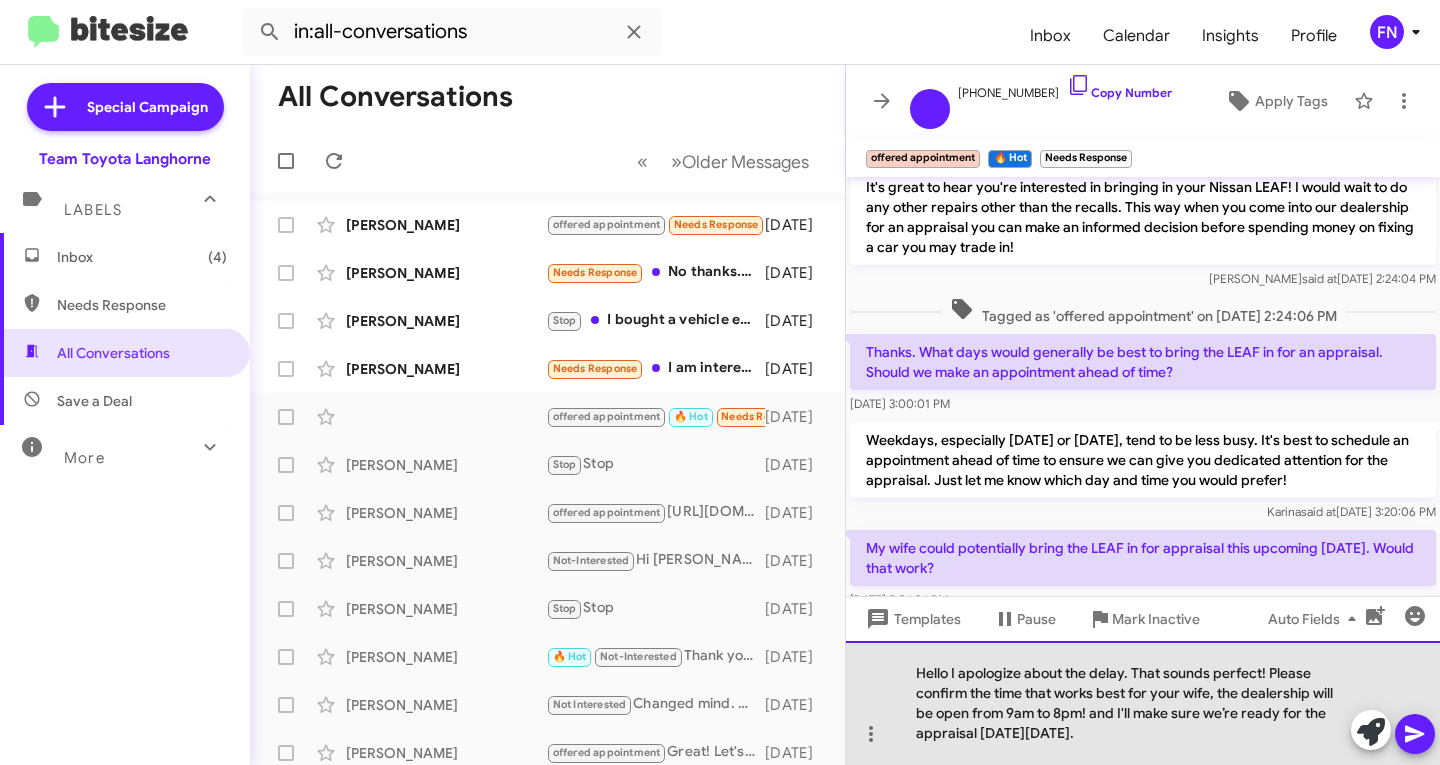 click on "Hello I apologize about the delay. That sounds perfect! Please confirm the time that works best for your wife, the dealership will be open from 9am to 8pm! and I'll make sure we’re ready for the appraisal [DATE][DATE]." 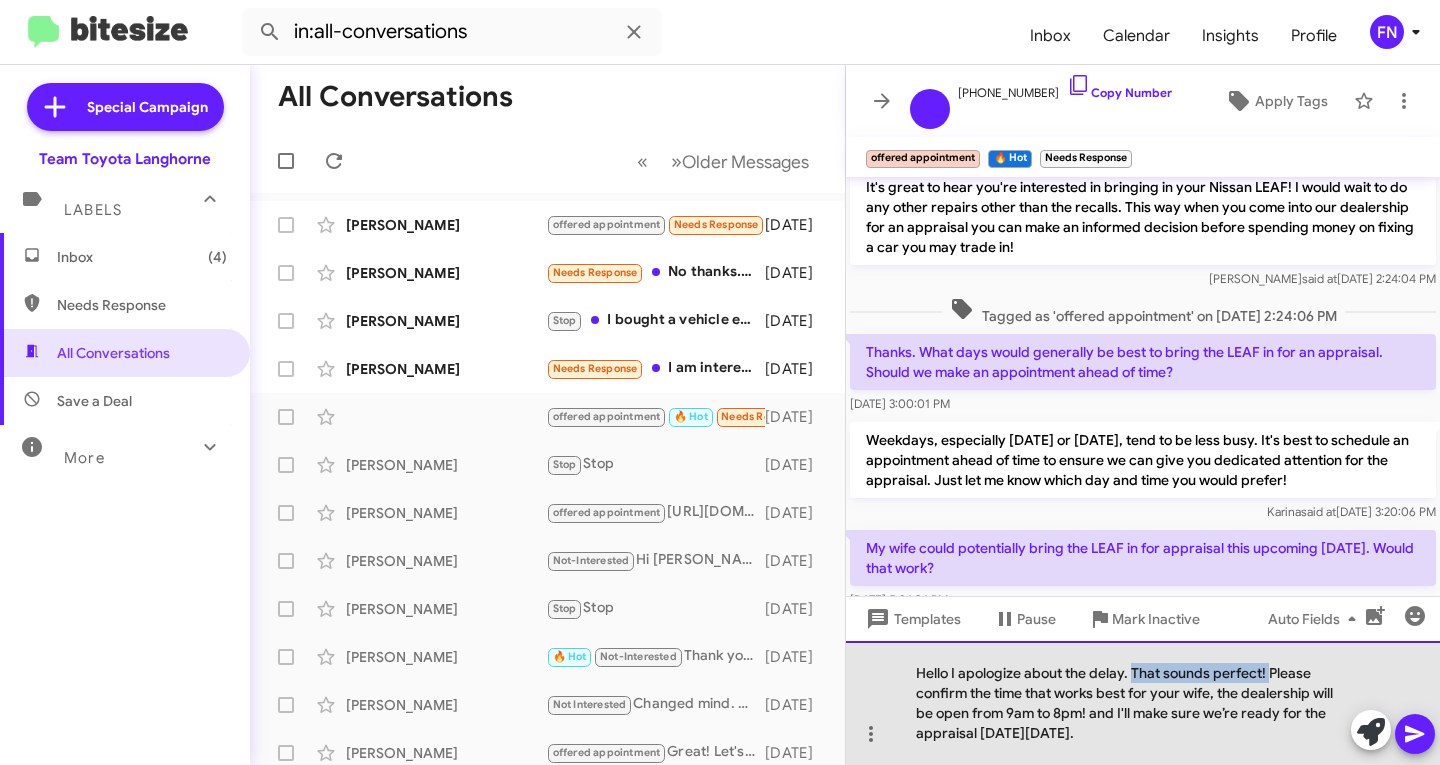 drag, startPoint x: 1269, startPoint y: 670, endPoint x: 1131, endPoint y: 668, distance: 138.0145 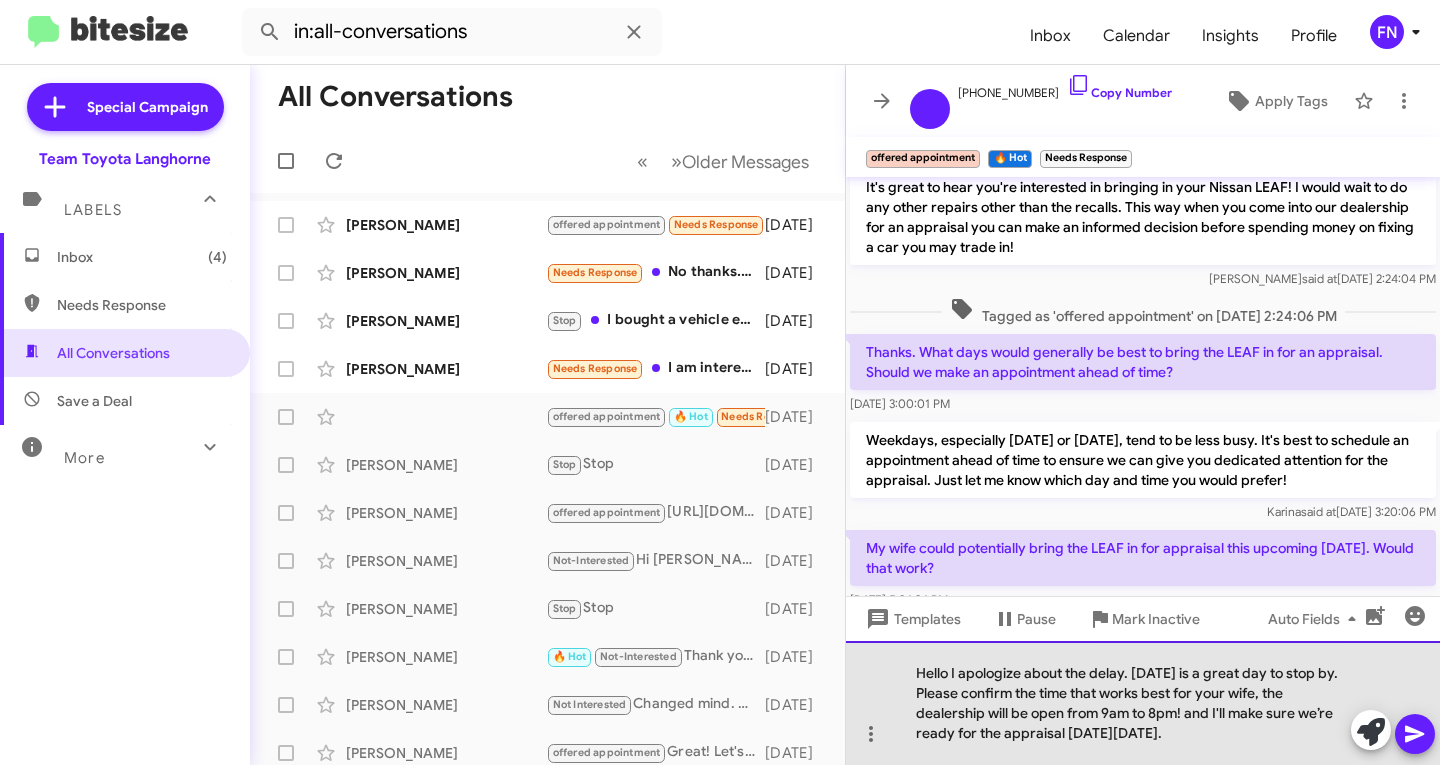 drag, startPoint x: 1213, startPoint y: 732, endPoint x: 1185, endPoint y: 718, distance: 31.304953 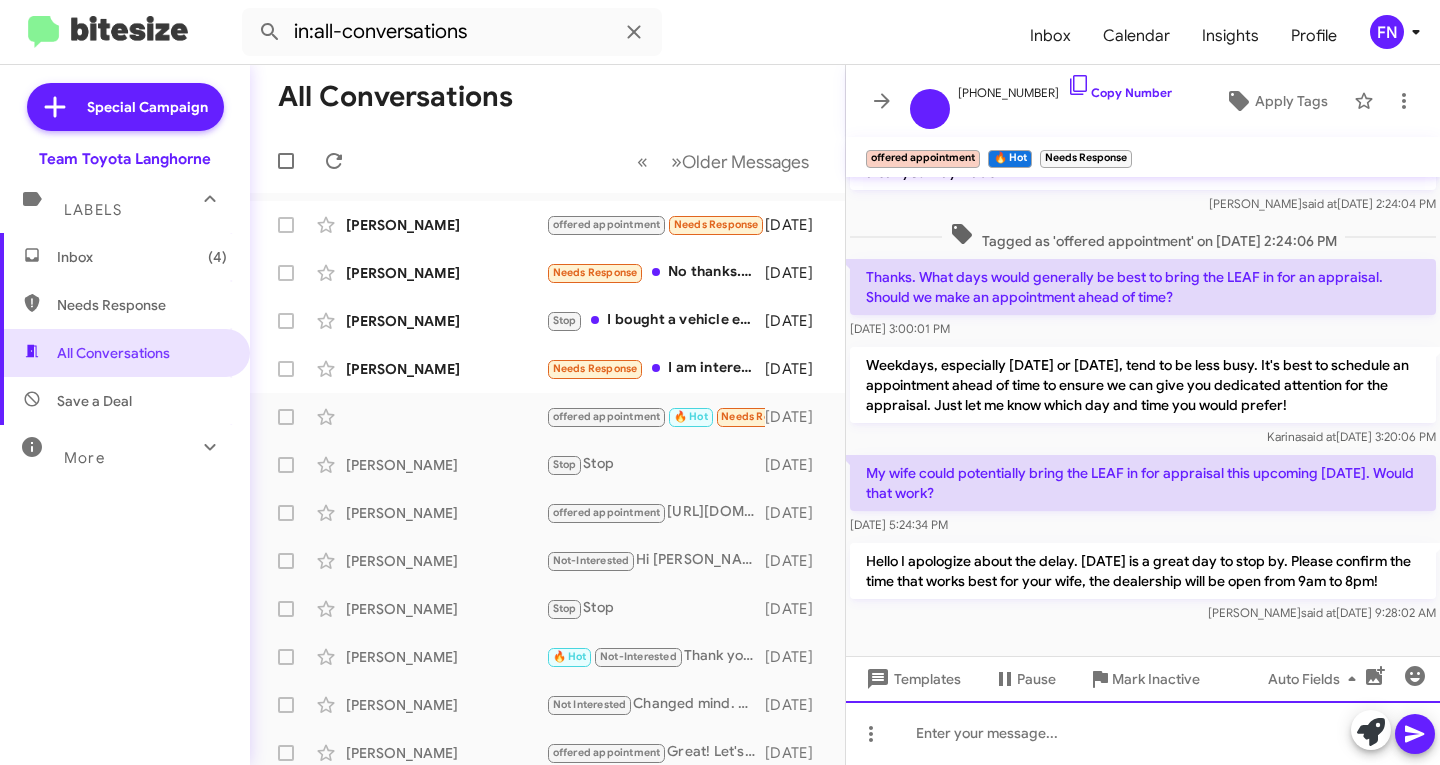 scroll, scrollTop: 321, scrollLeft: 0, axis: vertical 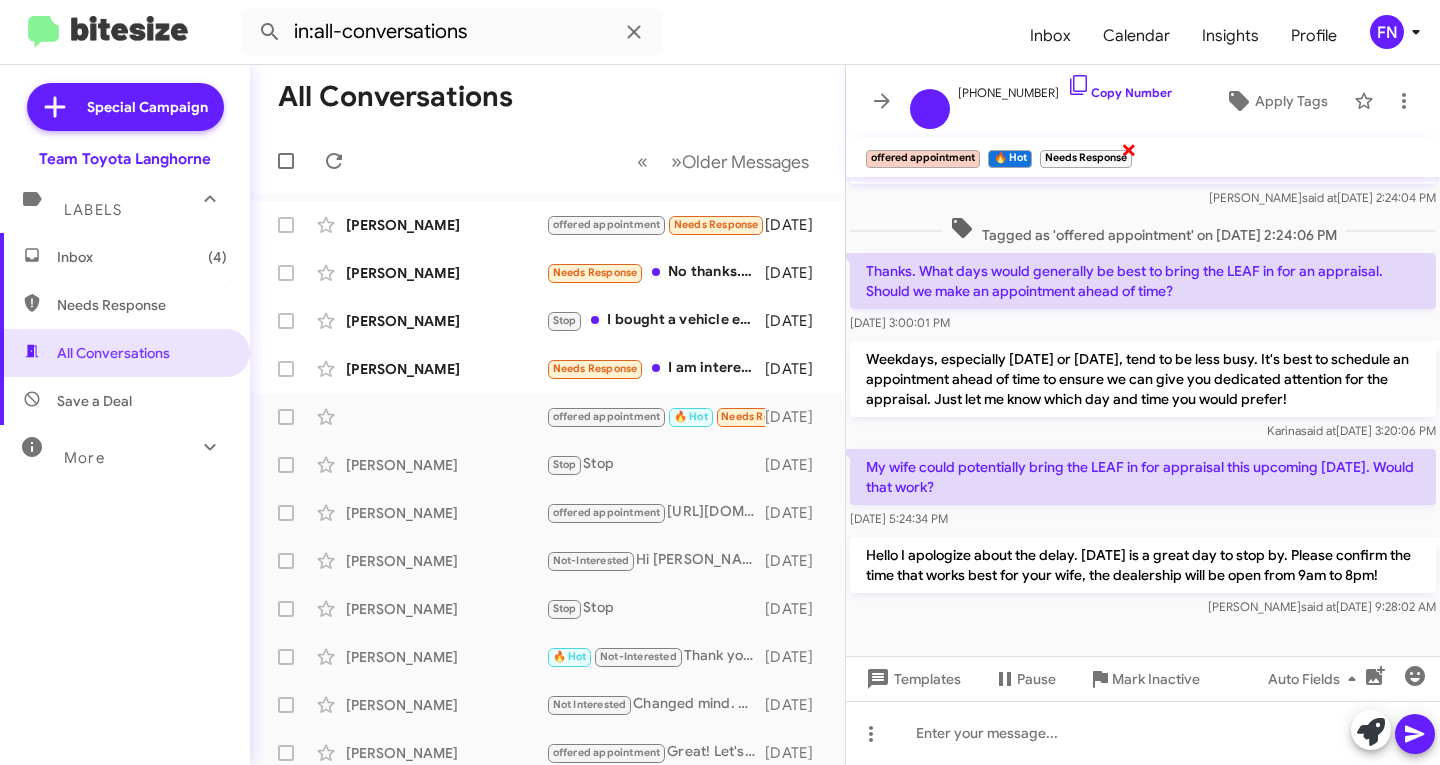 click on "×" 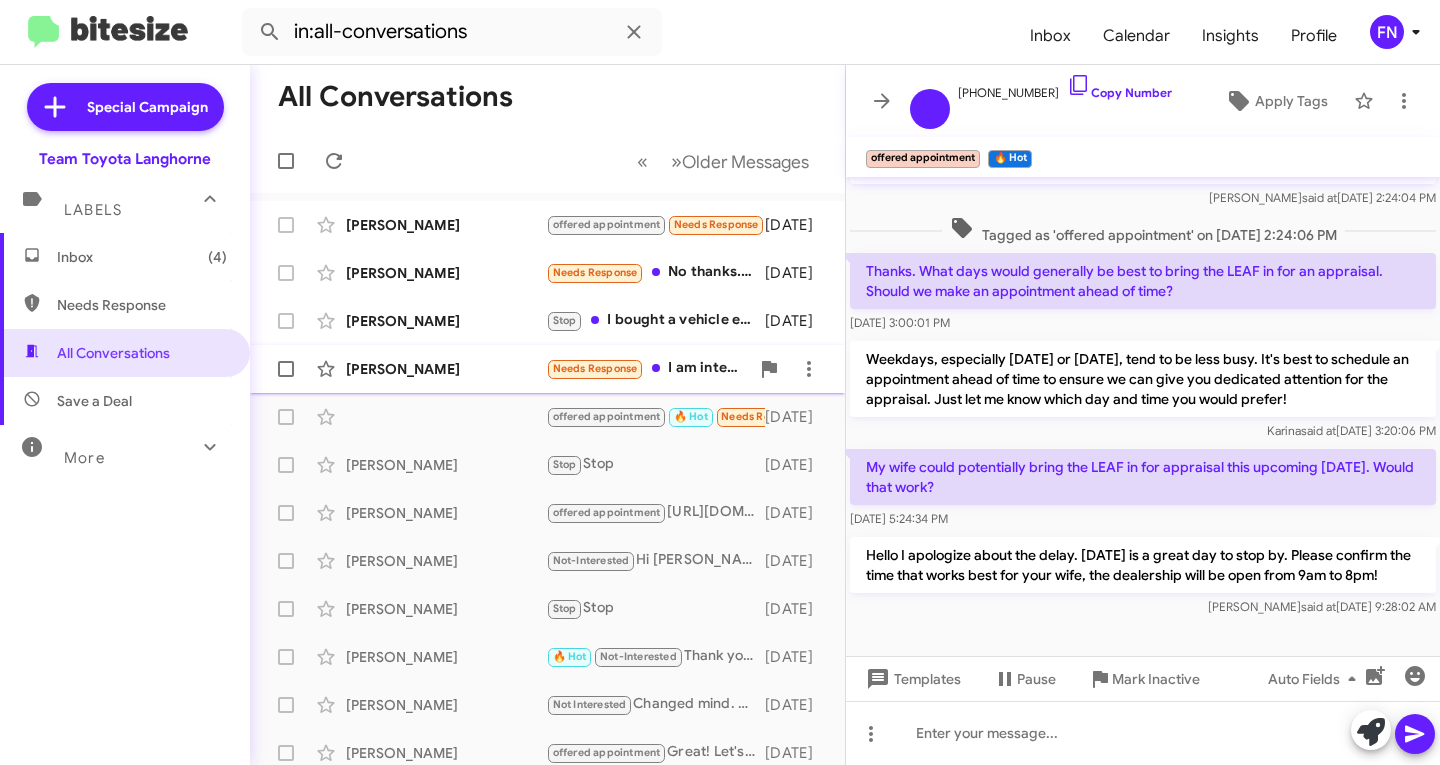 click on "[PERSON_NAME]" 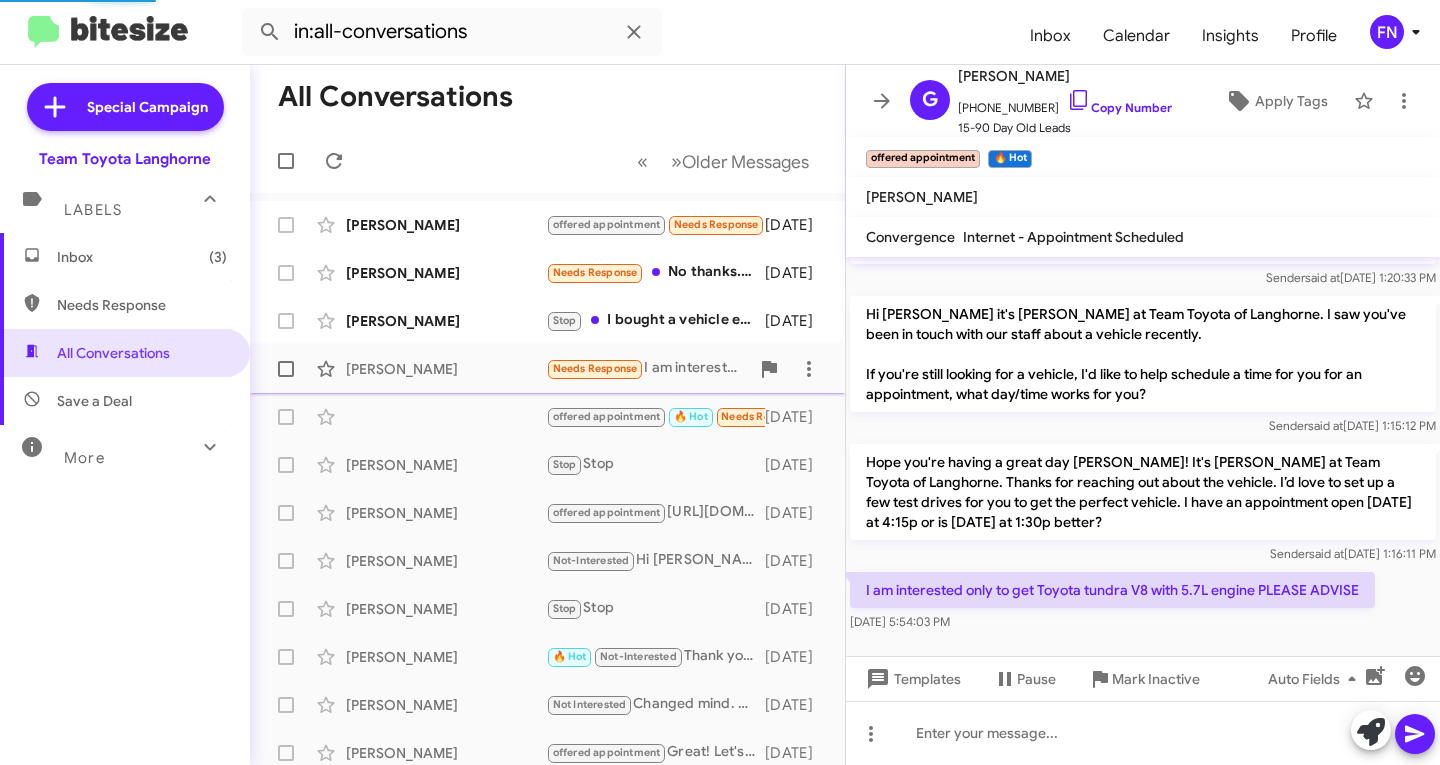 scroll, scrollTop: 53, scrollLeft: 0, axis: vertical 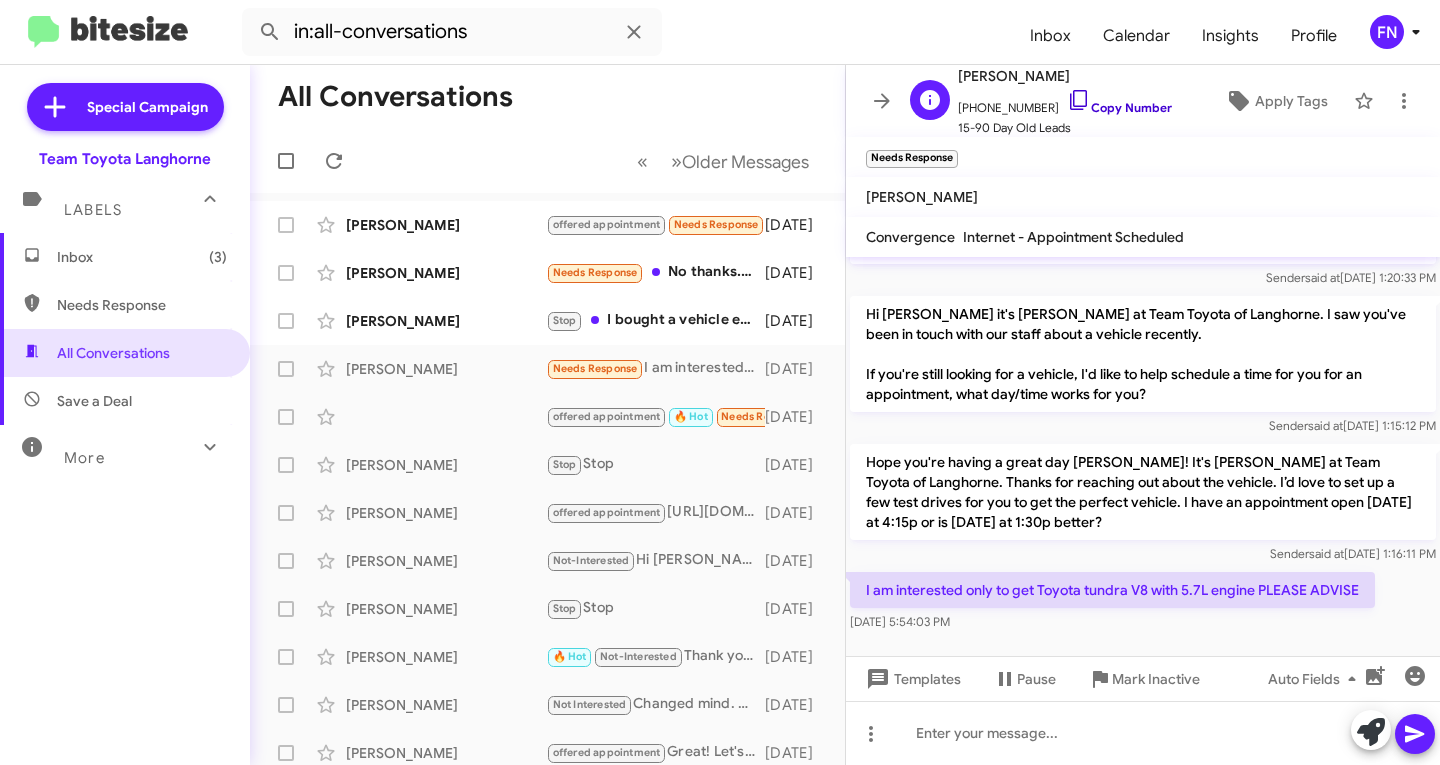 click on "Copy Number" 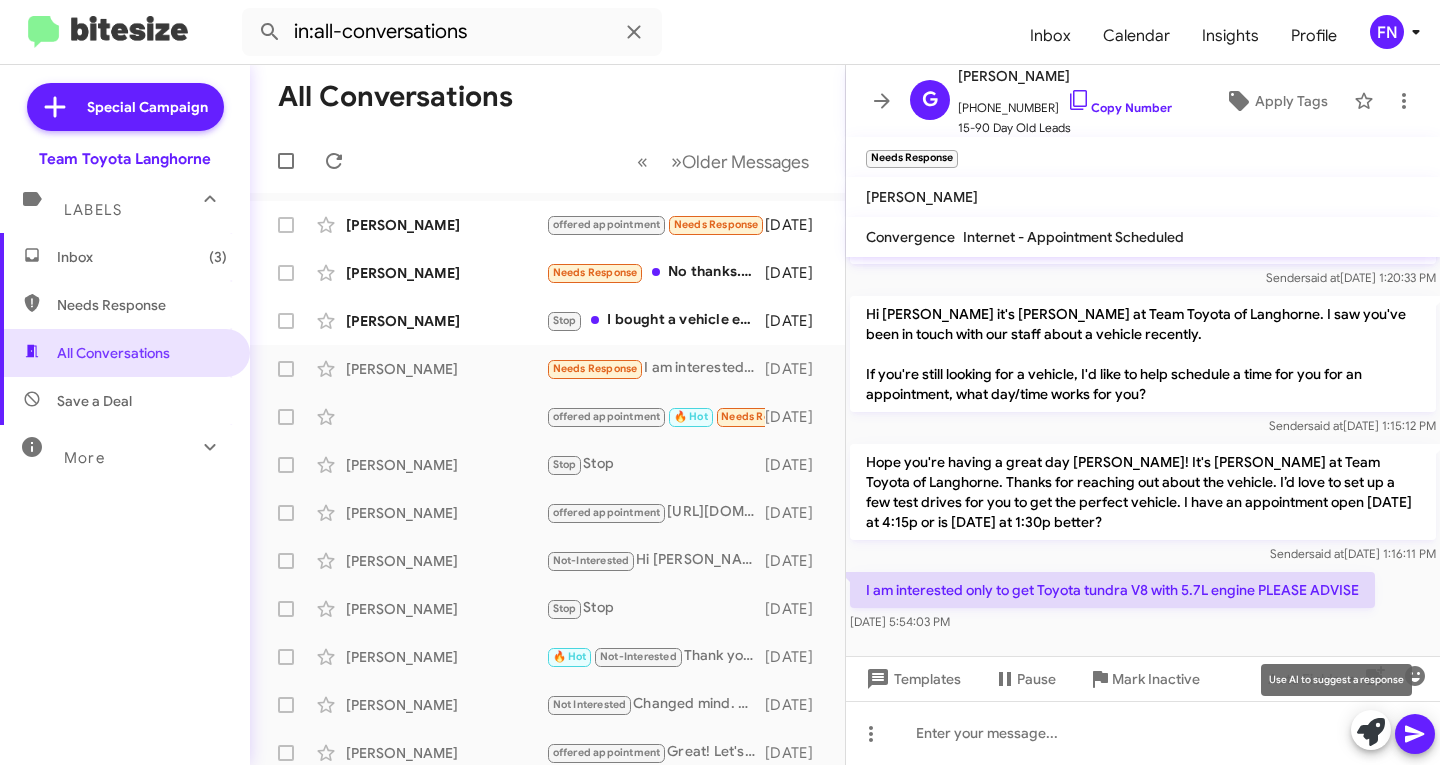 click 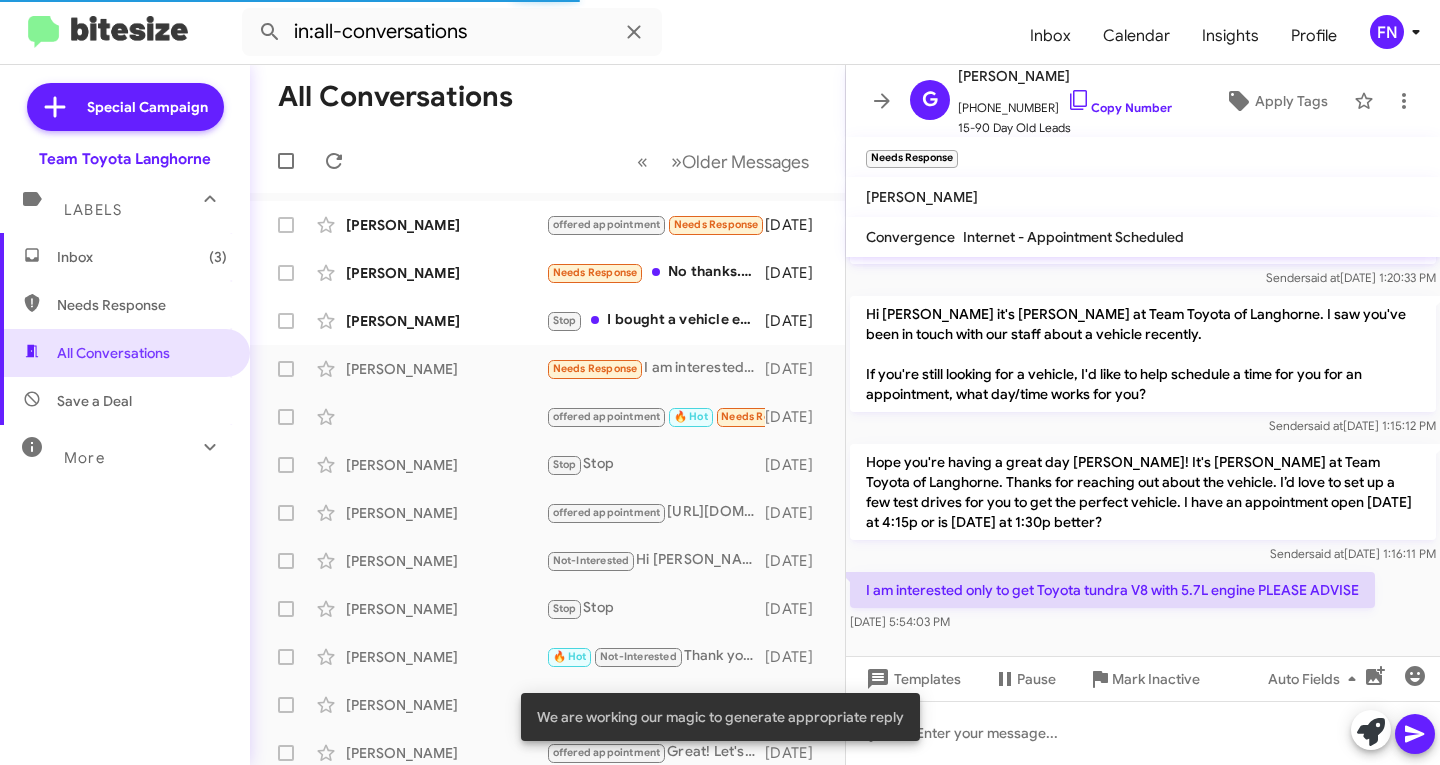 scroll, scrollTop: 289, scrollLeft: 0, axis: vertical 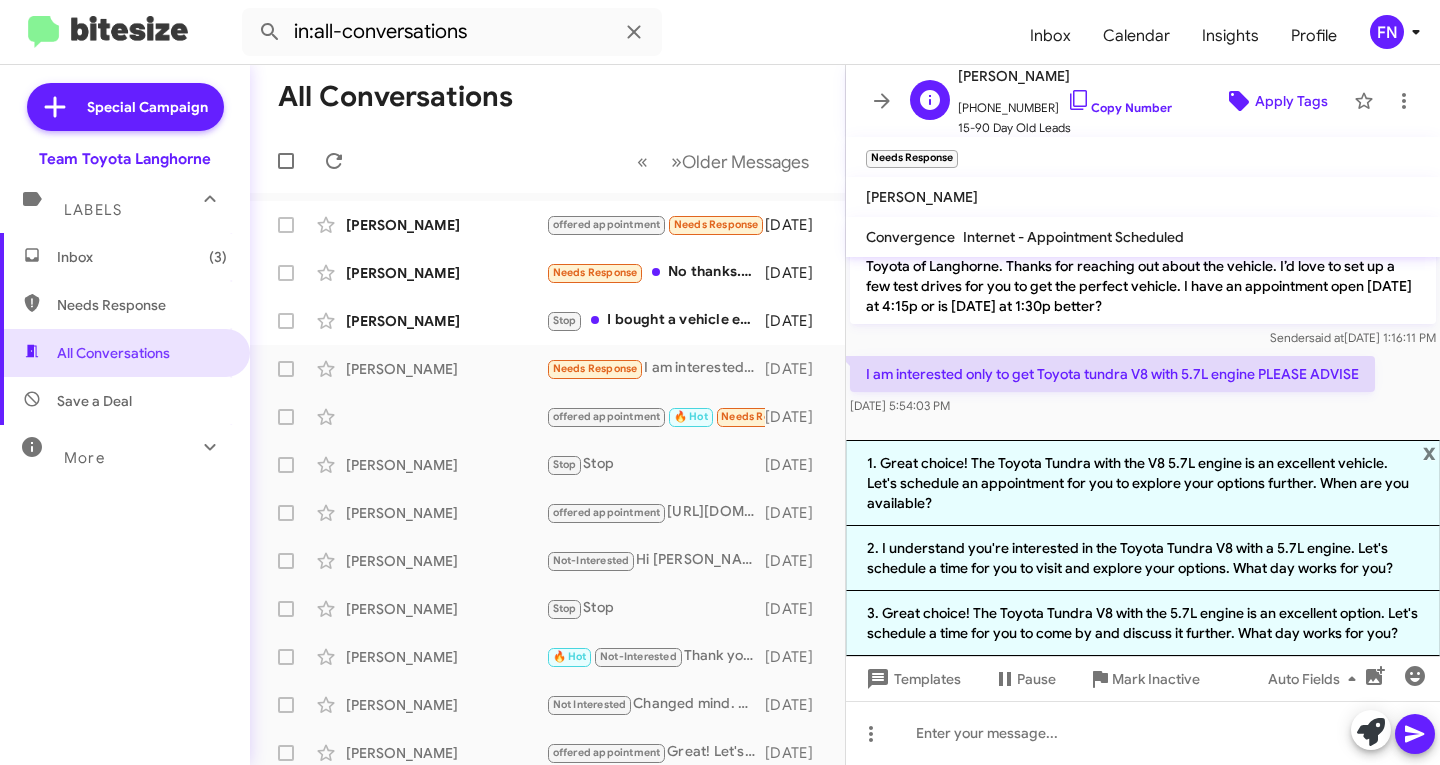 click on "Apply Tags" 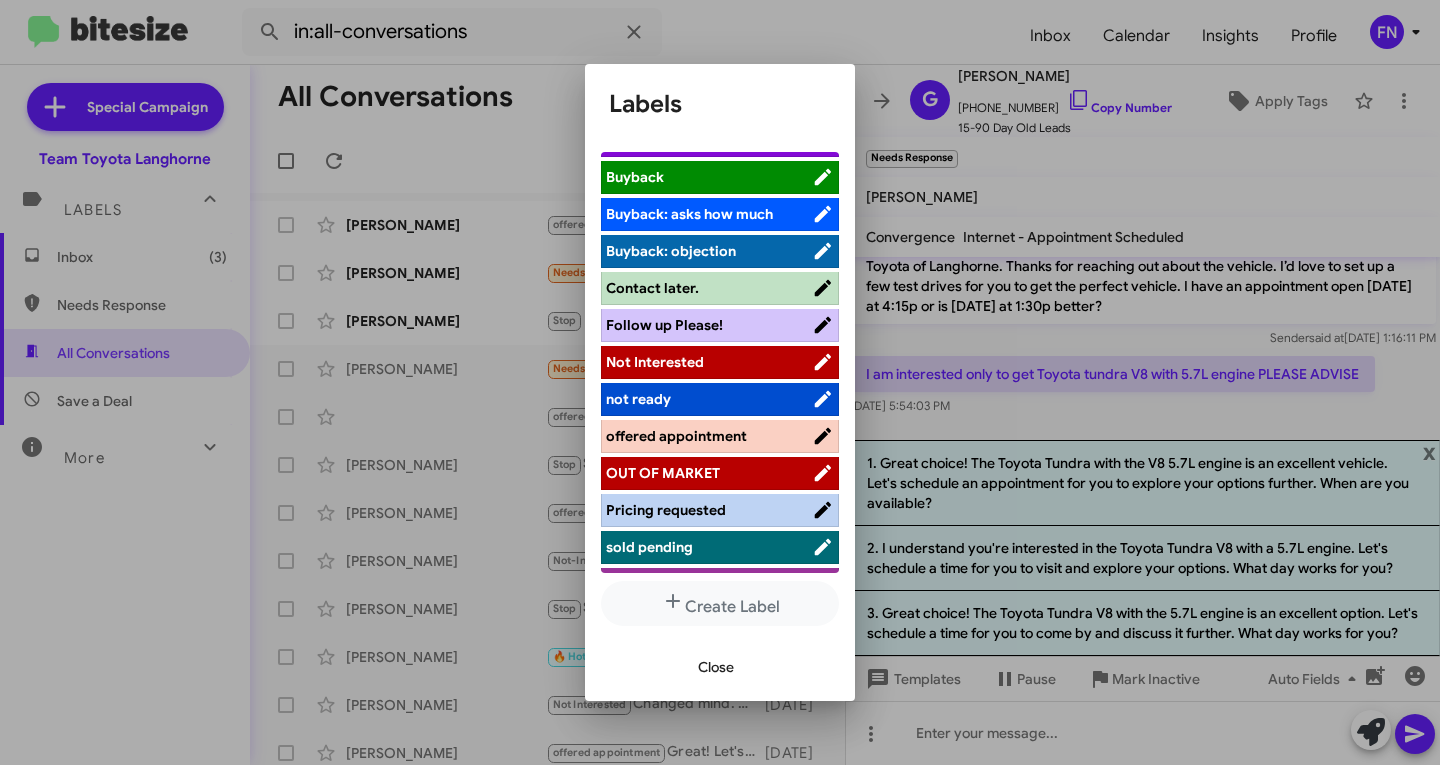 scroll, scrollTop: 283, scrollLeft: 0, axis: vertical 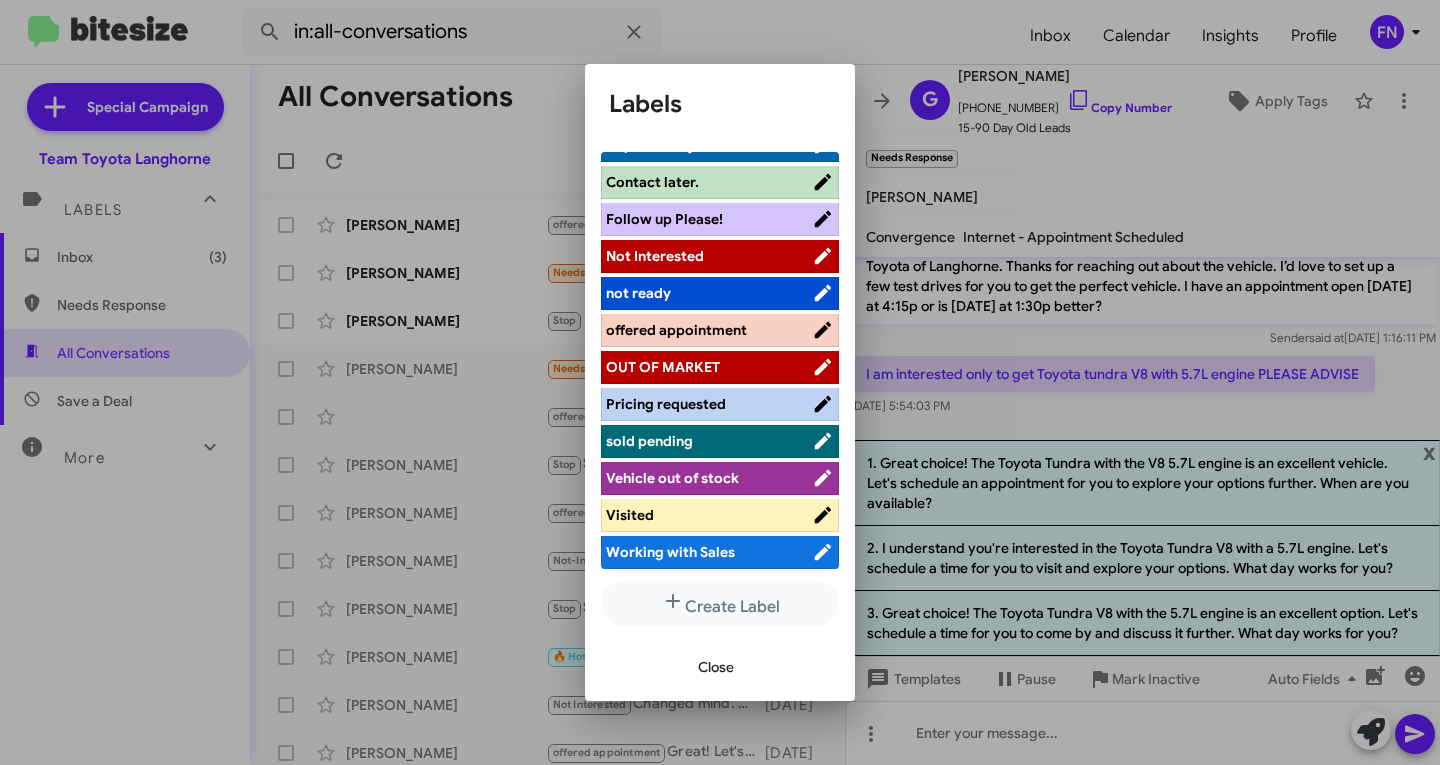 click on "Not Interested" at bounding box center [655, 256] 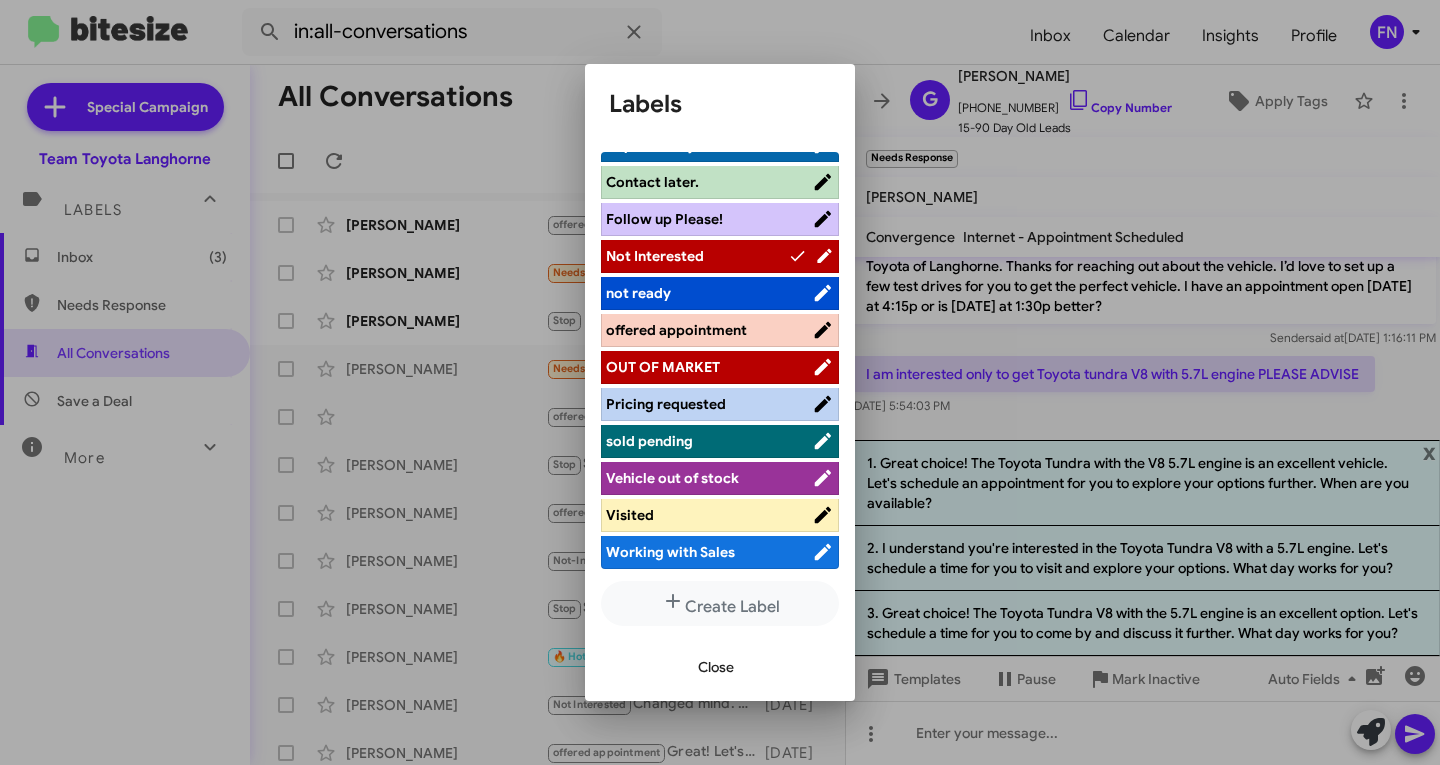 scroll, scrollTop: 0, scrollLeft: 0, axis: both 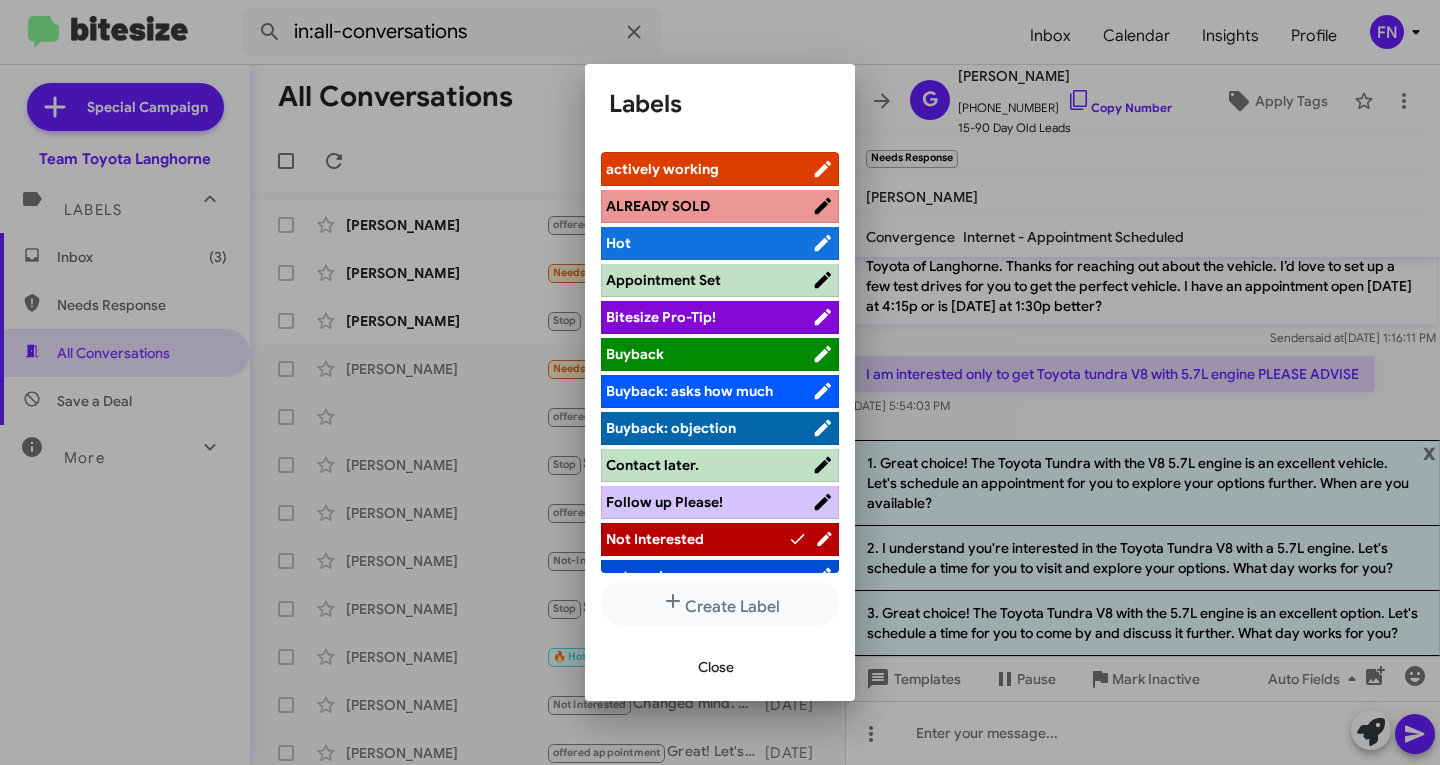 click on "Close" at bounding box center [716, 667] 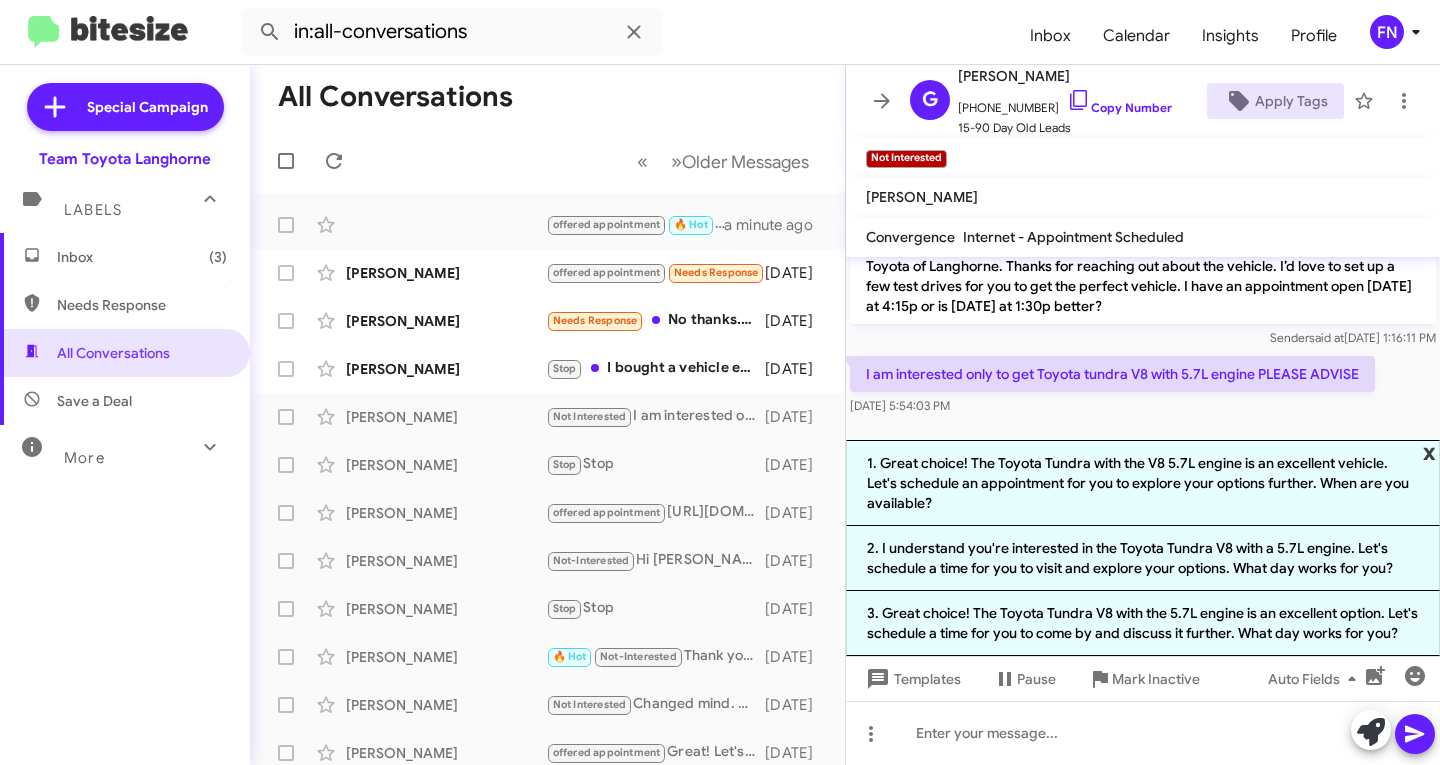 click on "x" 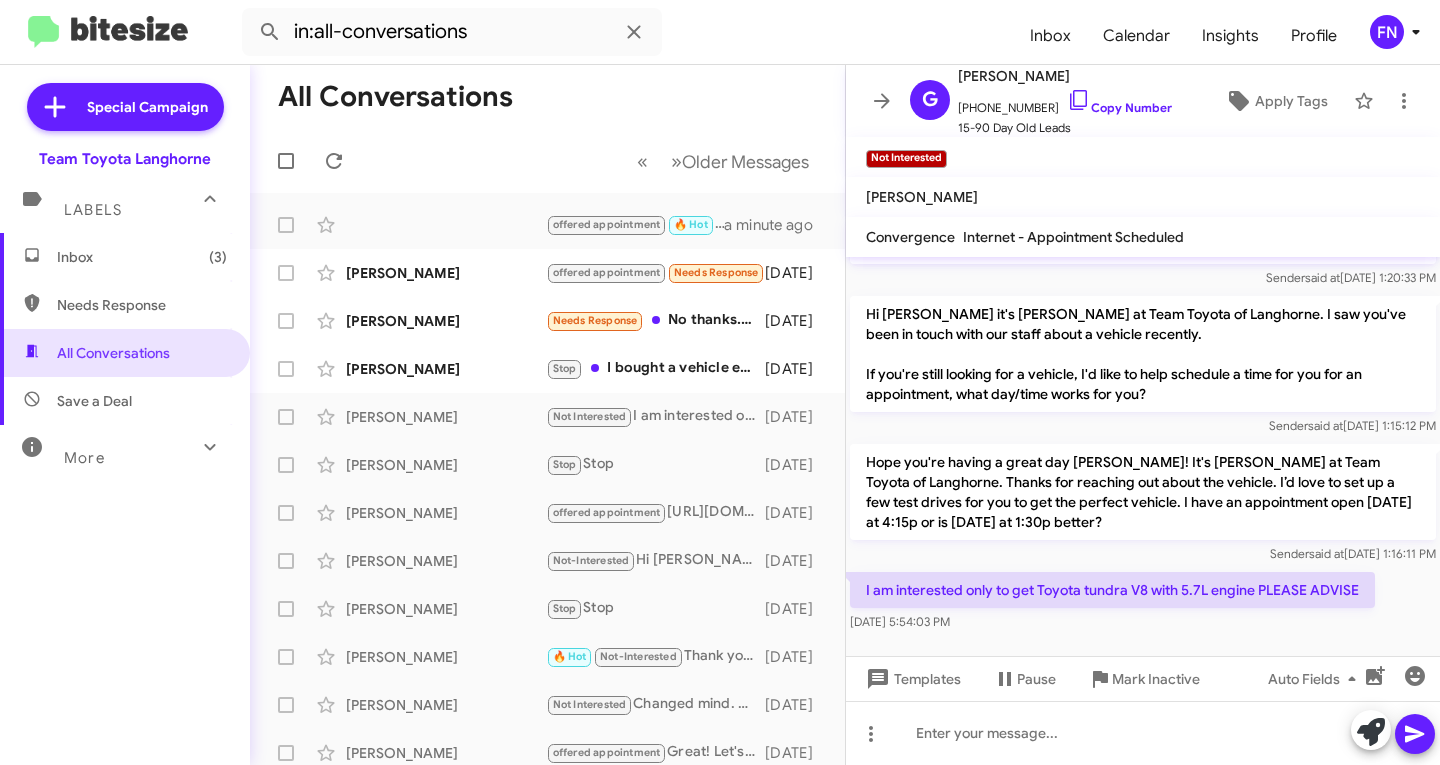 scroll, scrollTop: 53, scrollLeft: 0, axis: vertical 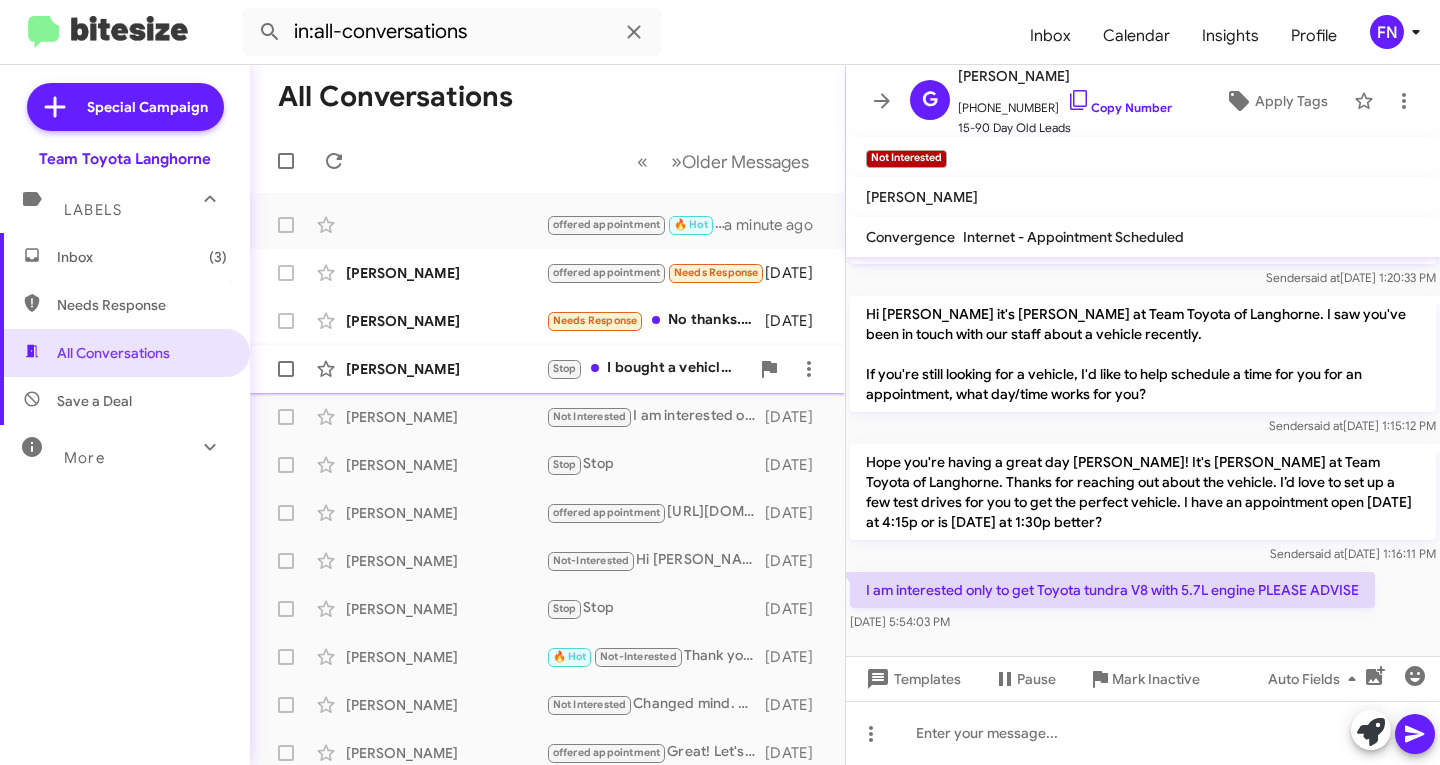 click on "[PERSON_NAME]" 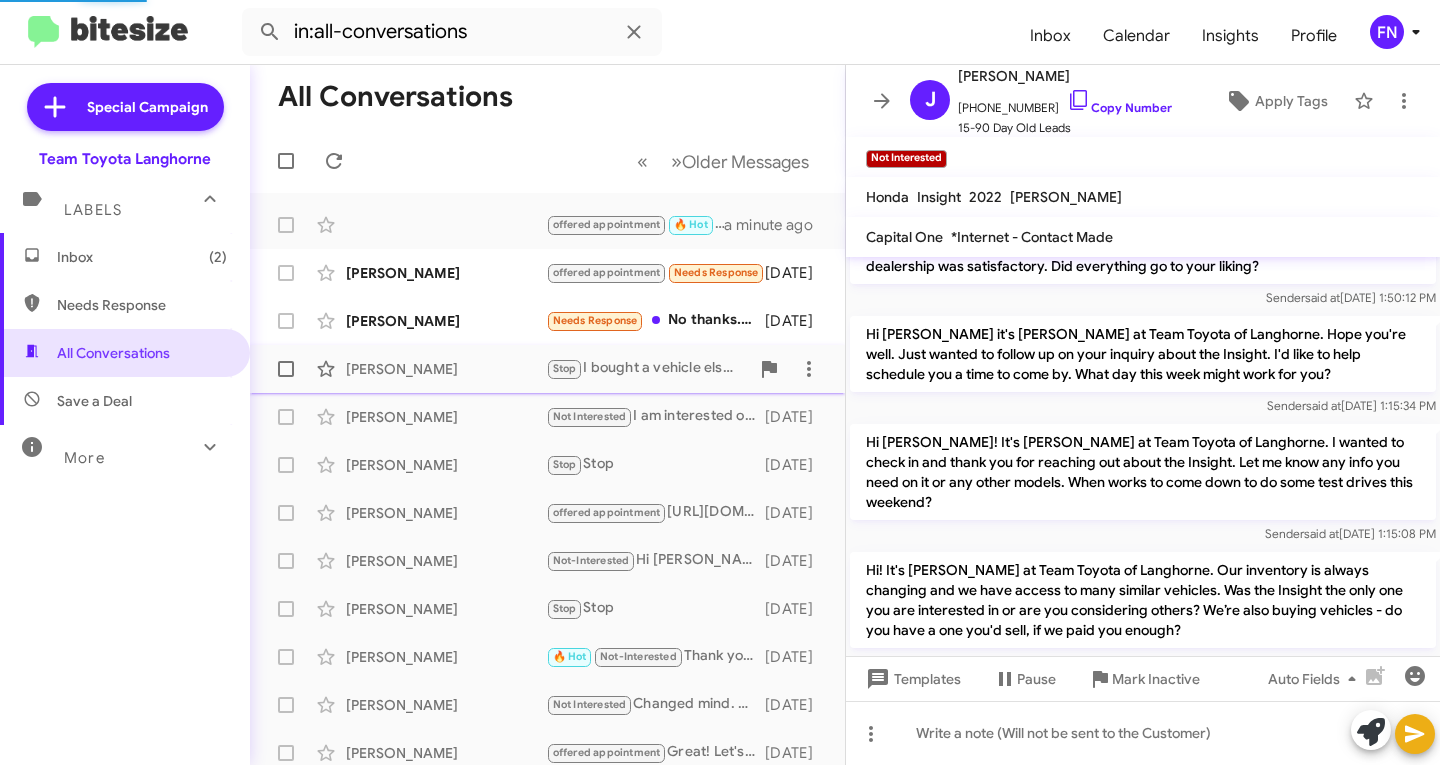 scroll, scrollTop: 665, scrollLeft: 0, axis: vertical 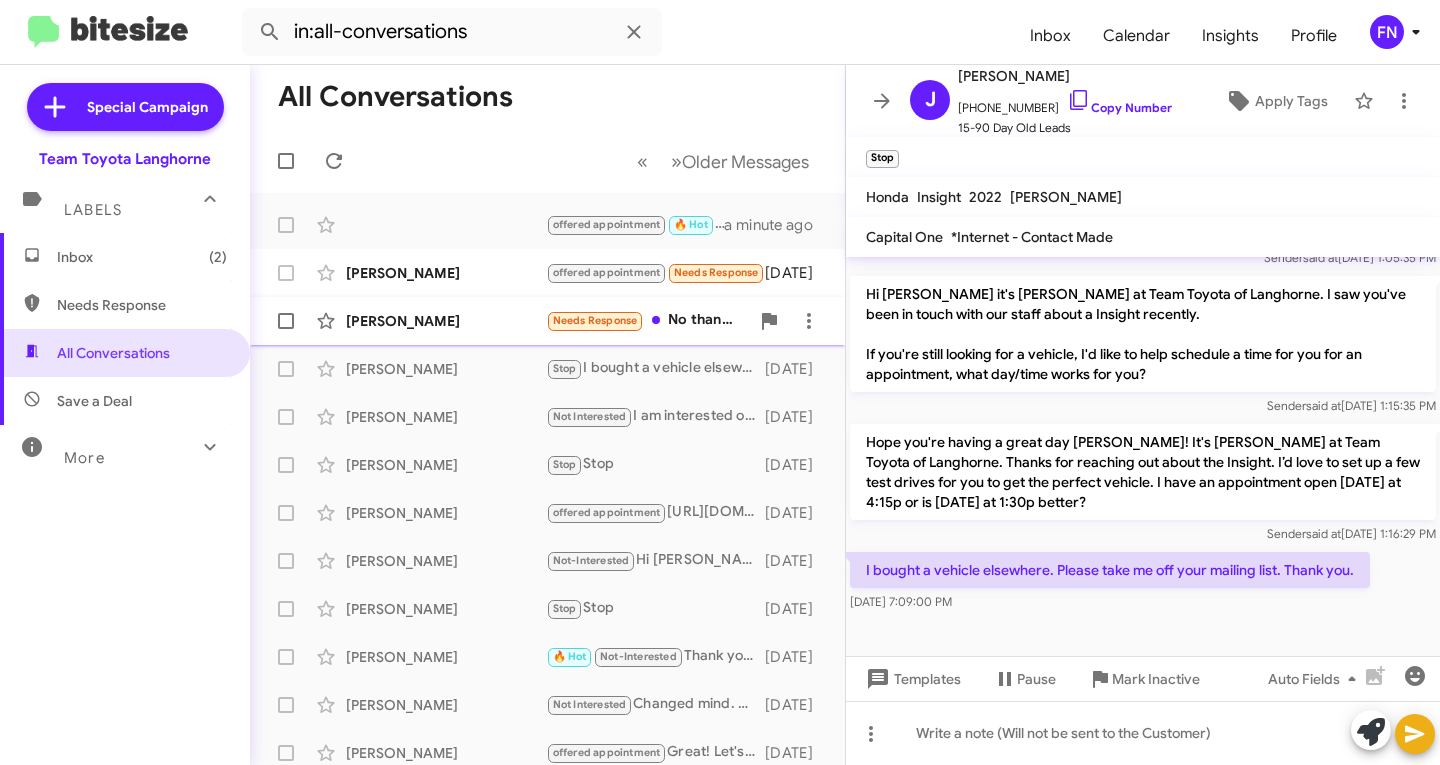 click on "[PERSON_NAME]" 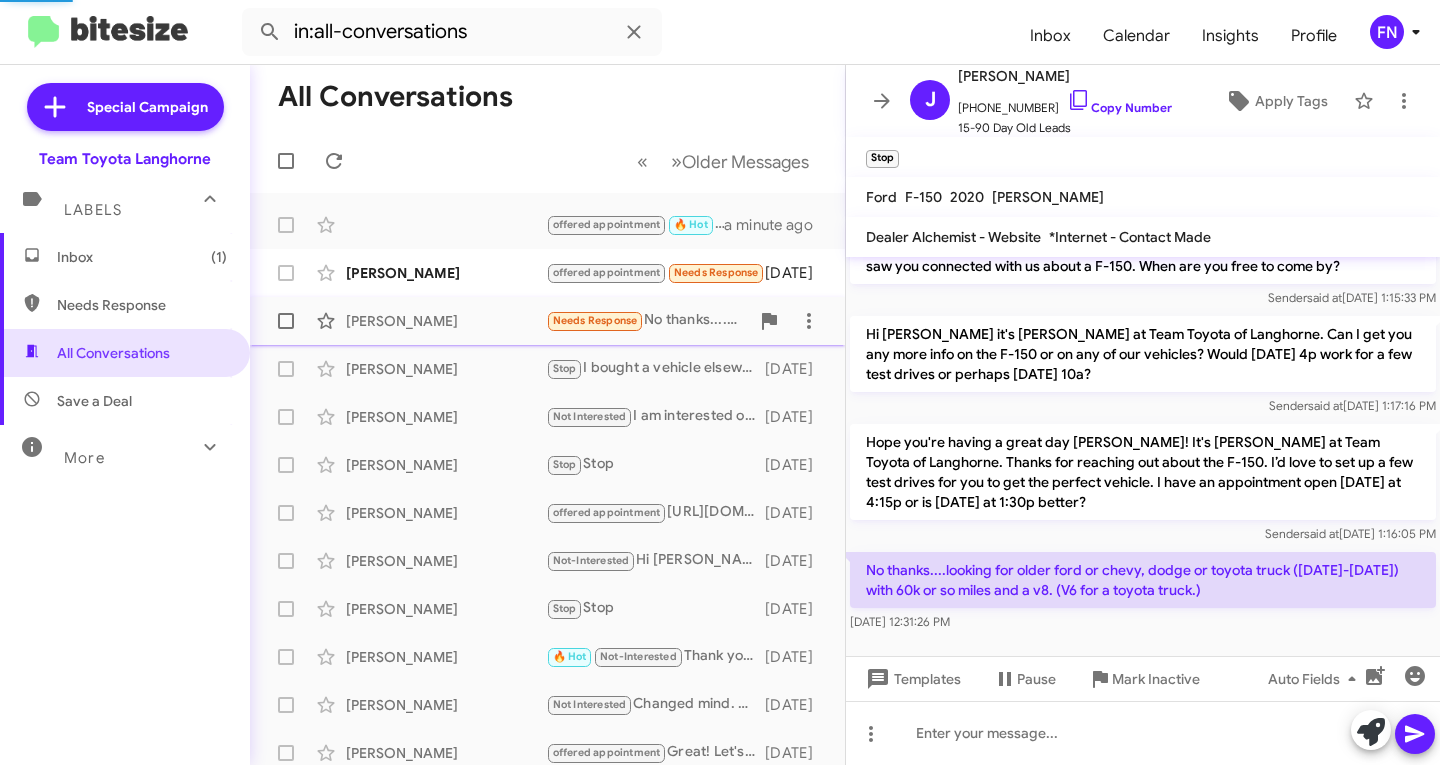scroll, scrollTop: 33, scrollLeft: 0, axis: vertical 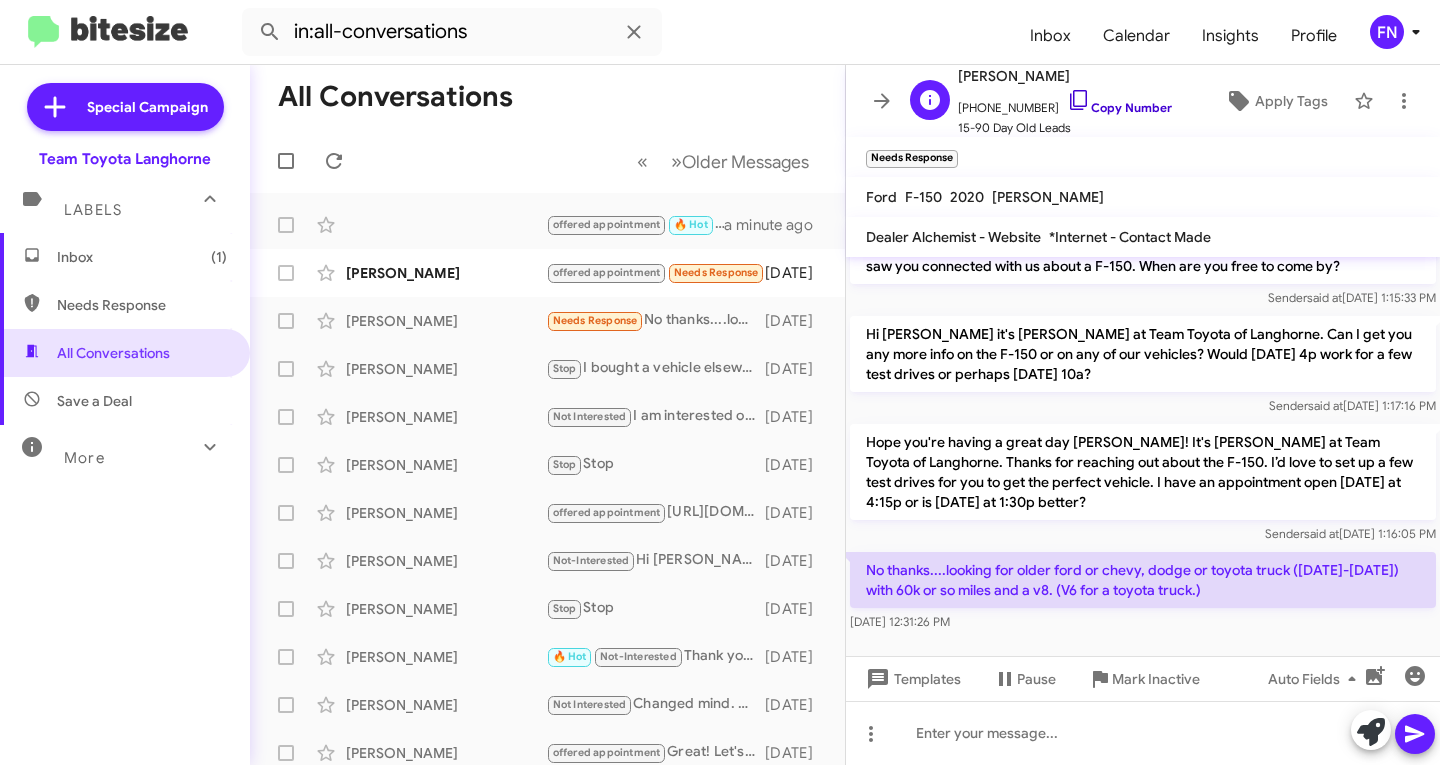click on "Copy Number" 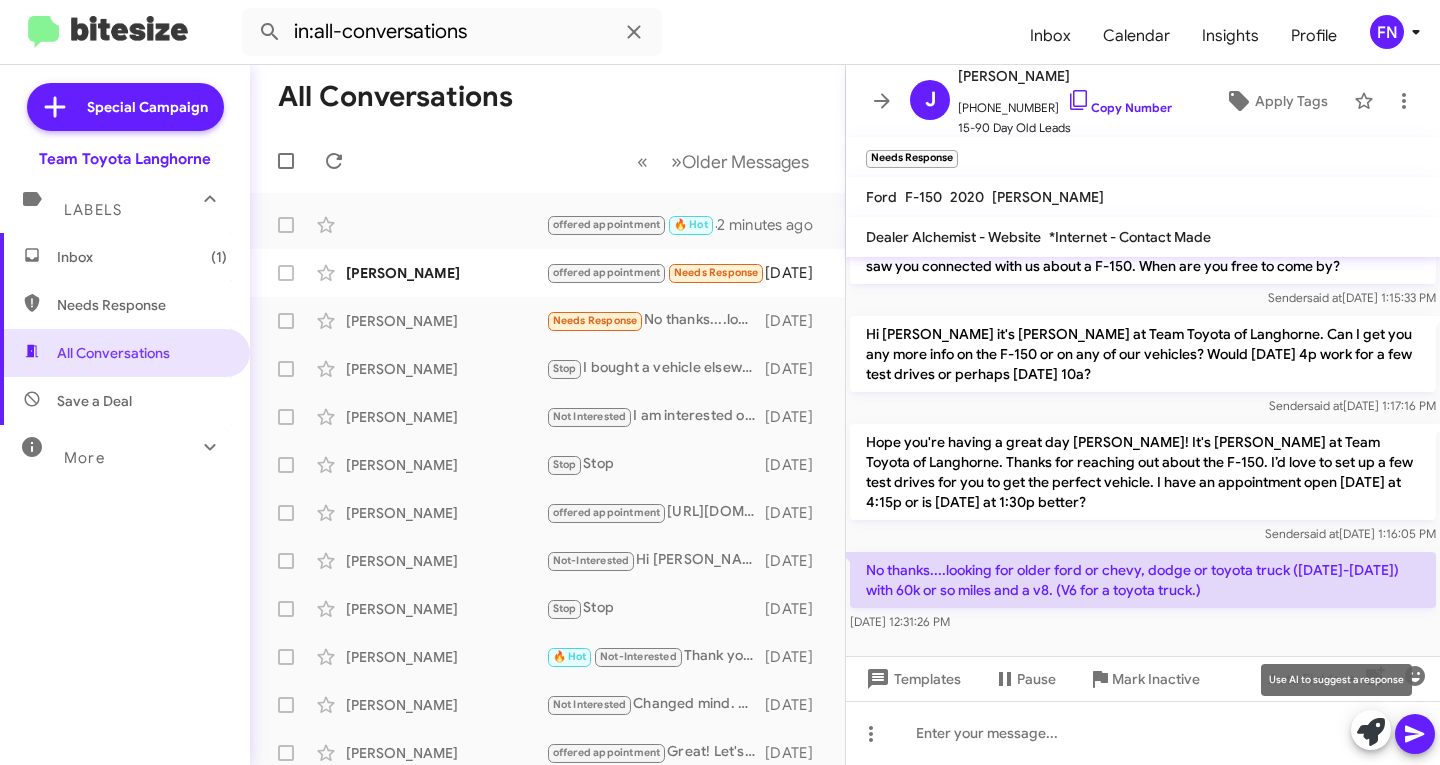click 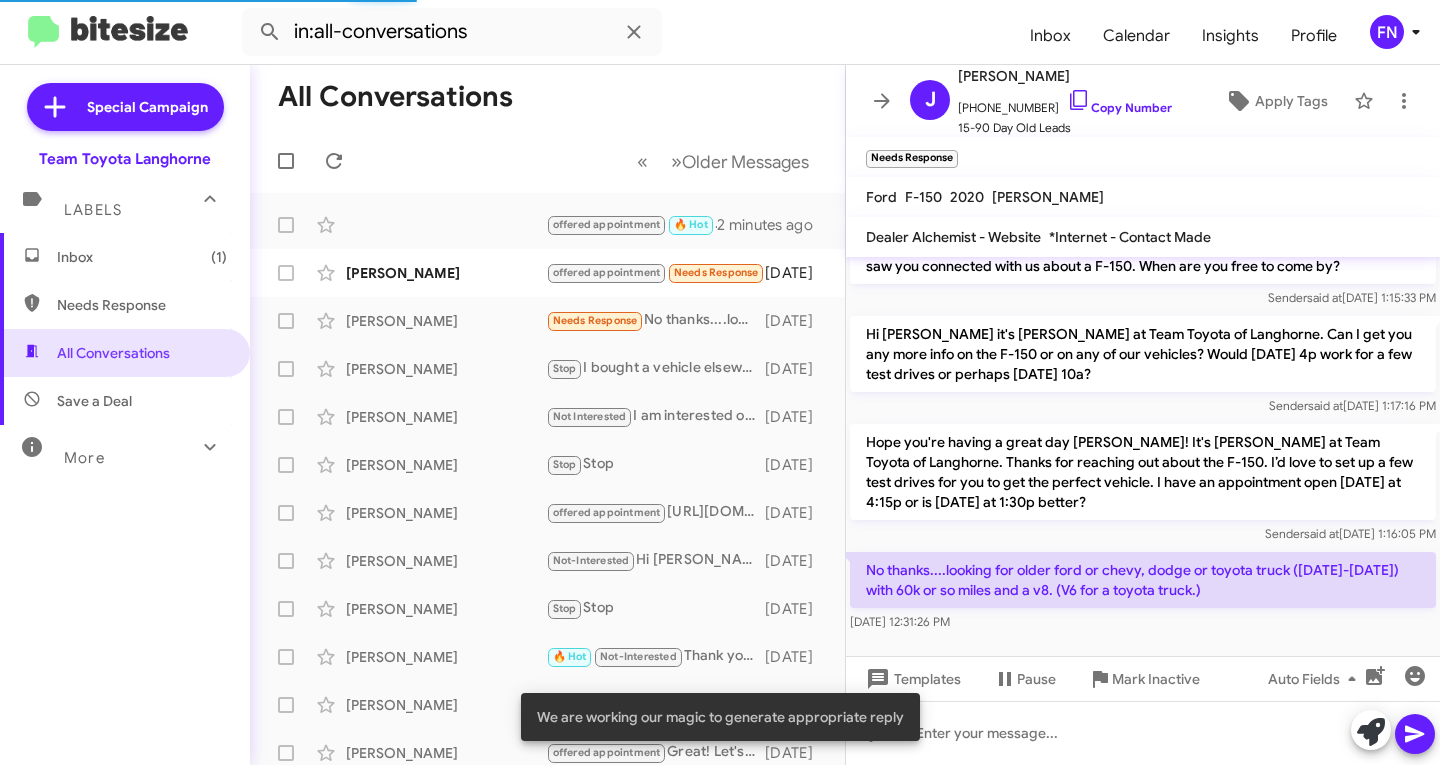 scroll, scrollTop: 269, scrollLeft: 0, axis: vertical 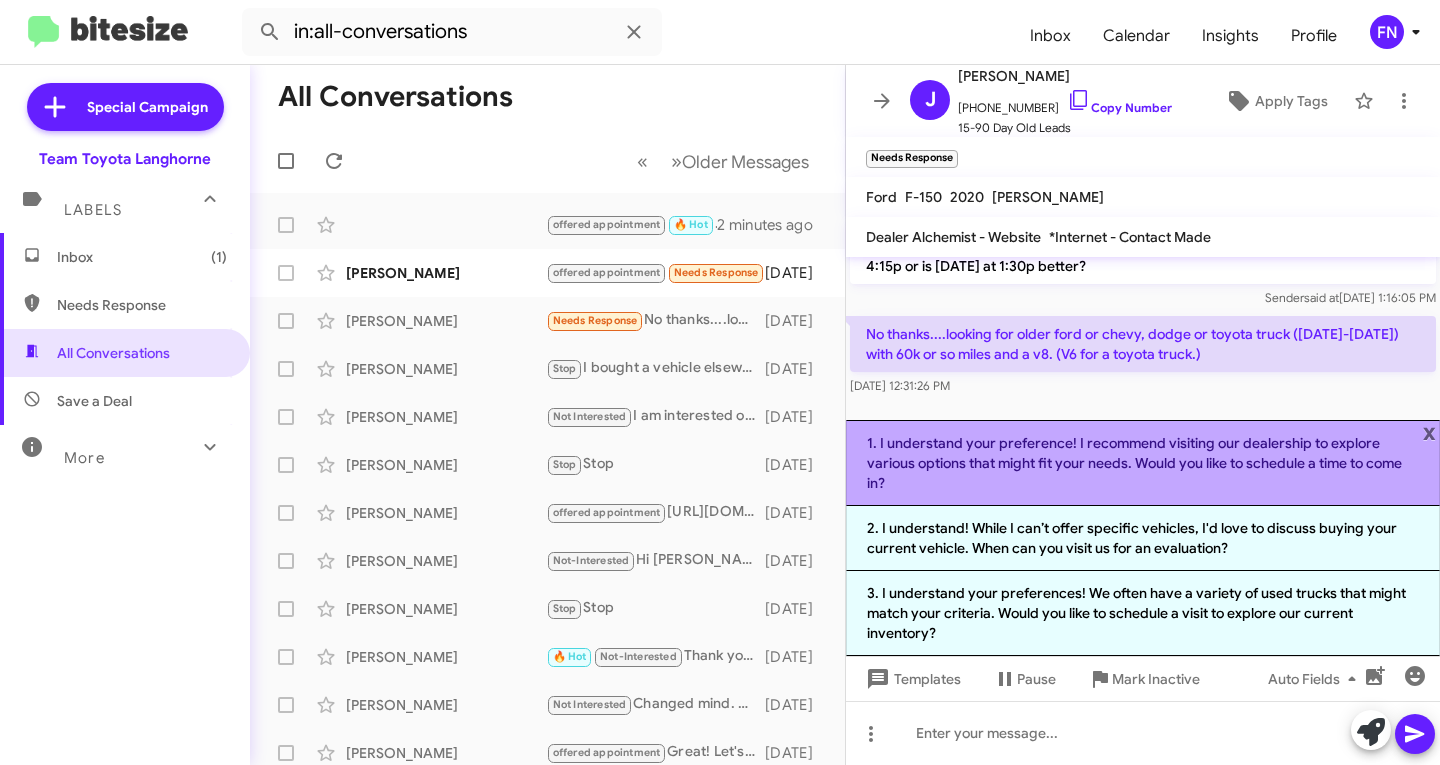 click on "1. I understand your preference! I recommend visiting our dealership to explore various options that might fit your needs. Would you like to schedule a time to come in?" 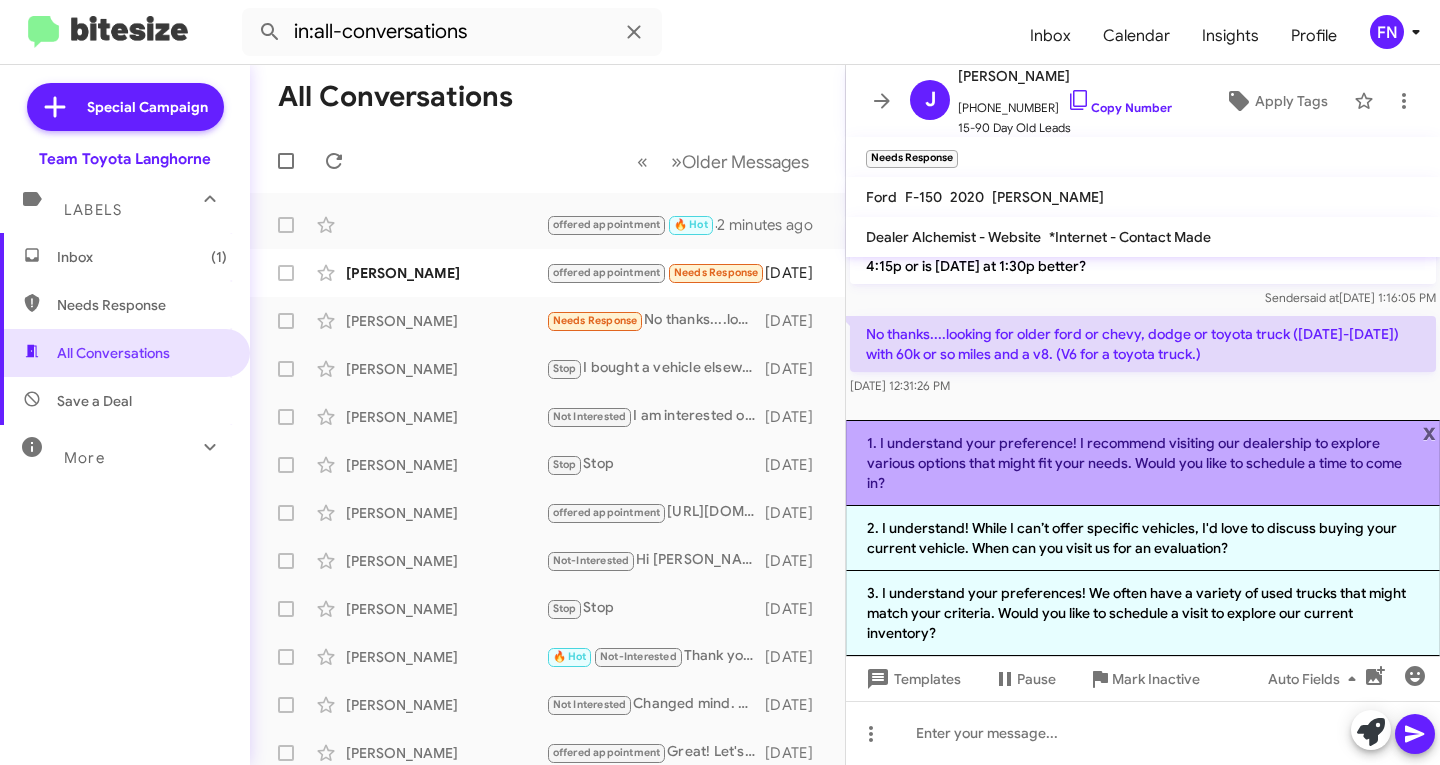 scroll, scrollTop: 73, scrollLeft: 0, axis: vertical 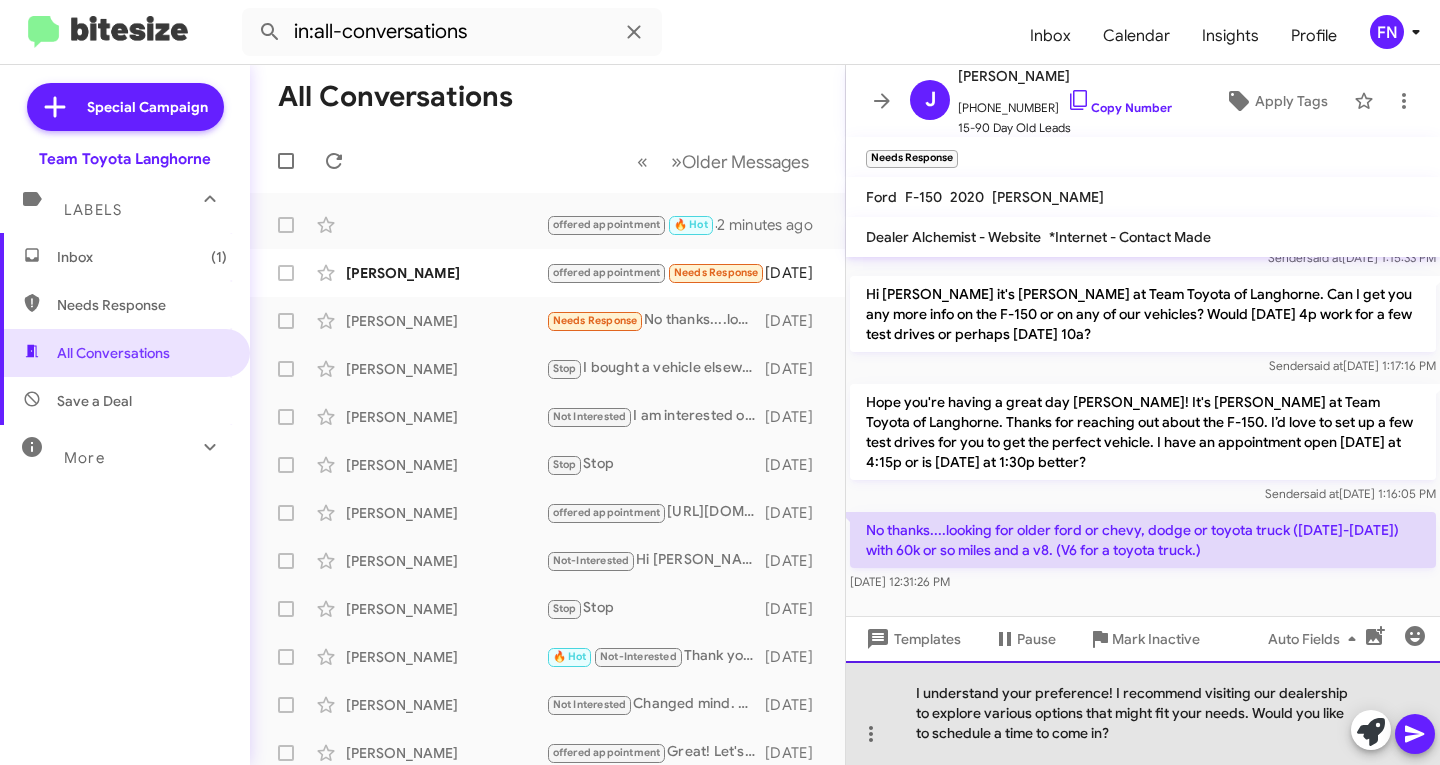 drag, startPoint x: 1168, startPoint y: 744, endPoint x: 1257, endPoint y: 709, distance: 95.63472 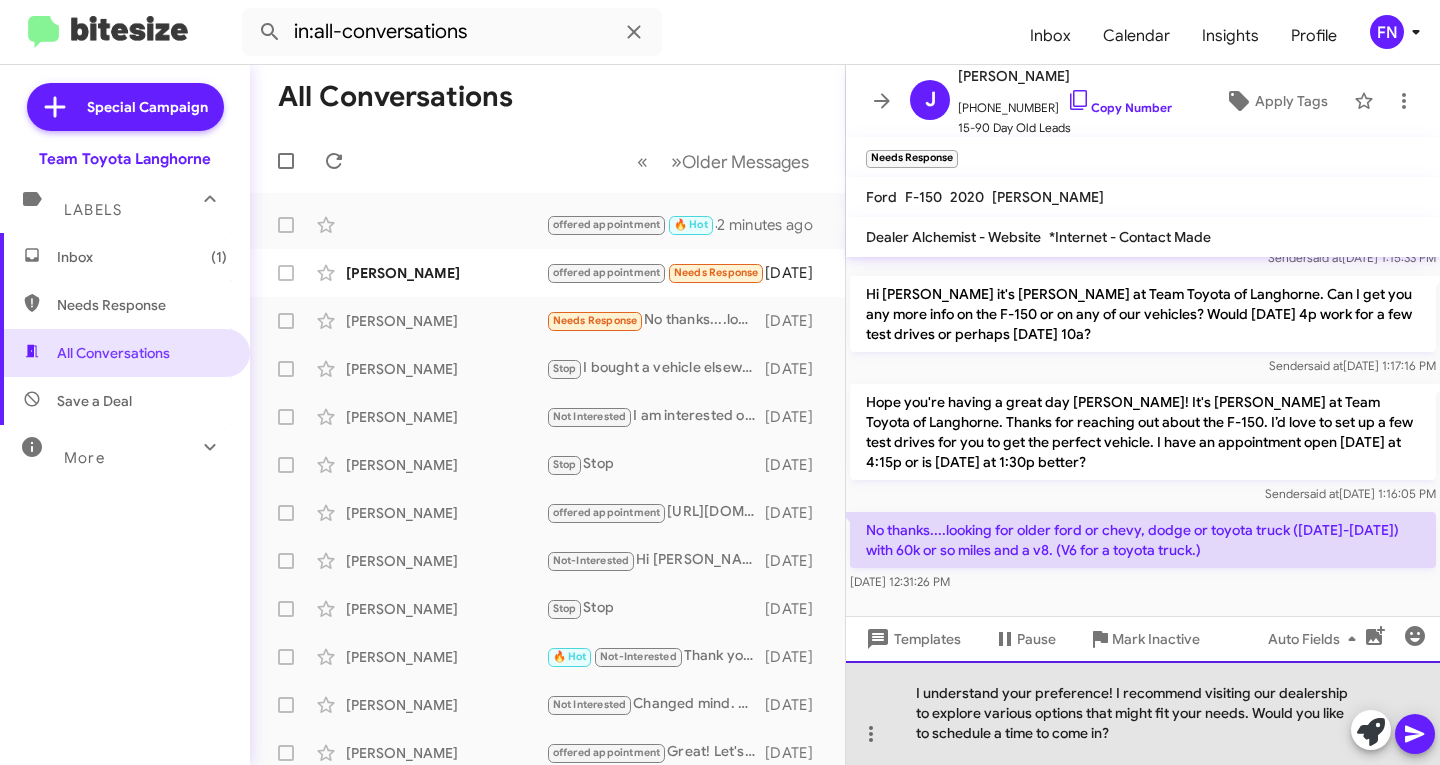 click on "I understand your preference! I recommend visiting our dealership to explore various options that might fit your needs. Would you like to schedule a time to come in?" 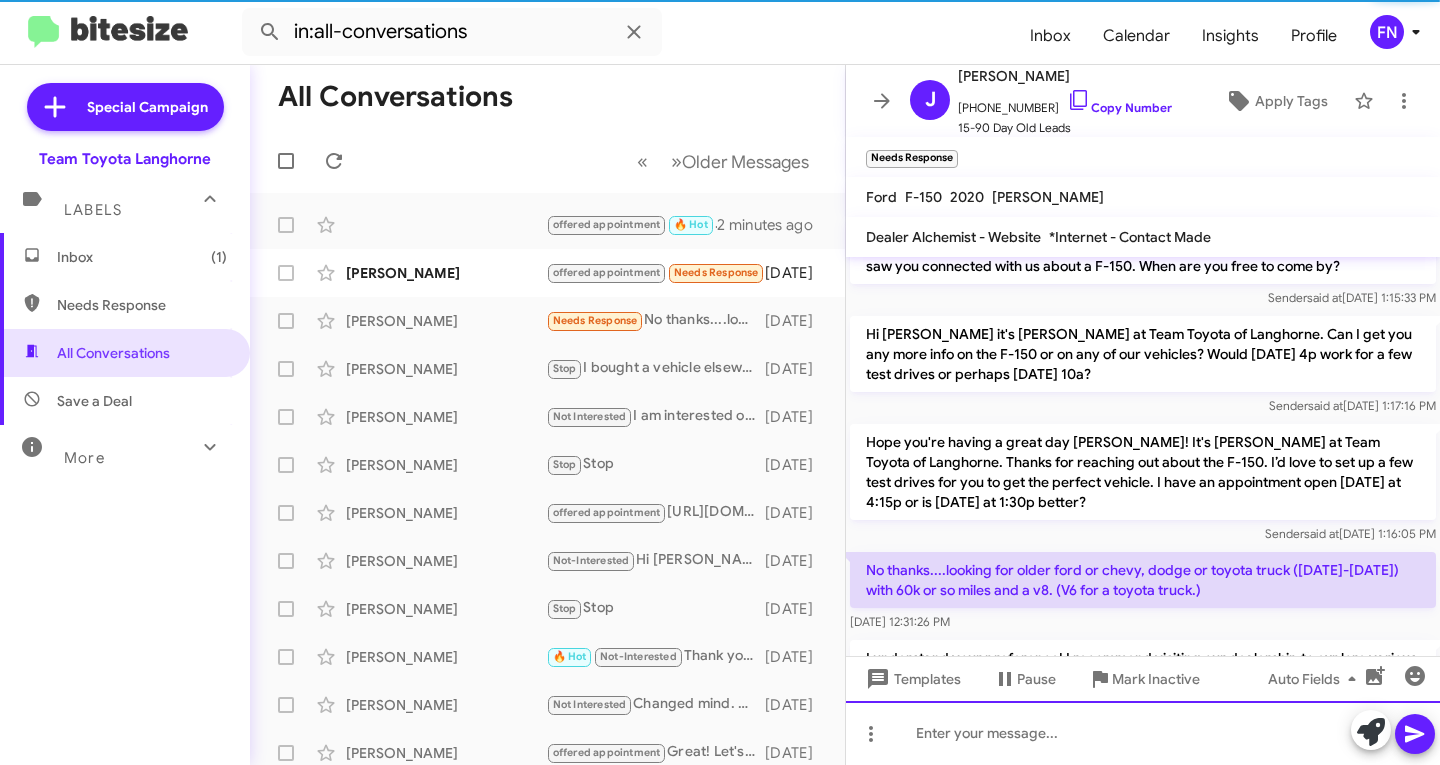 scroll, scrollTop: 146, scrollLeft: 0, axis: vertical 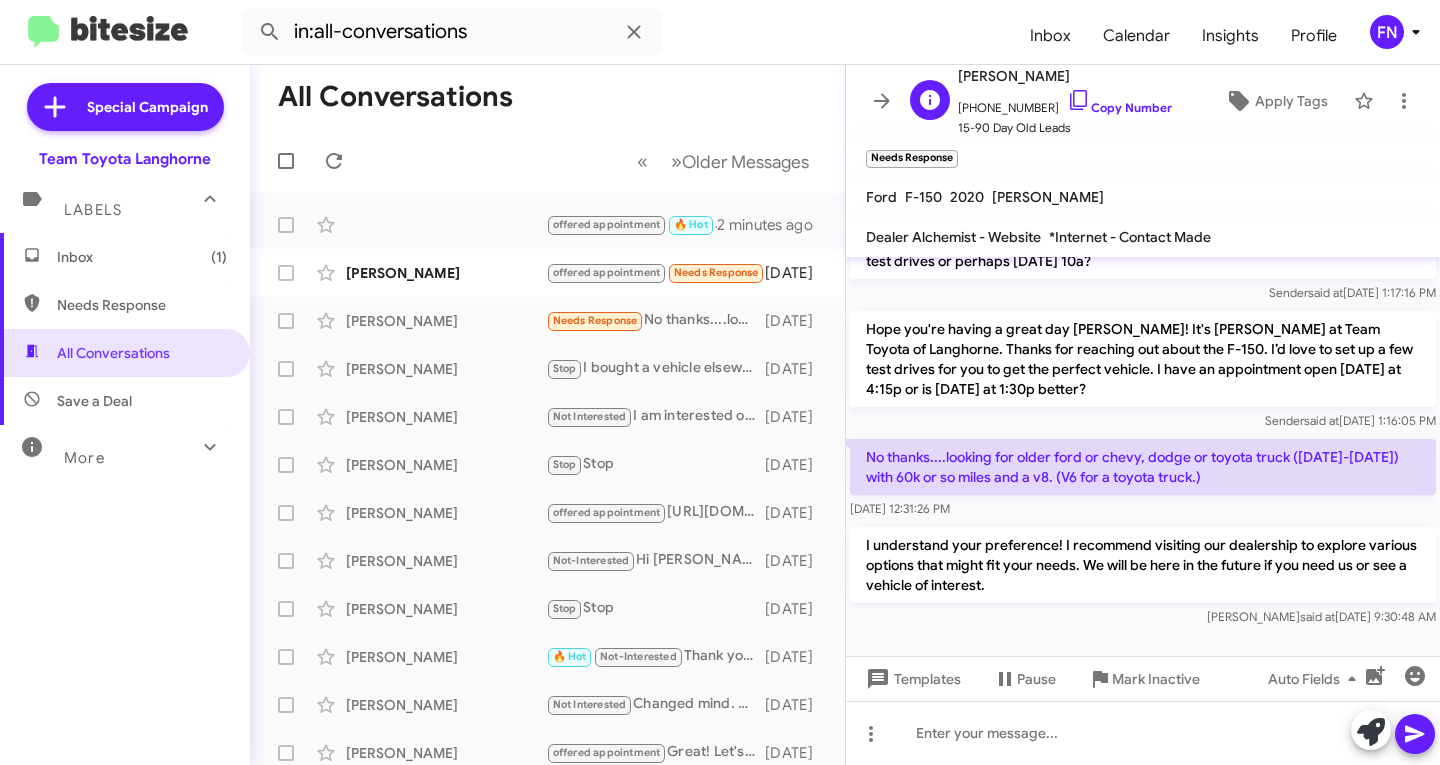 click on "[PHONE_NUMBER]   Copy Number" 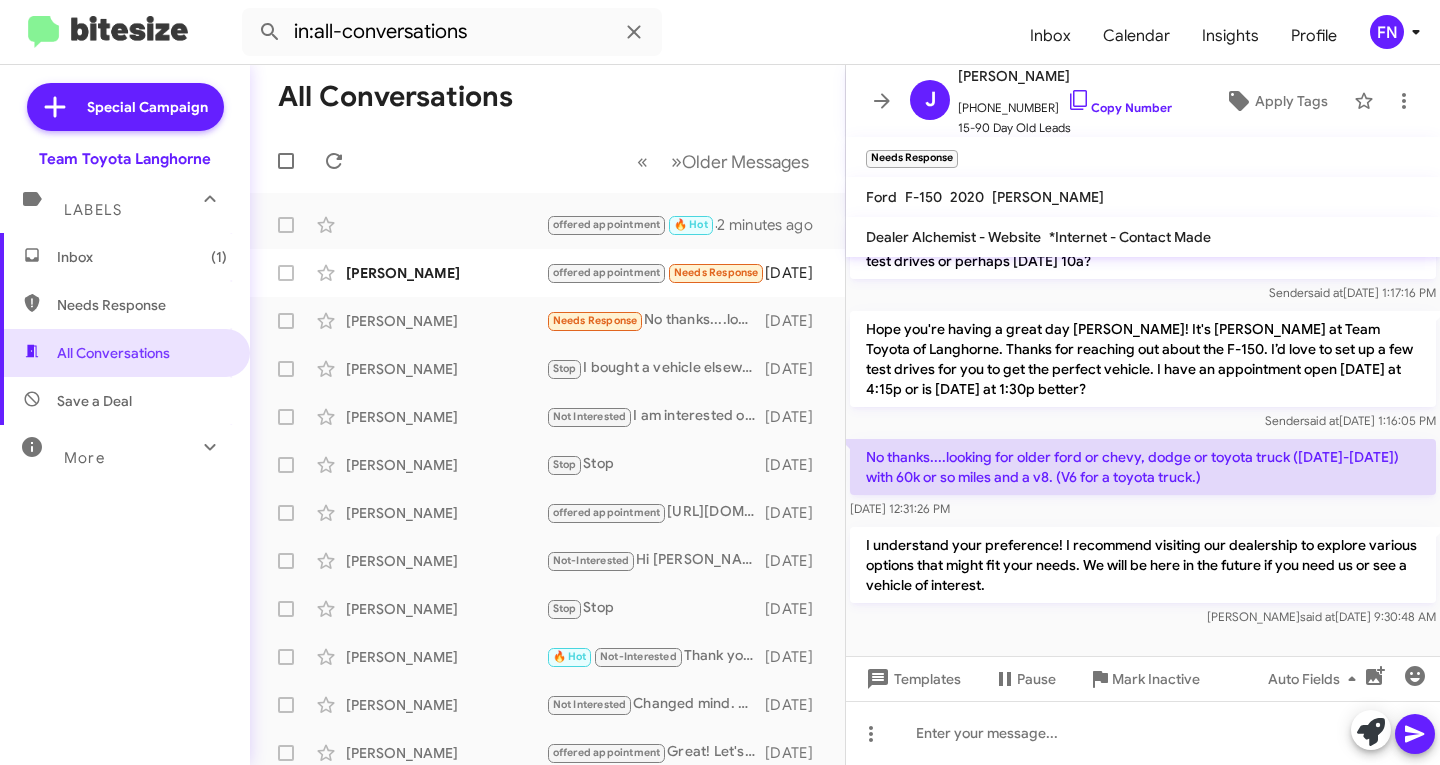 click on "[PERSON_NAME]   [PHONE_NUMBER]   Copy Number   15-90 Day Old Leads  Apply Tags" 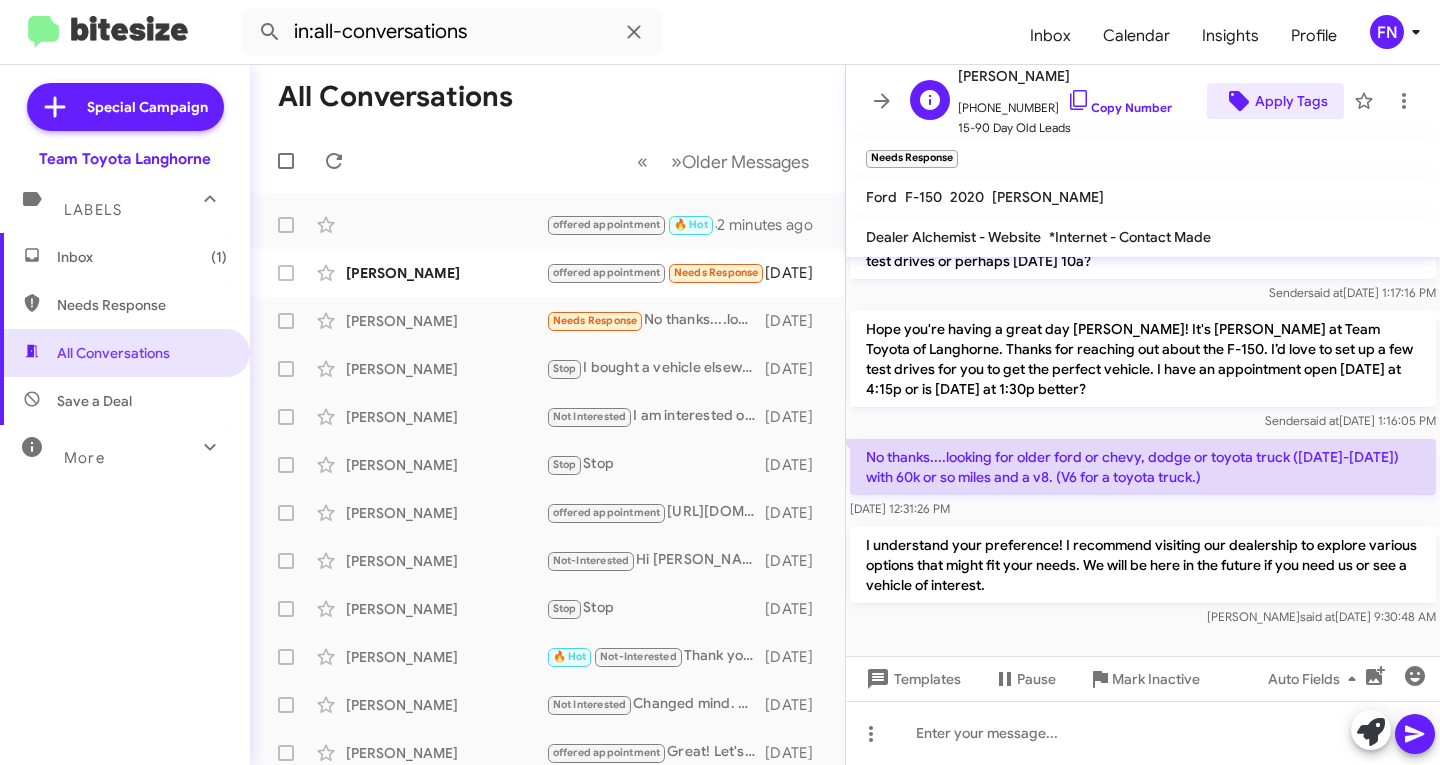 click on "Apply Tags" 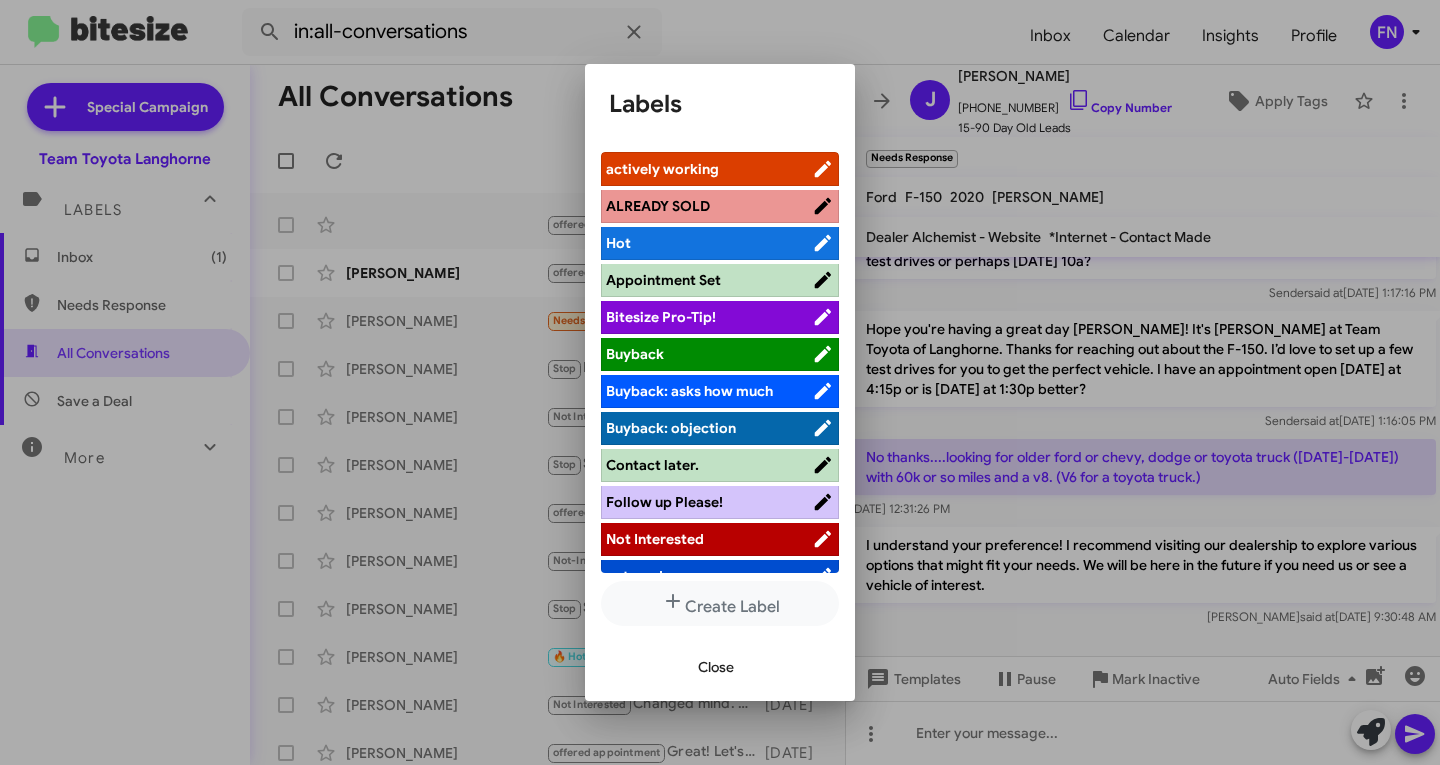 scroll, scrollTop: 283, scrollLeft: 0, axis: vertical 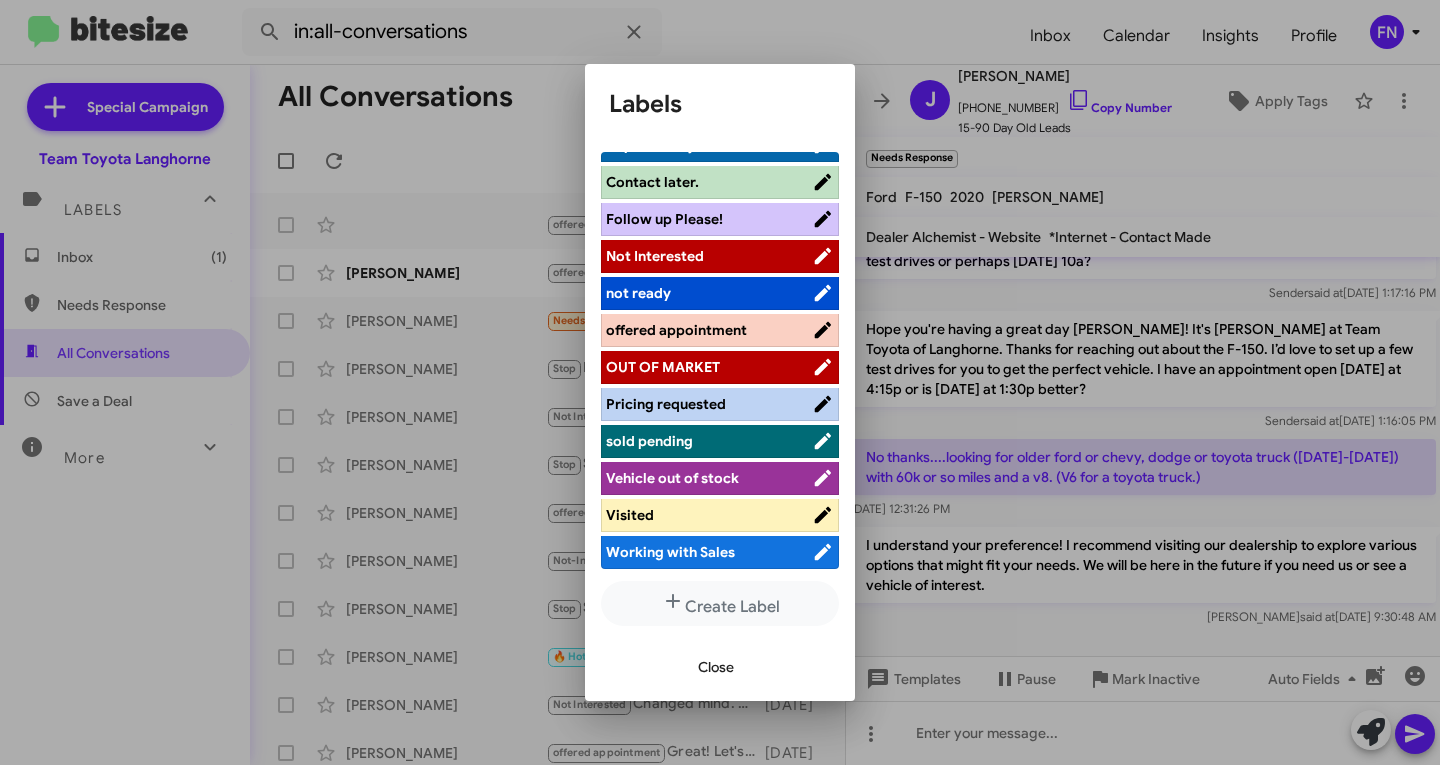 click on "Not Interested" at bounding box center [709, 256] 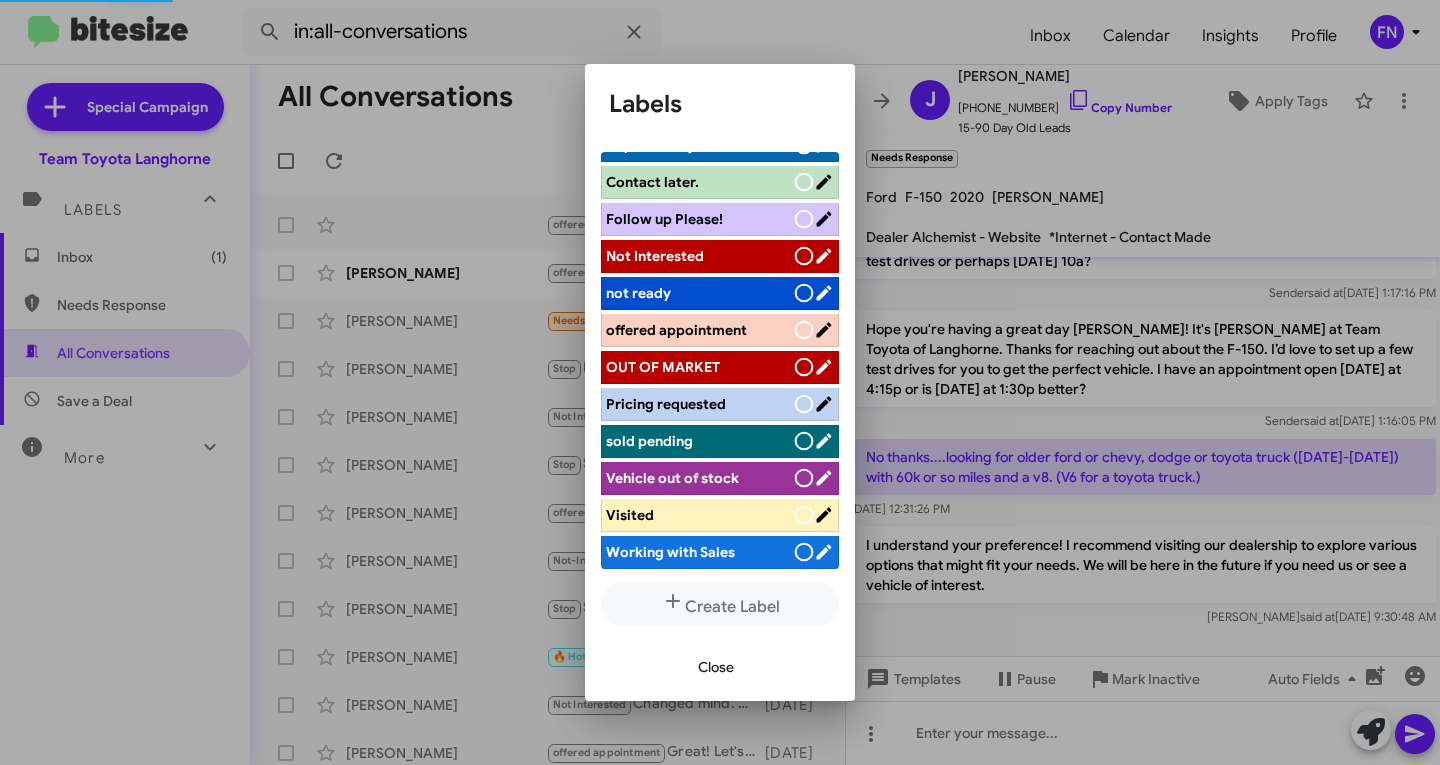 scroll, scrollTop: 283, scrollLeft: 0, axis: vertical 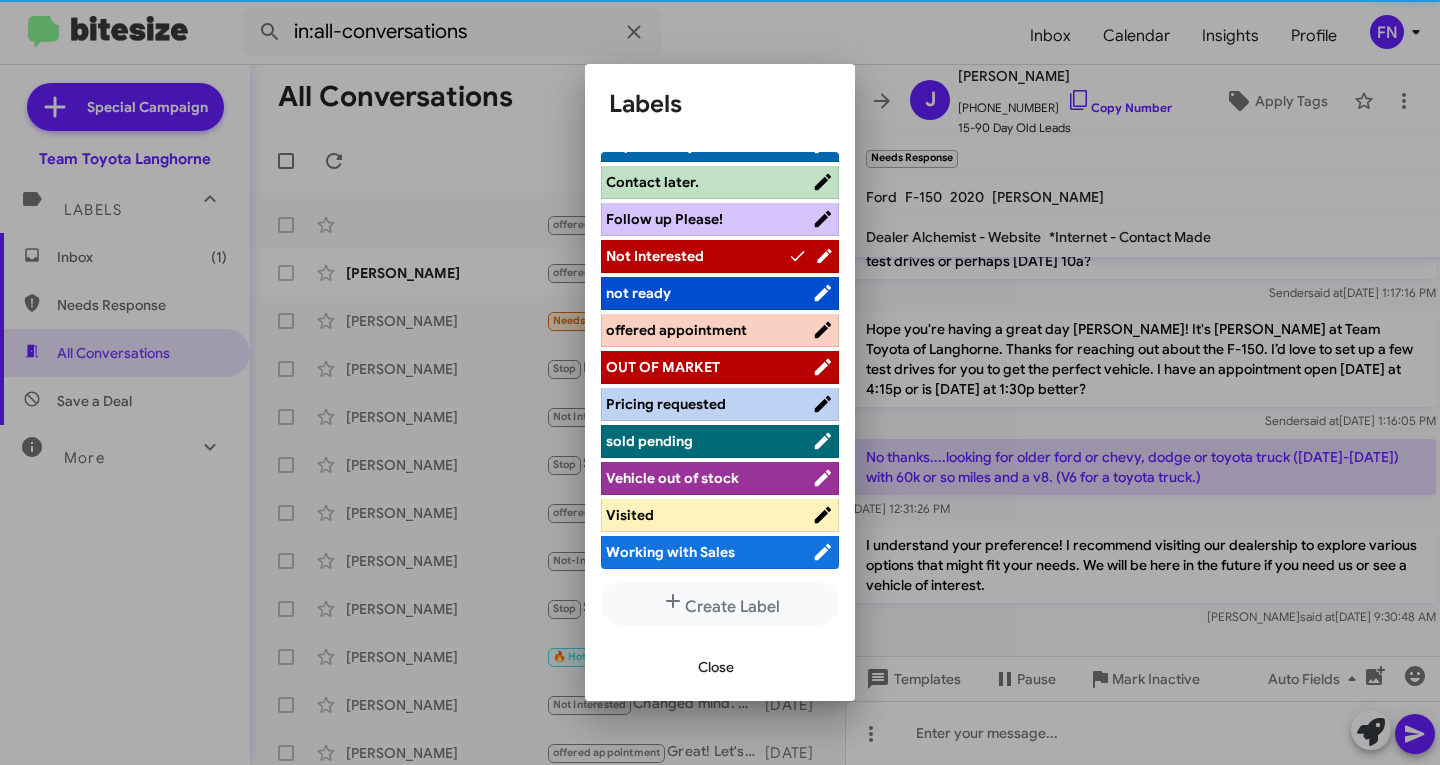 click on "Close" at bounding box center (716, 667) 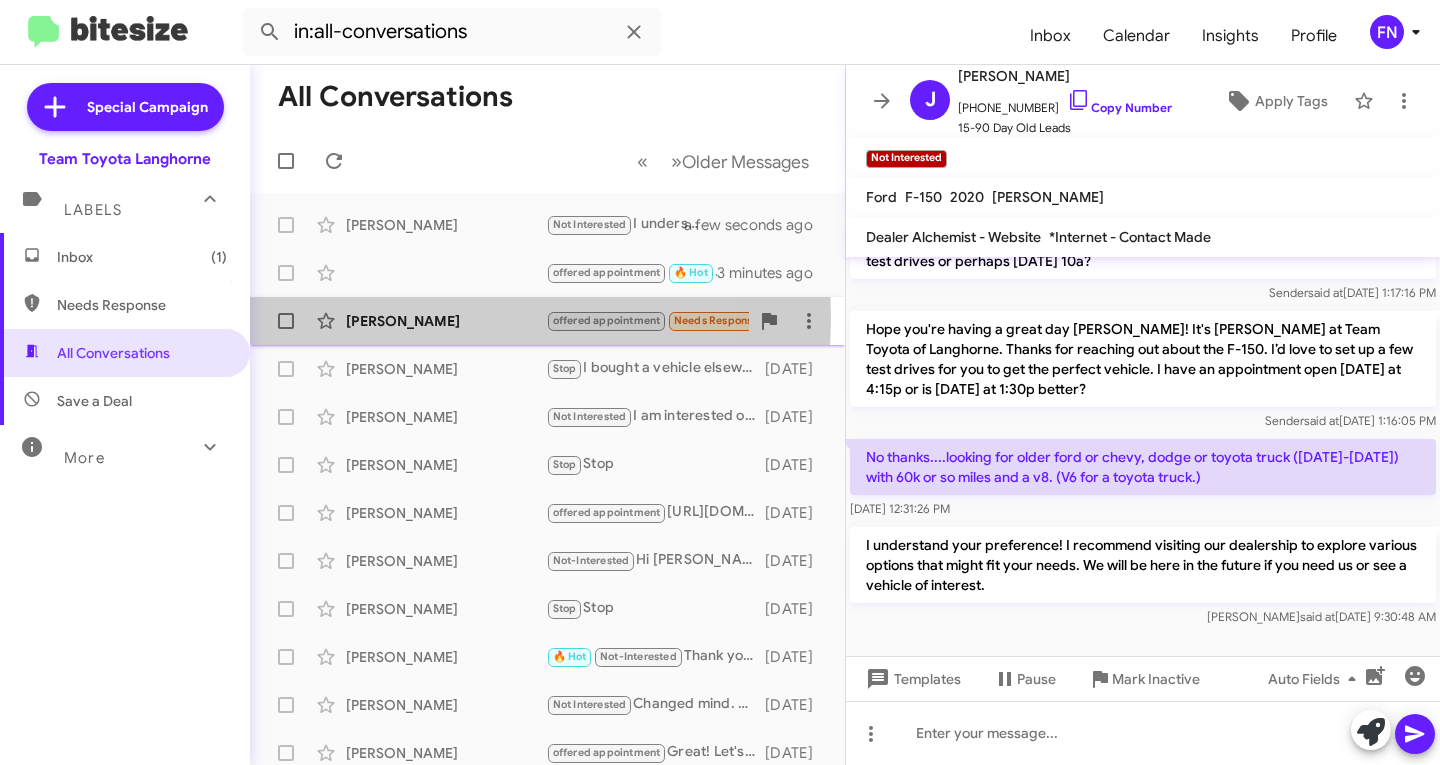 click on "[PERSON_NAME]" 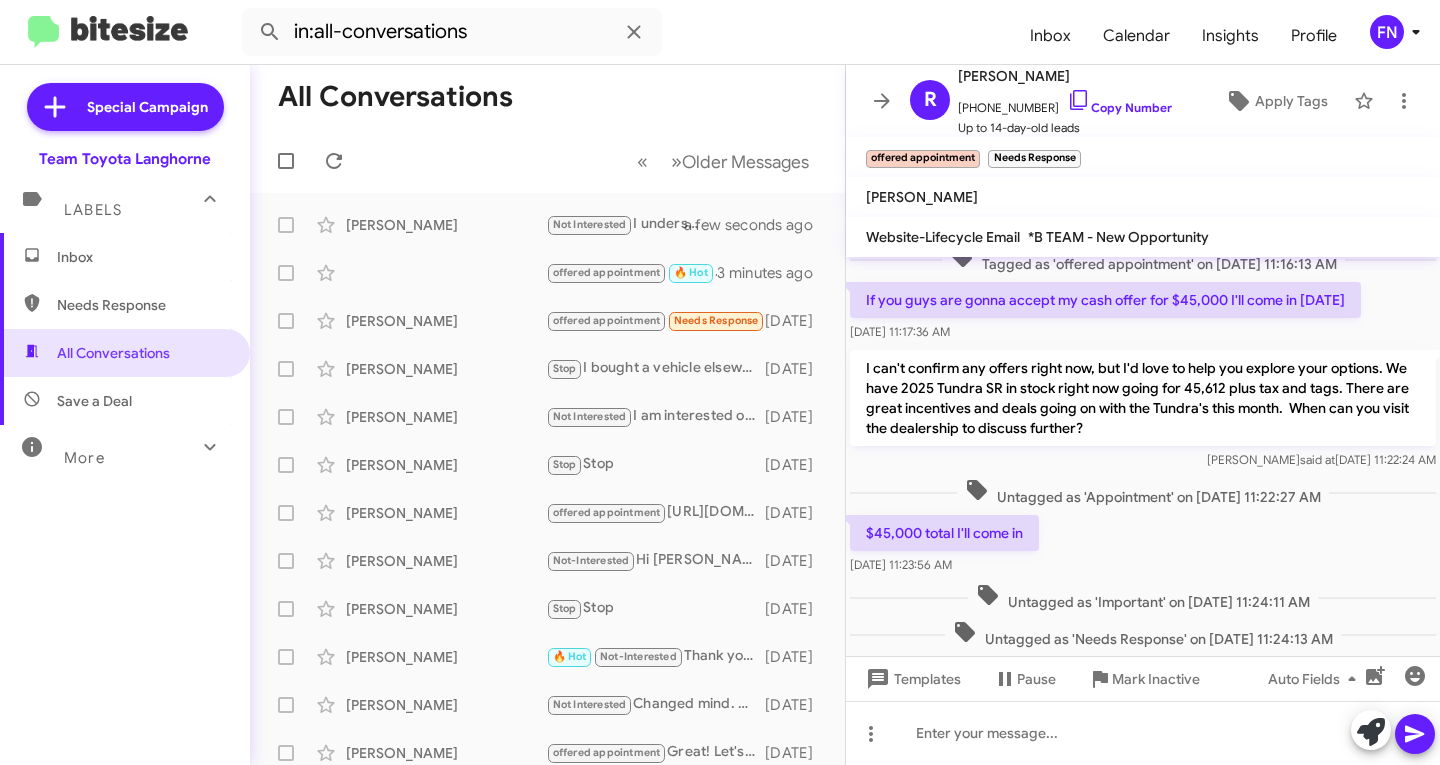 scroll, scrollTop: 555, scrollLeft: 0, axis: vertical 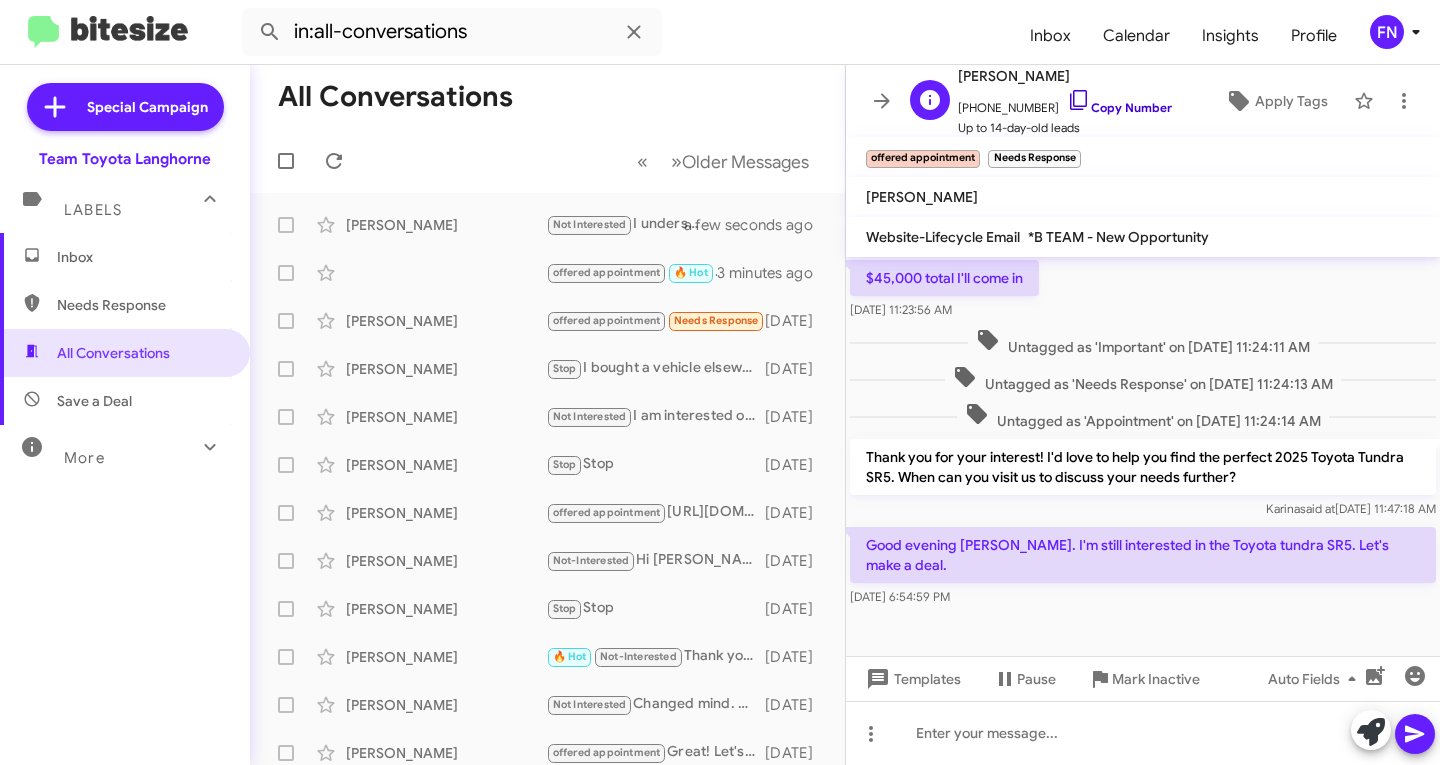 click on "Copy Number" 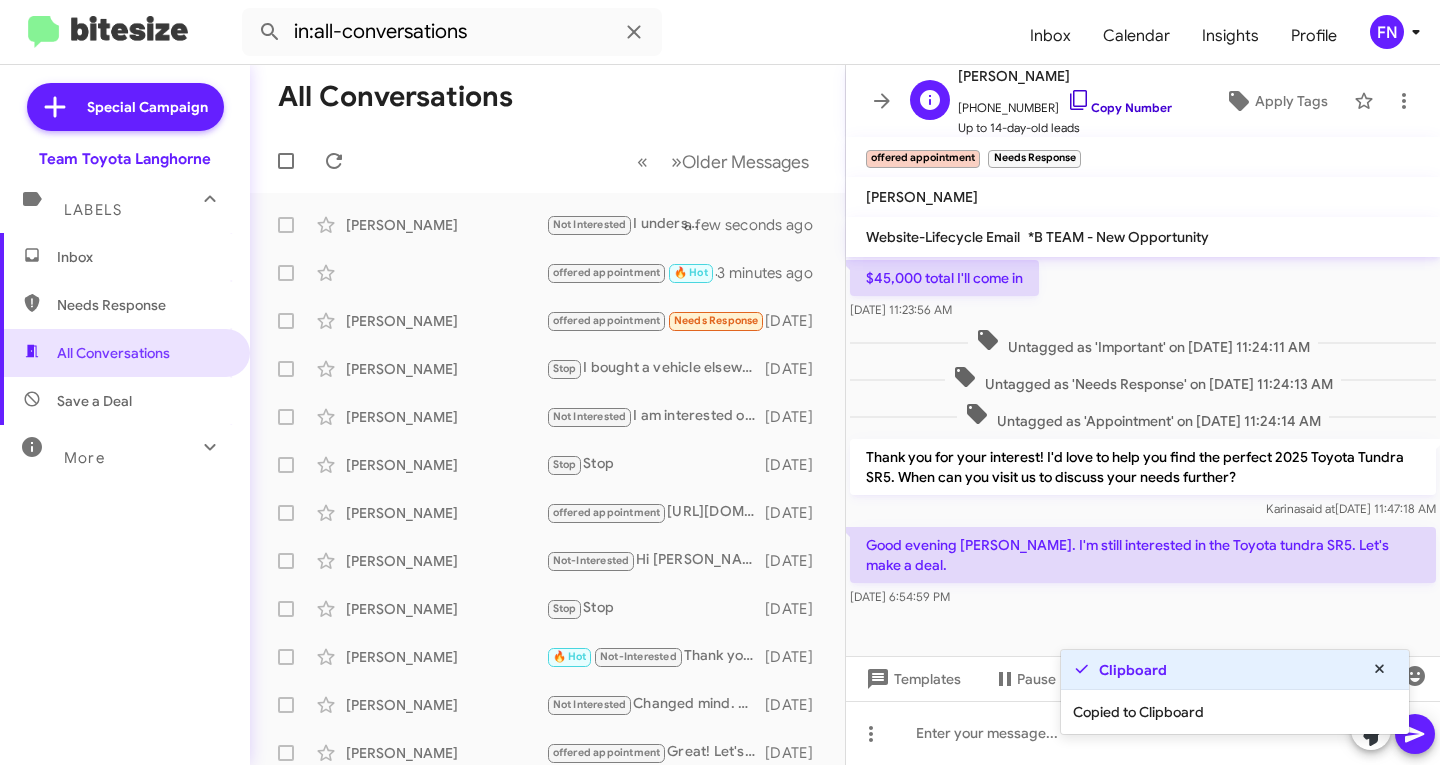 click on "Copy Number" 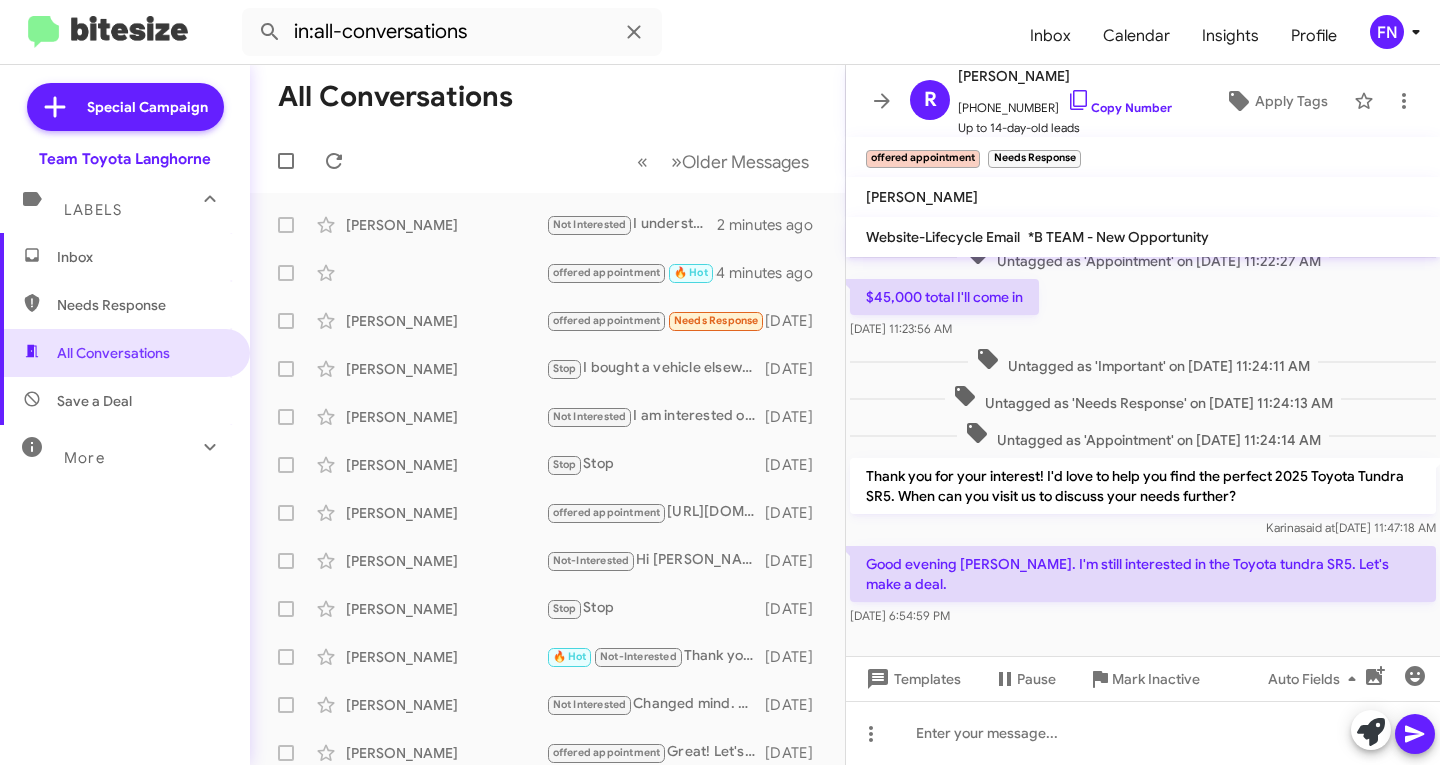 scroll, scrollTop: 555, scrollLeft: 0, axis: vertical 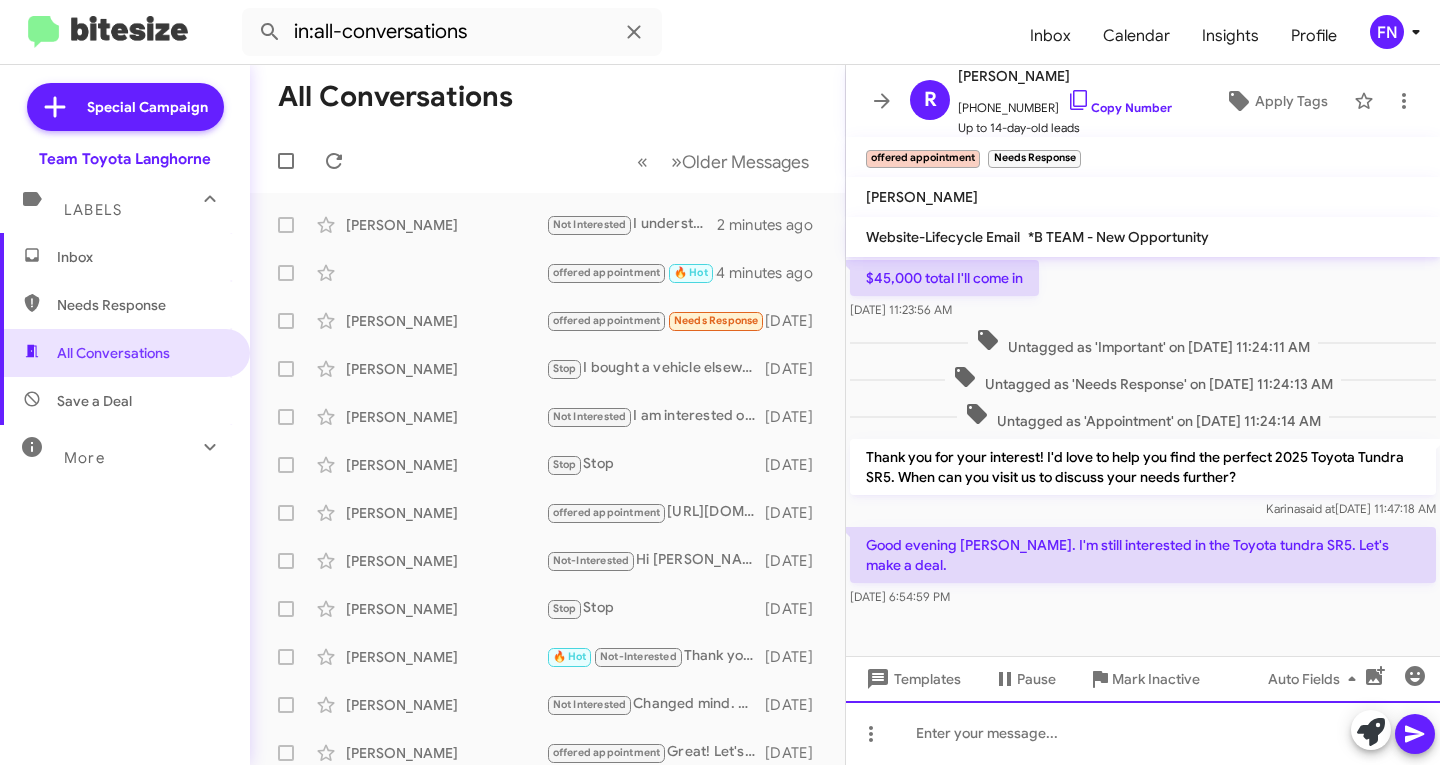 click 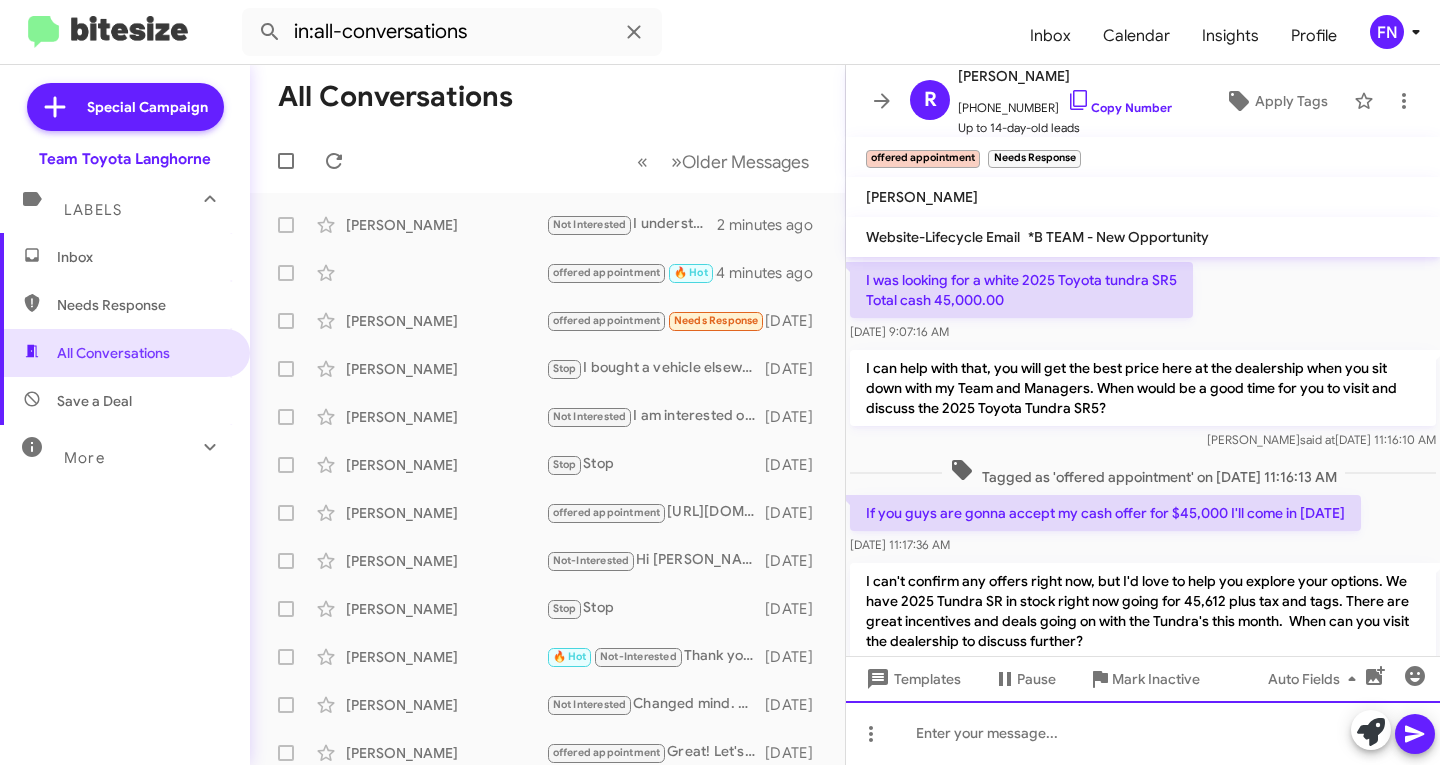 scroll, scrollTop: 55, scrollLeft: 0, axis: vertical 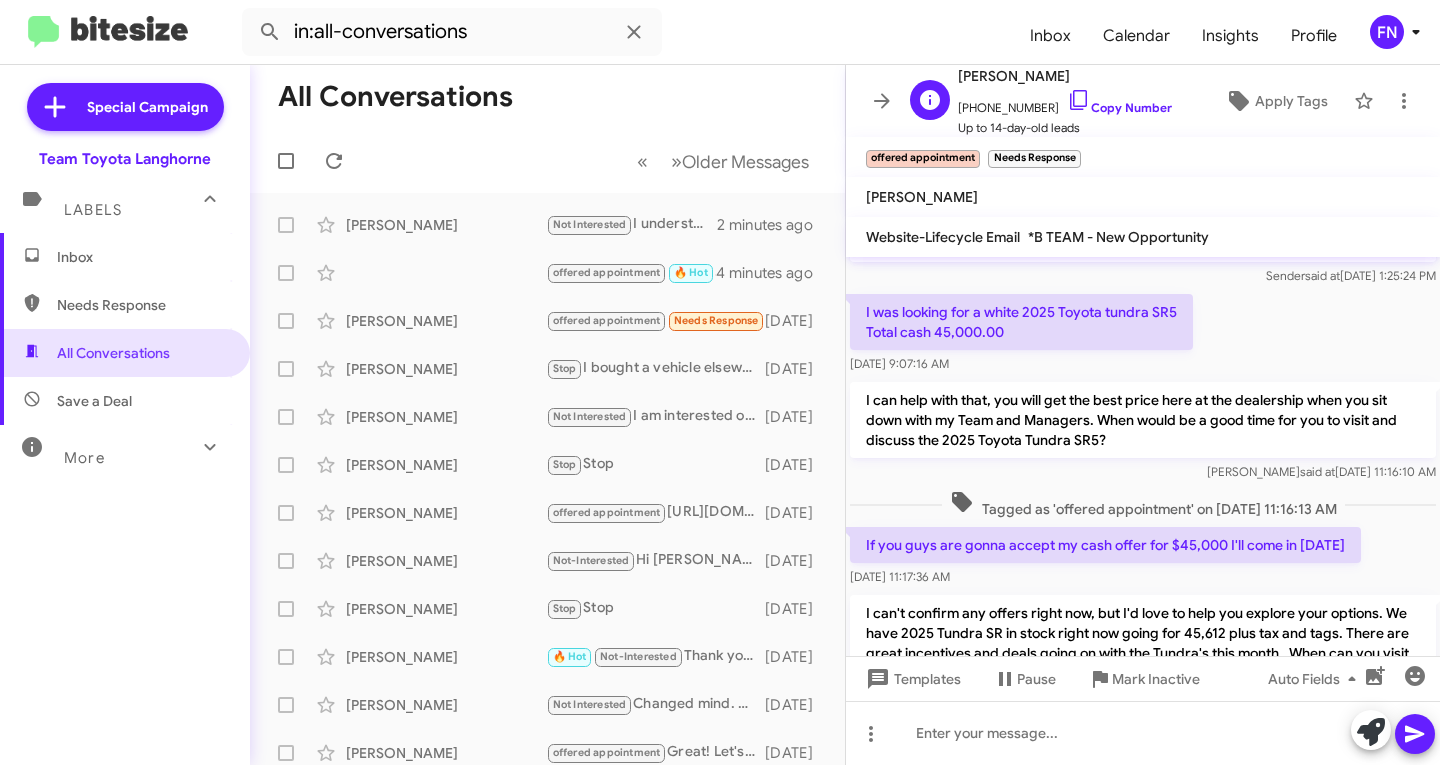 click on "[PHONE_NUMBER]   Copy Number" 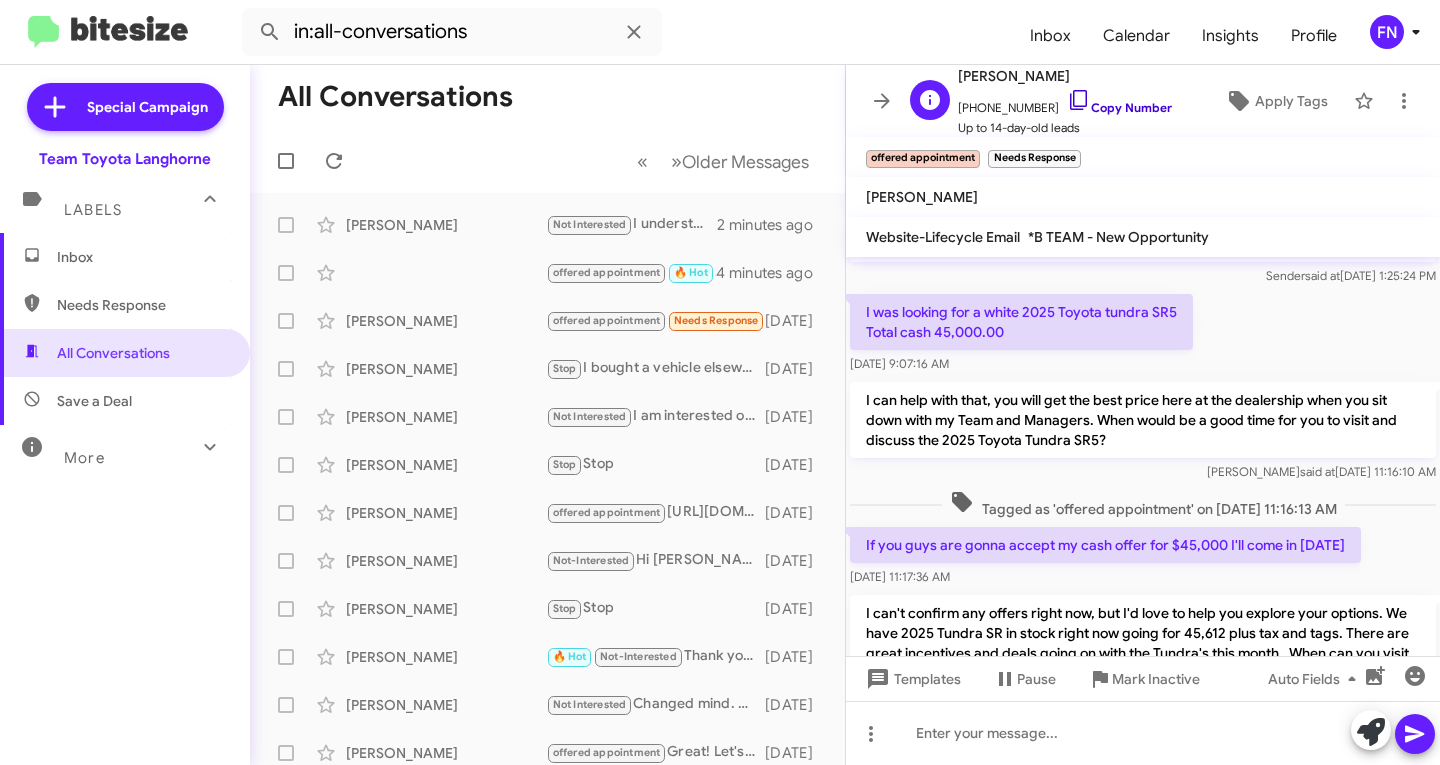 click 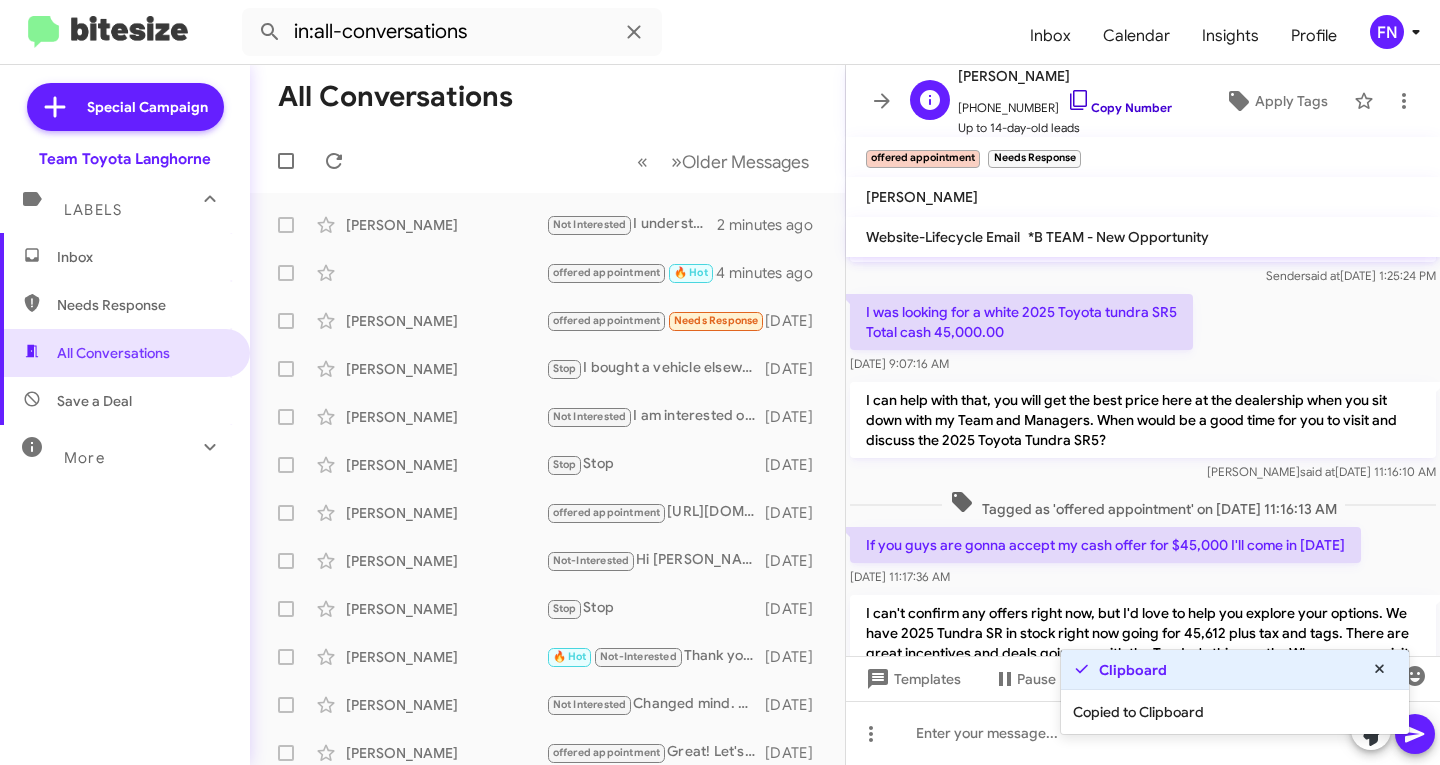 click 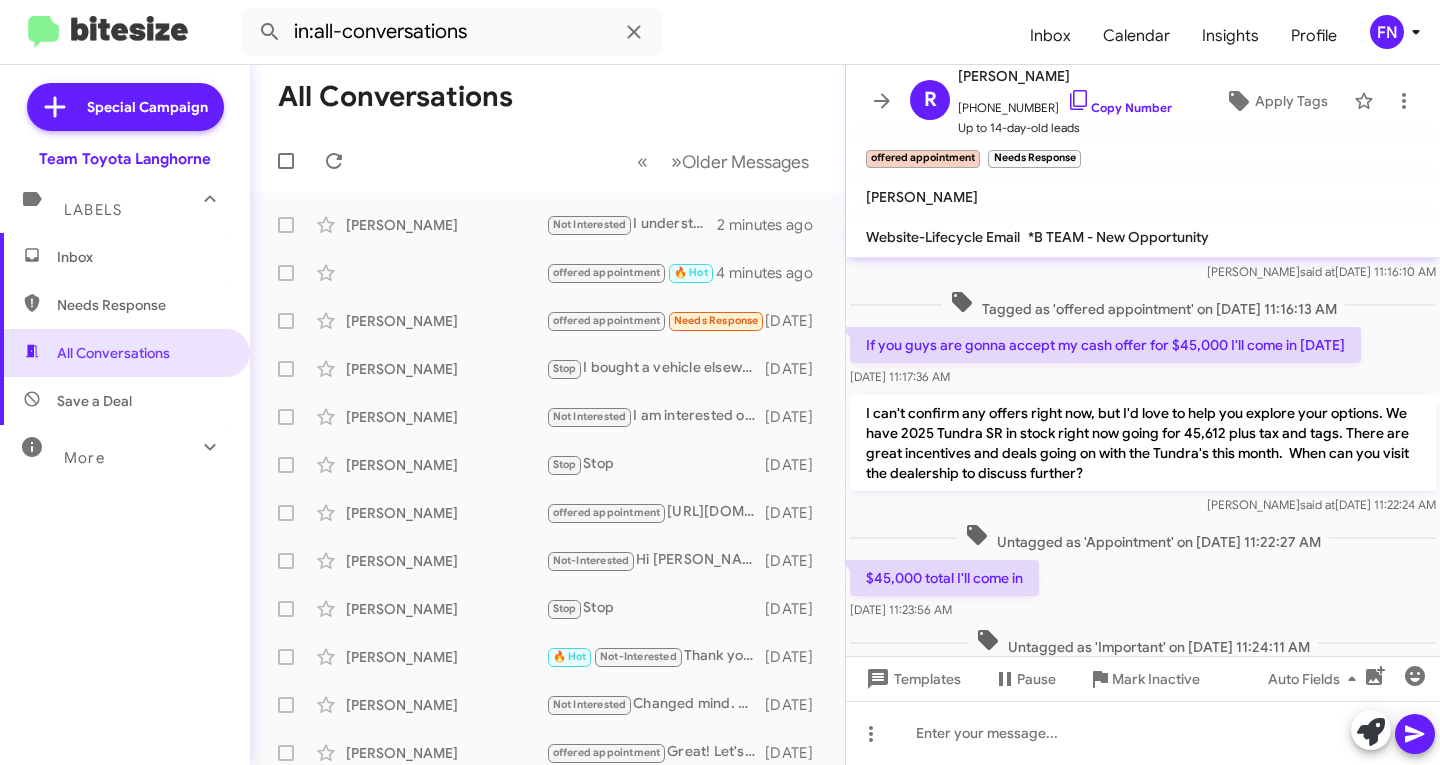 scroll, scrollTop: 555, scrollLeft: 0, axis: vertical 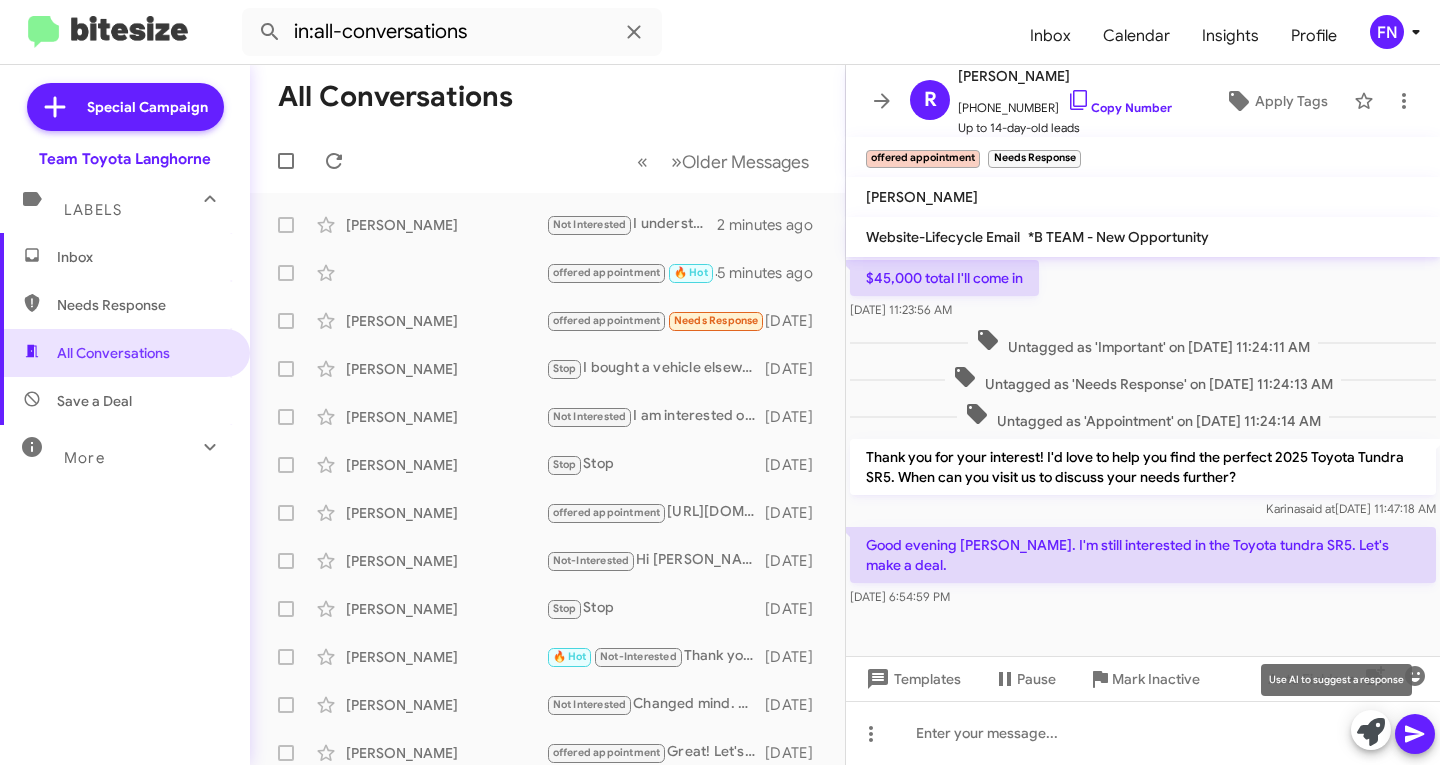 click 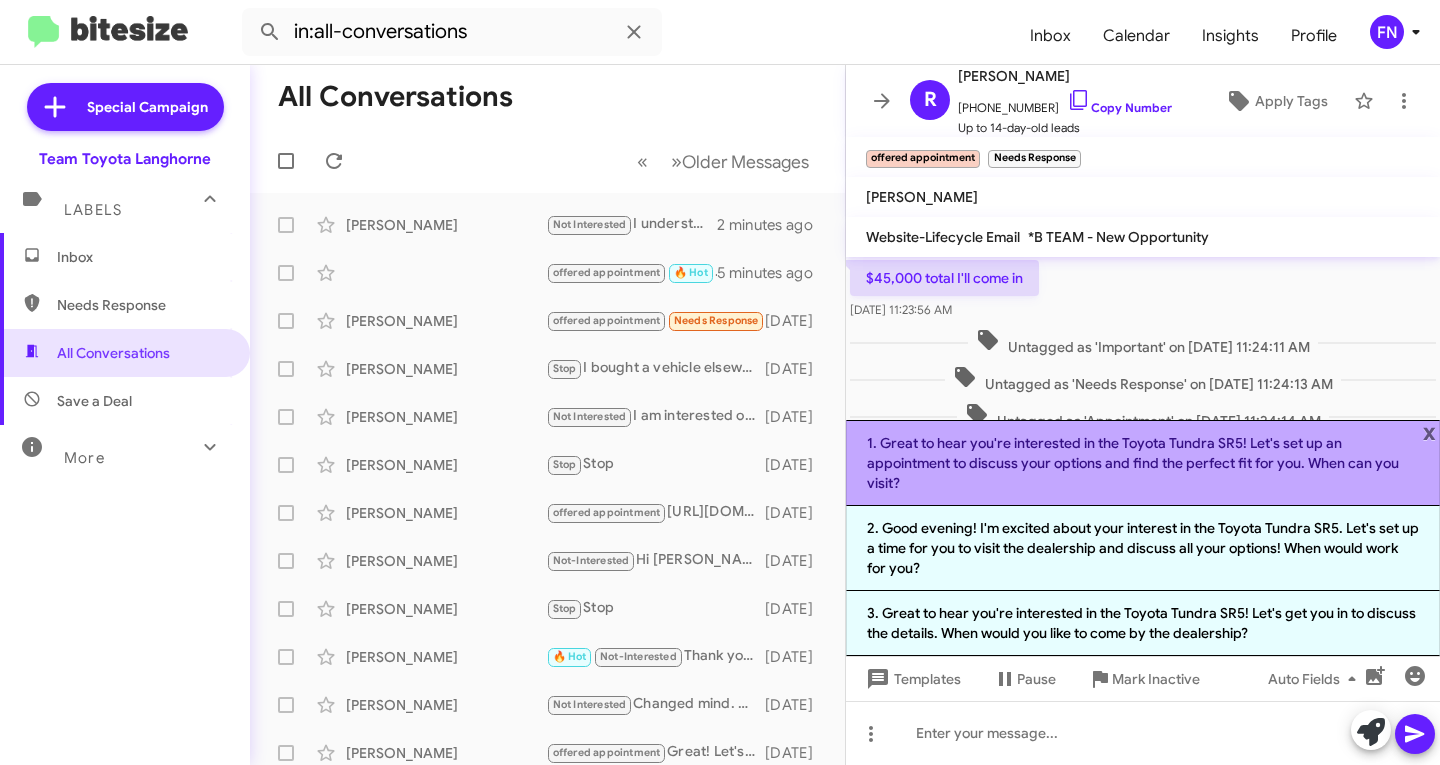 click on "1. Great to hear you're interested in the Toyota Tundra SR5! Let's set up an appointment to discuss your options and find the perfect fit for you. When can you visit?" 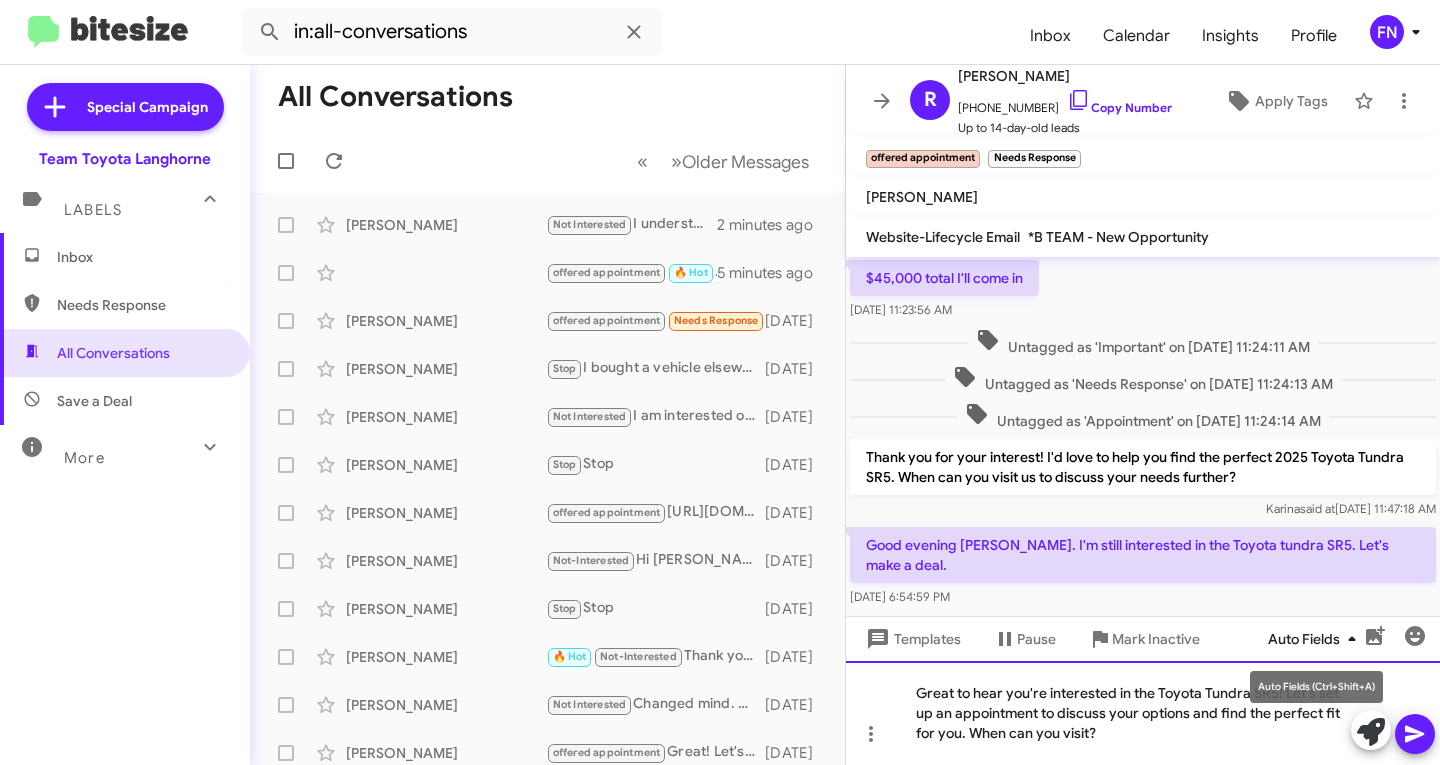 drag, startPoint x: 1114, startPoint y: 745, endPoint x: 1284, endPoint y: 656, distance: 191.88799 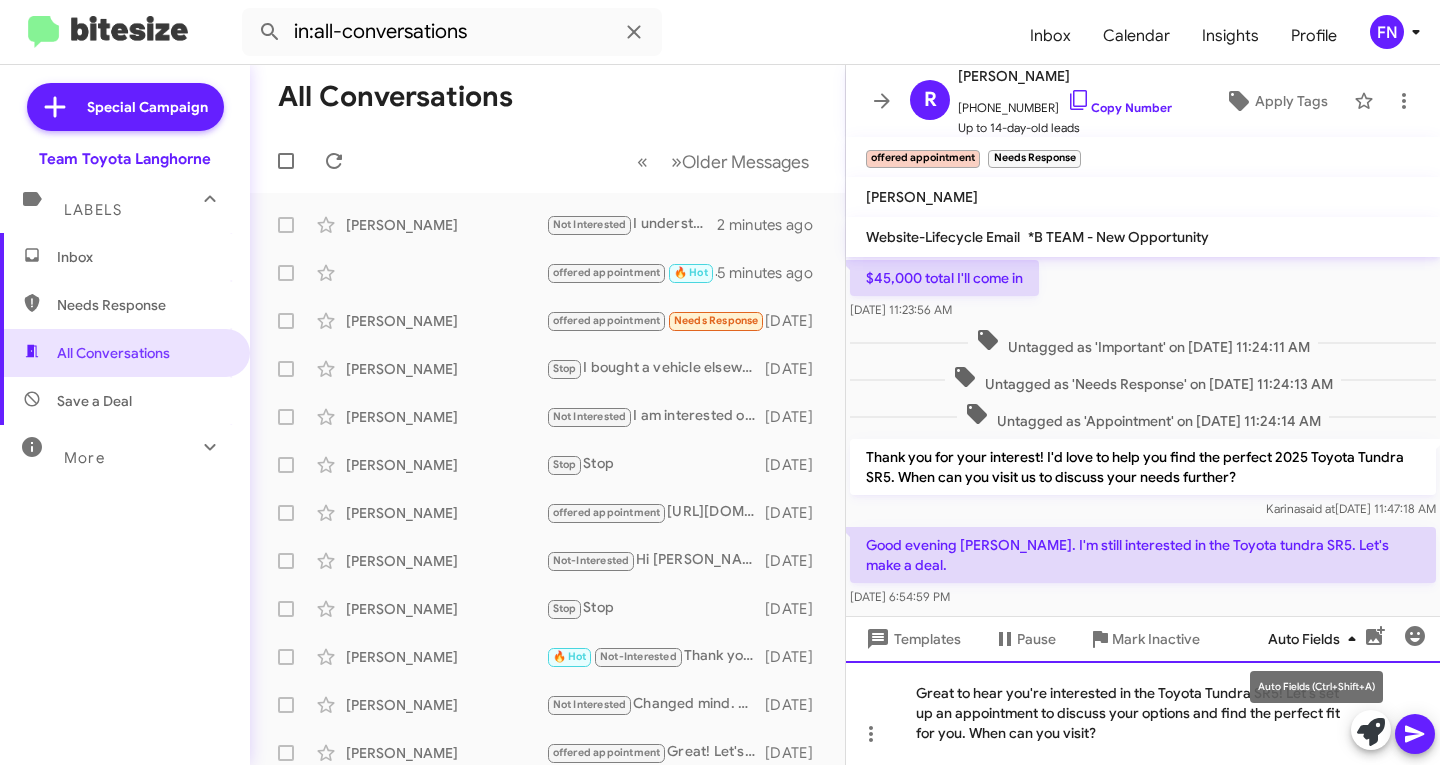 click on "Hi [PERSON_NAME] this is [PERSON_NAME], Manager at Team Toyota of Langhorne. I saw you connected with us about a vehicle. When are you free to come by? Sender   said at   [DATE] 1:25:24 PM  I was looking for a white 2025 Toyota tundra SR5
Total cash 45,000.00    [DATE] 9:07:16 AM  I can help with that, you will get the best price here at the dealership when you sit down with my Team and Managers. When would be a good time for you to visit and discuss the 2025 Toyota Tundra SR5? [PERSON_NAME]   said at   [DATE] 11:16:10 AM   Tagged as 'offered appointment' on [DATE] 11:16:13 AM  If you guys are gonna accept my cash offer for $45,000 I'll come in [DATE]    [DATE] 11:17:36 AM  I can't confirm any offers right now, but I'd love to help you explore your options. We have 2025 Tundra SR in stock right now going for 45,612 plus tax and tags. There are great incentives and deals going on with the Tundra's this month.  When can you visit the dealership to discuss further? [PERSON_NAME]   said at" 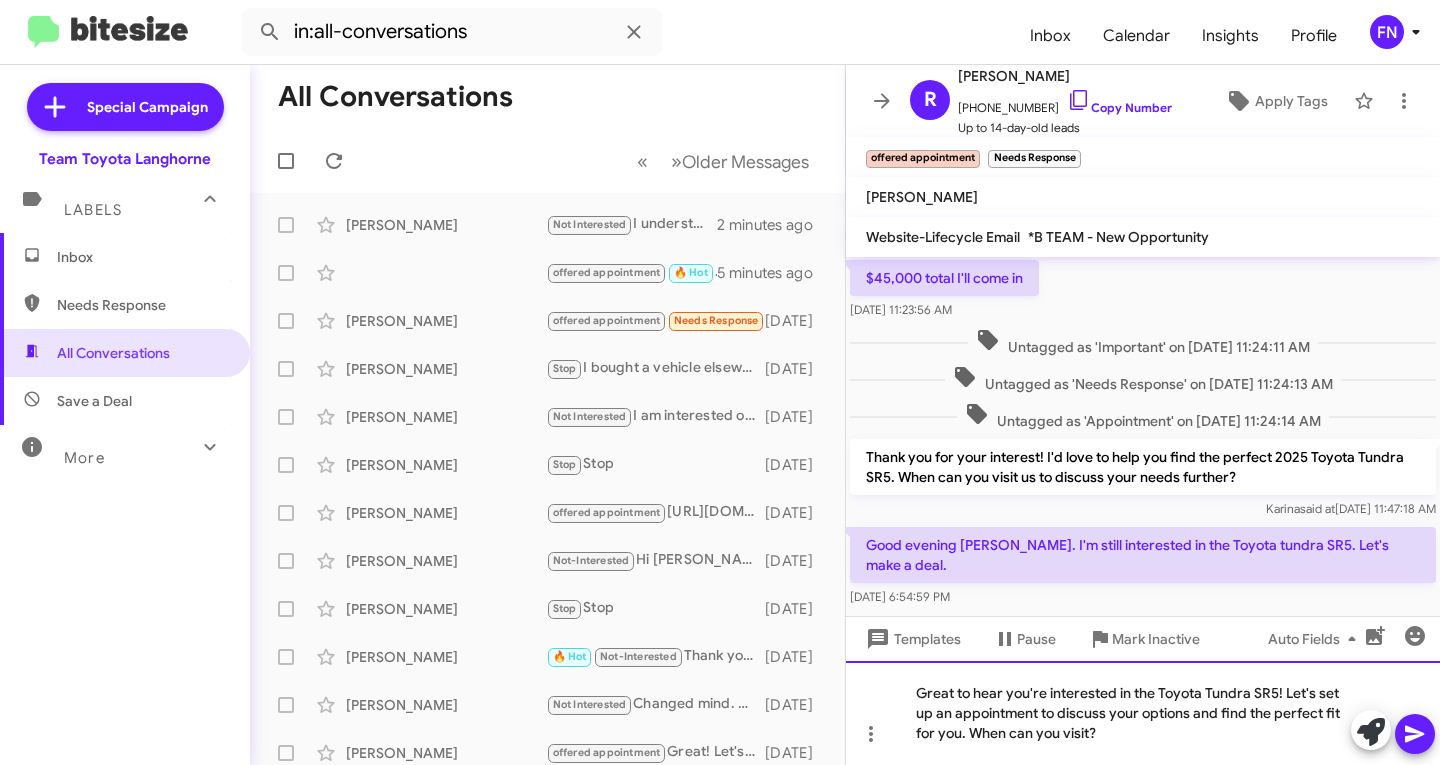 click on "Great to hear you're interested in the Toyota Tundra SR5! Let's set up an appointment to discuss your options and find the perfect fit for you. When can you visit?" 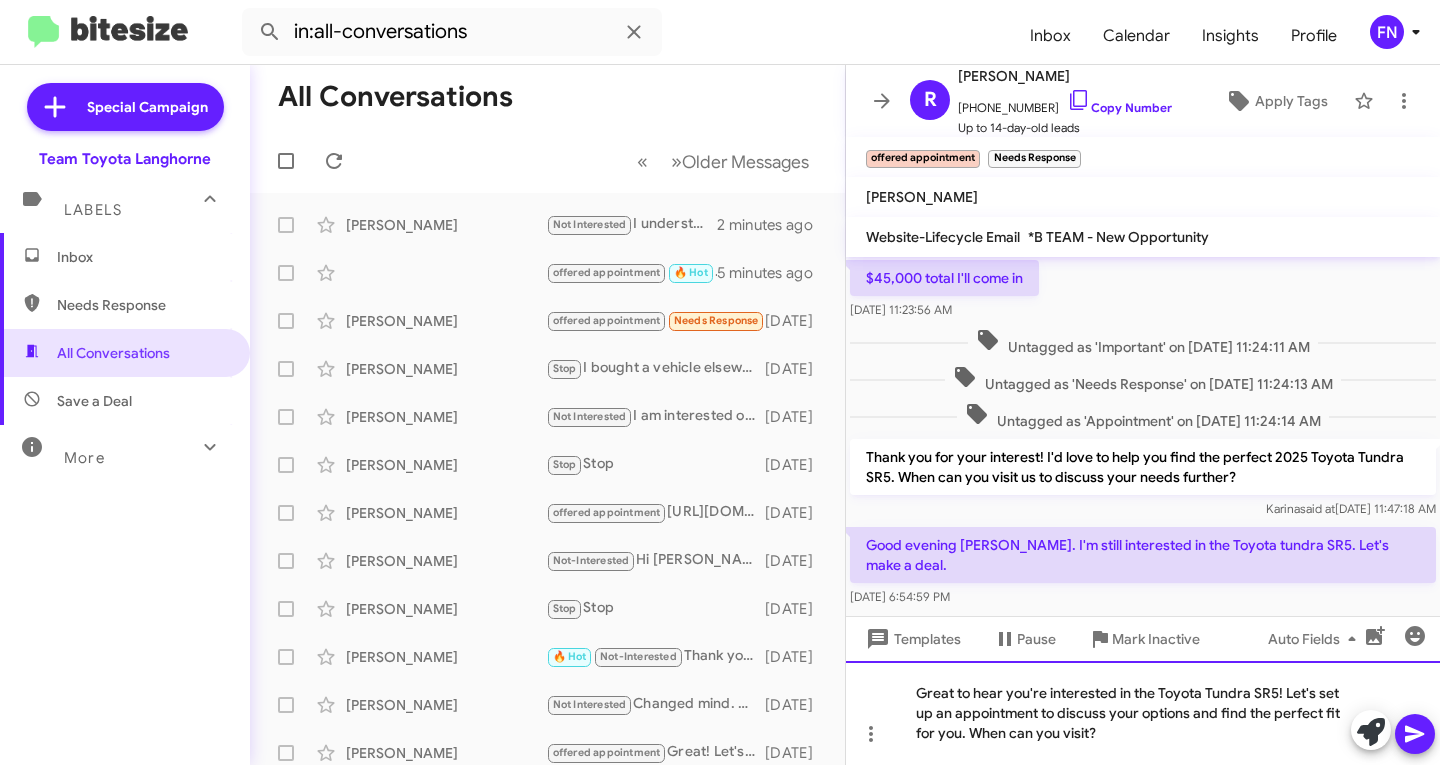 drag, startPoint x: 1126, startPoint y: 741, endPoint x: 866, endPoint y: 684, distance: 266.17474 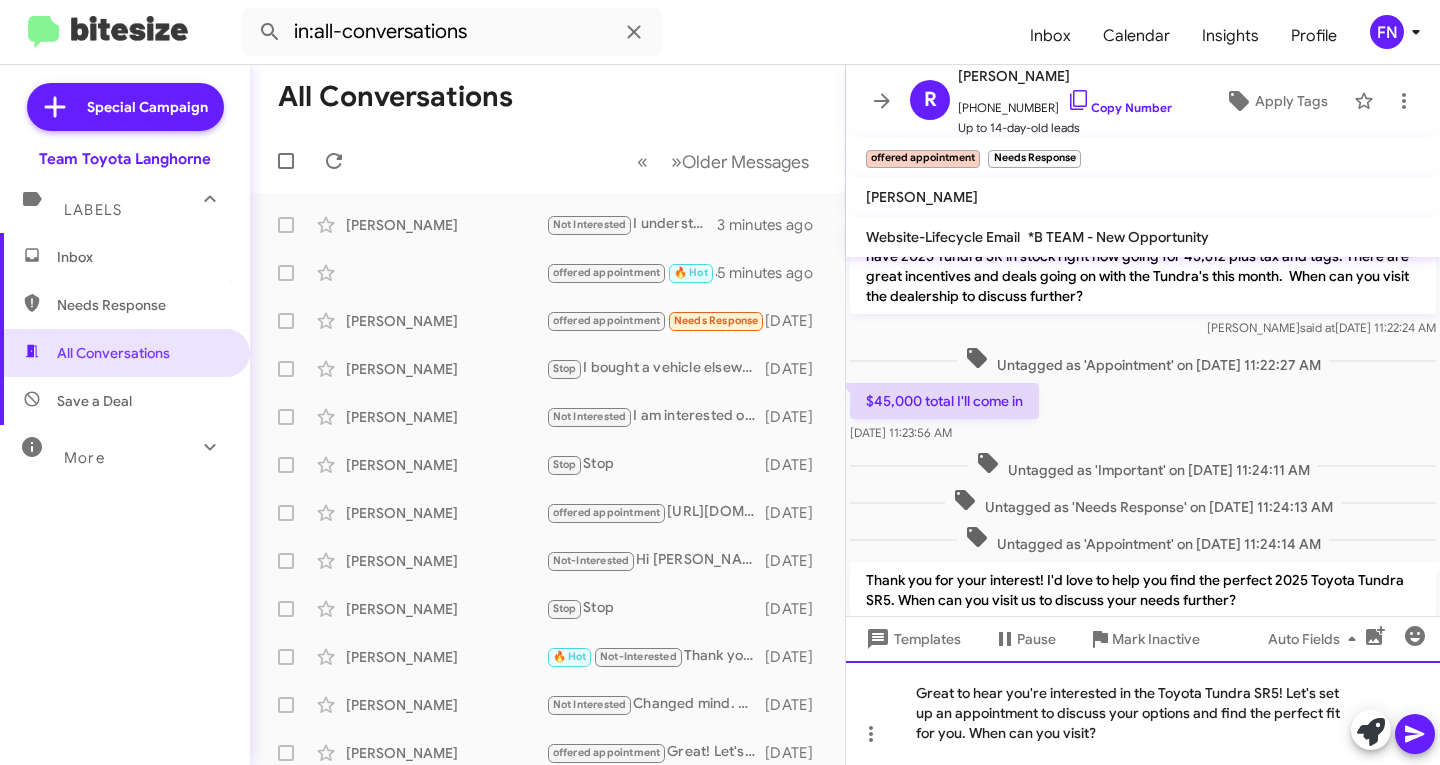 scroll, scrollTop: 595, scrollLeft: 0, axis: vertical 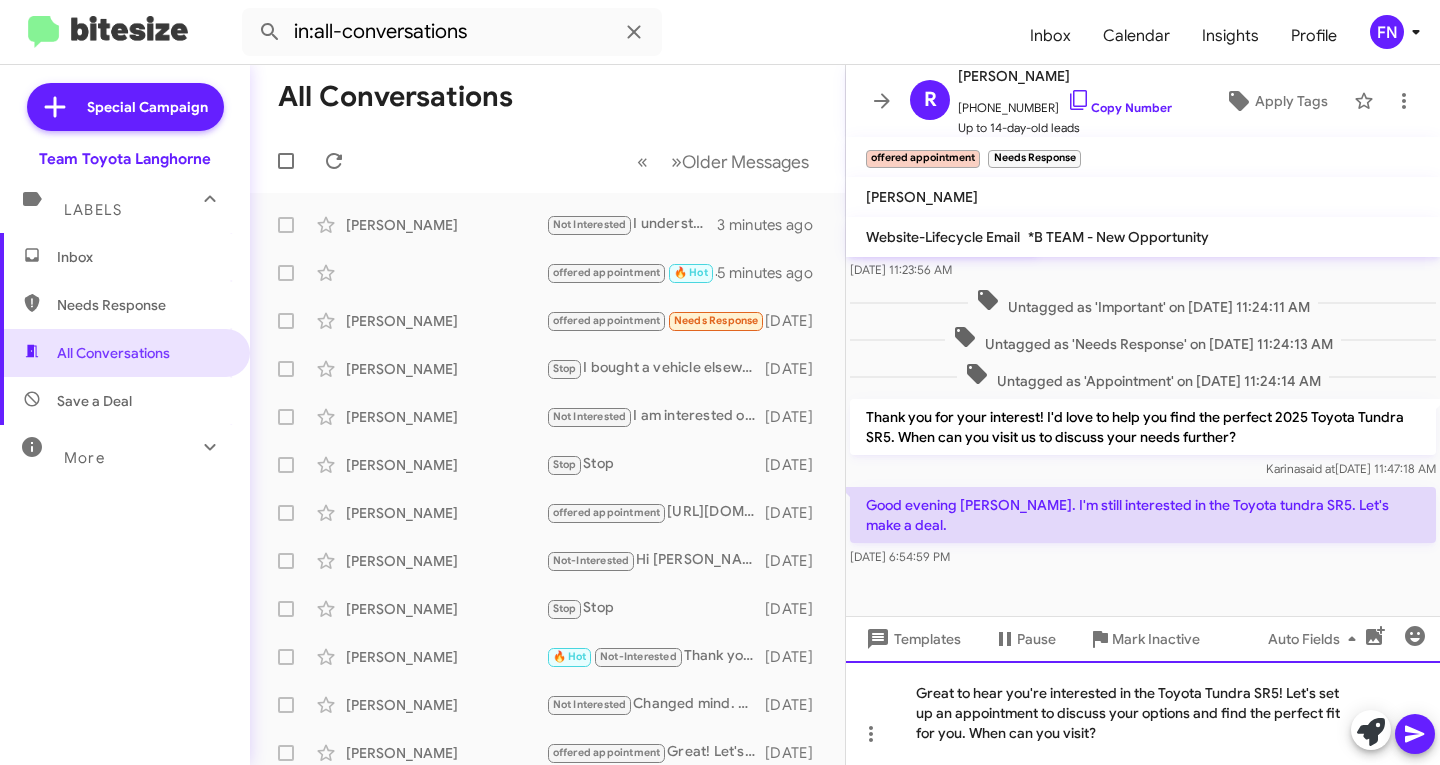 click on "Great to hear you're interested in the Toyota Tundra SR5! Let's set up an appointment to discuss your options and find the perfect fit for you. When can you visit?" 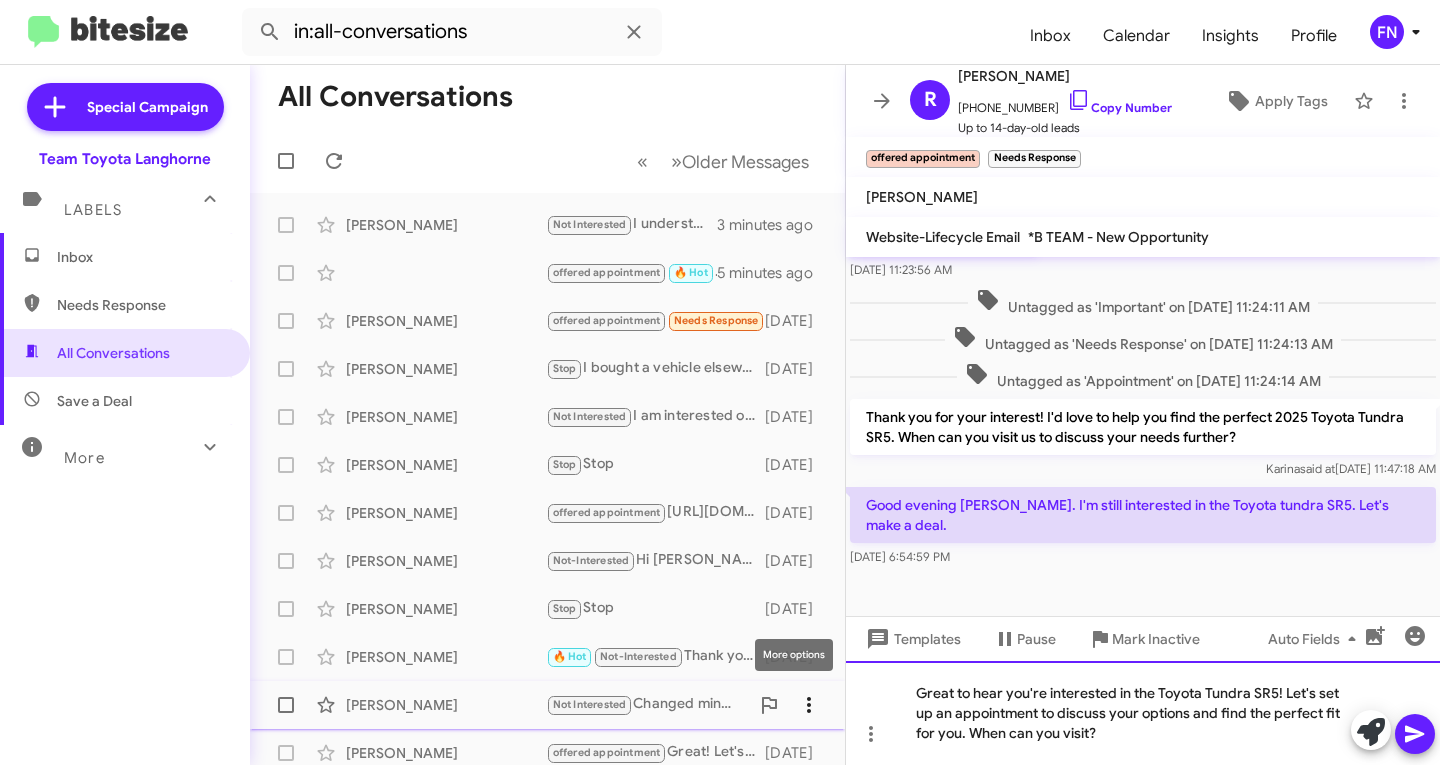 drag, startPoint x: 1118, startPoint y: 734, endPoint x: 794, endPoint y: 702, distance: 325.57642 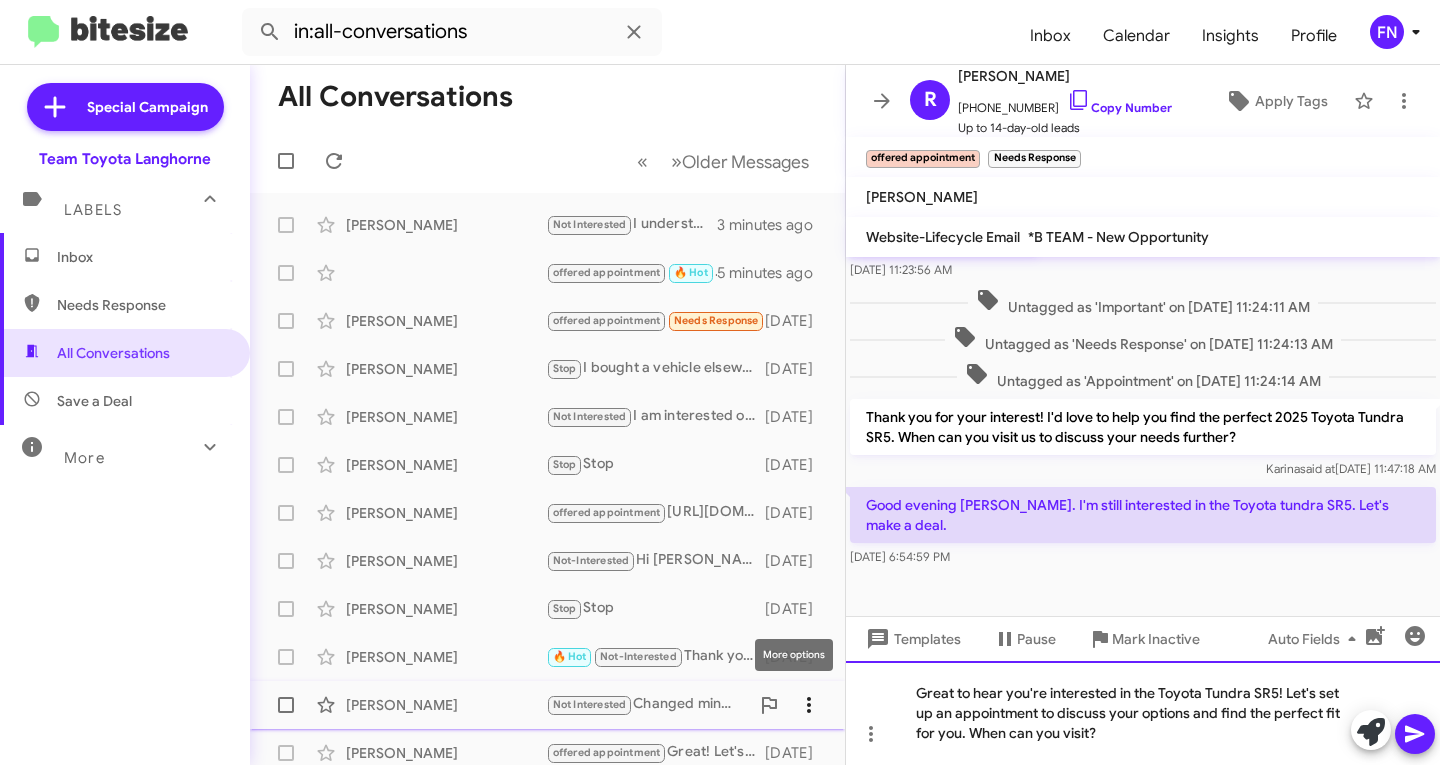 click on "All Conversations   « Previous » Next   Older Messages   [PERSON_NAME]  Not Interested   I understand your preference! I recommend visiting our dealership to explore various options that might fit your needs. We will be here in the future if you need us or see a vehicle of interest.   3 minutes ago     offered appointment   🔥 Hot   Hello I apologize about the delay. [DATE] is a great day to stop by. Please confirm the time that works best for your wife, the dealership will be open from 9am to 8pm!   5 minutes ago    [PERSON_NAME]  offered appointment   Needs Response   Good evening [PERSON_NAME]. I'm still interested in the Toyota tundra SR5. Let's make a deal.   [DATE]    [PERSON_NAME]  Stop   I bought a vehicle elsewhere. Please take me off your mailing list. Thank you.   [DATE]    [PERSON_NAME]  Not Interested   I am interested only to get Toyota tundra V8 with 5.7L engine  PLEASE ADVISE   [DATE]    [PERSON_NAME]  Stop   Stop   [DATE]    [PERSON_NAME]  [DATE]" 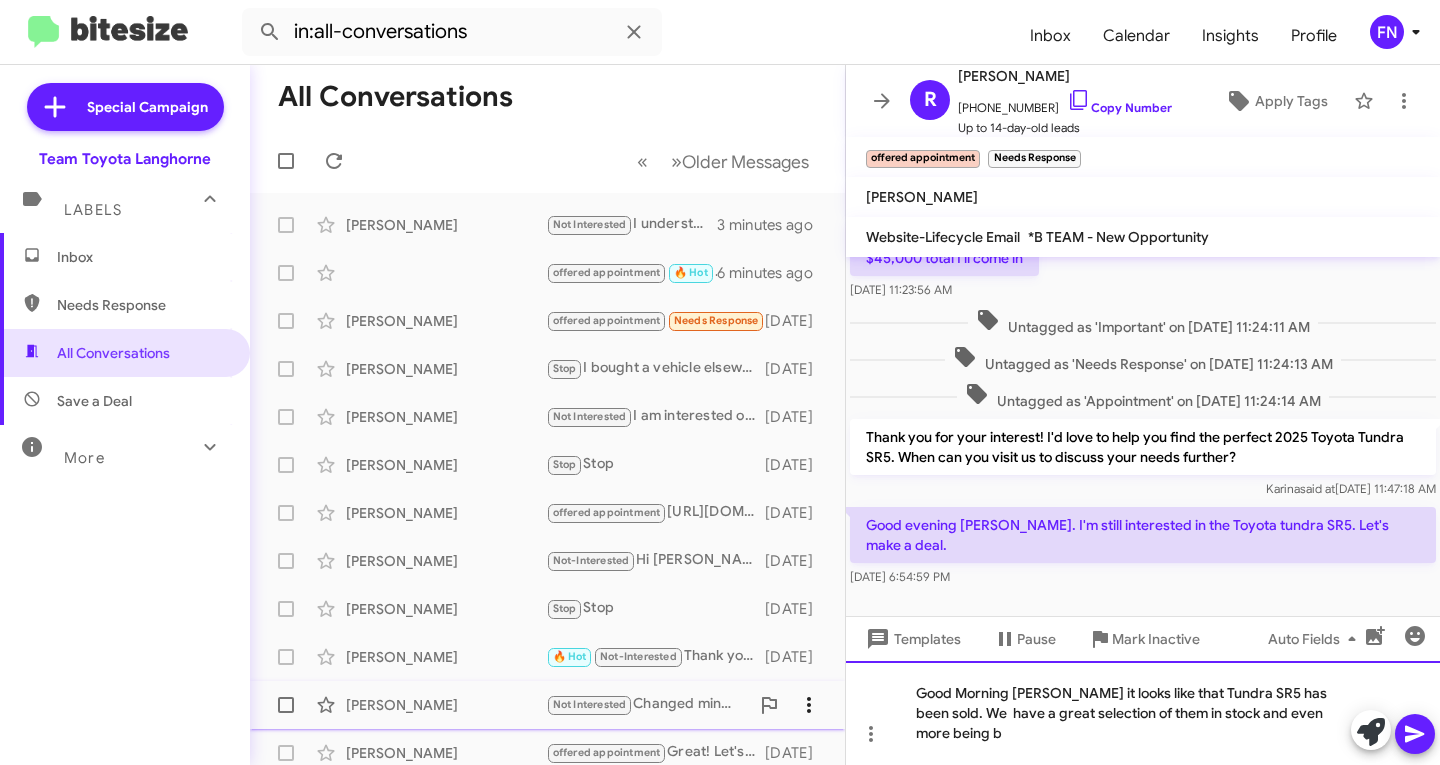 scroll, scrollTop: 595, scrollLeft: 0, axis: vertical 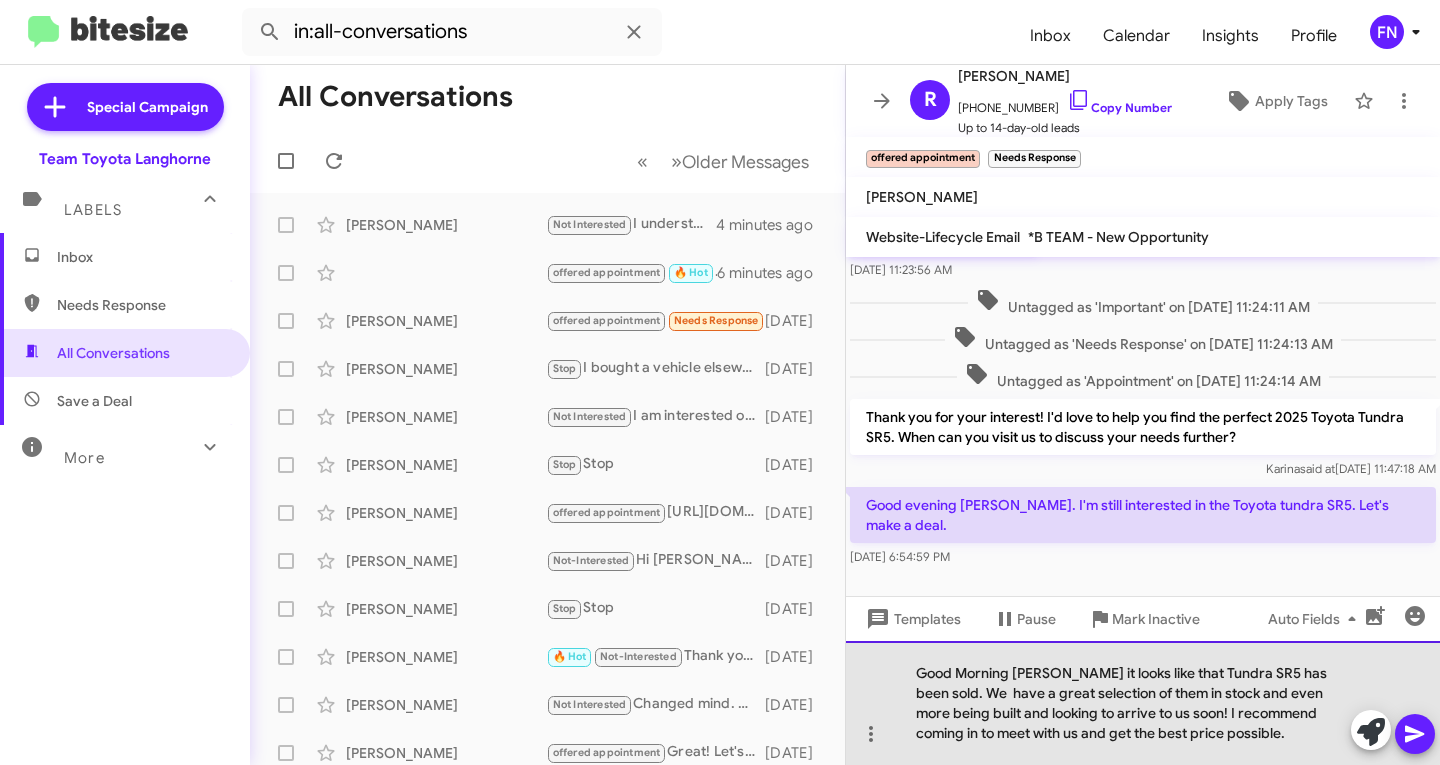 drag, startPoint x: 942, startPoint y: 694, endPoint x: 999, endPoint y: 693, distance: 57.00877 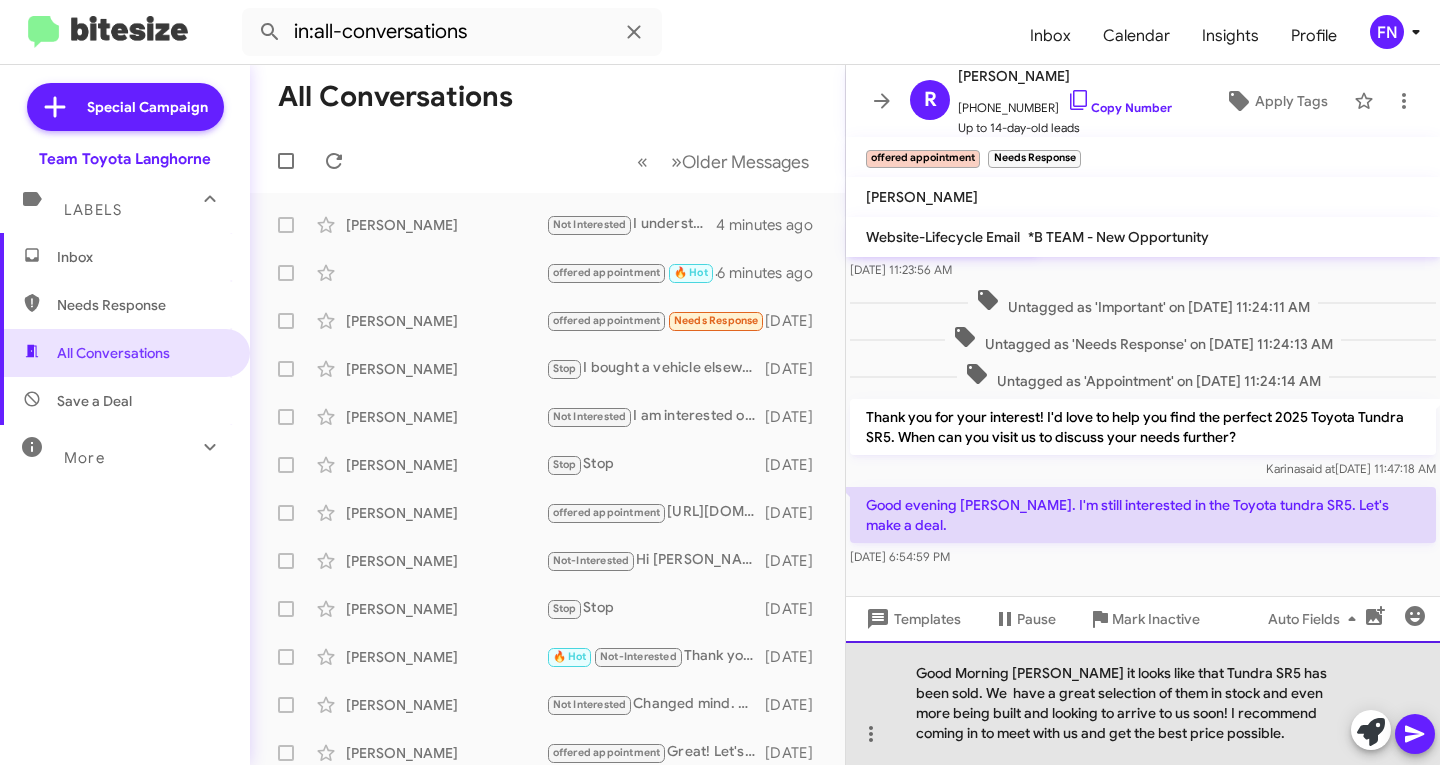 click on "Good Morning [PERSON_NAME] it looks like that Tundra SR5 has been sold. We  have a great selection of them in stock and even more being built and looking to arrive to us soon! I recommend coming in to meet with us and get the best price possible." 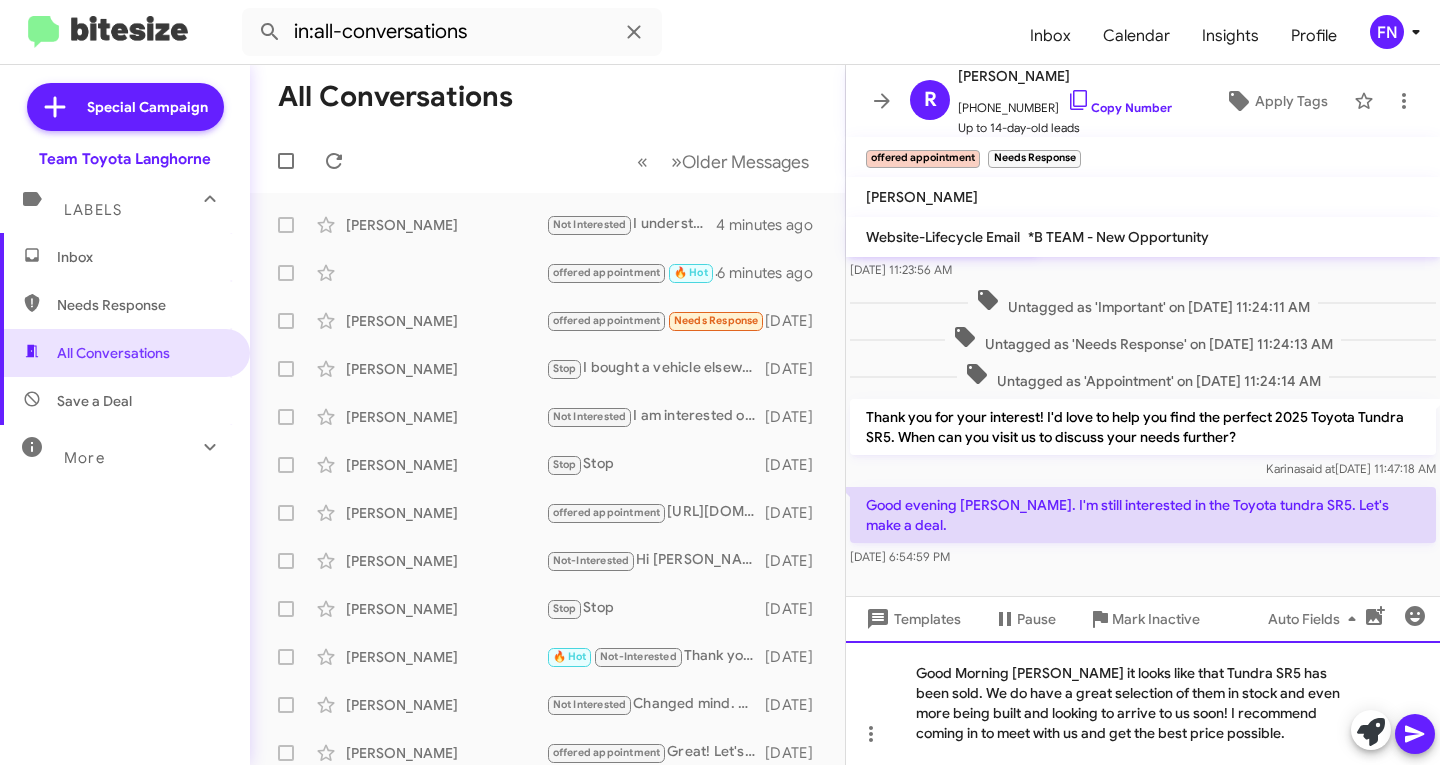 click on "Good Morning [PERSON_NAME] it looks like that Tundra SR5 has been sold. We do have a great selection of them in stock and even more being built and looking to arrive to us soon! I recommend coming in to meet with us and get the best price possible." 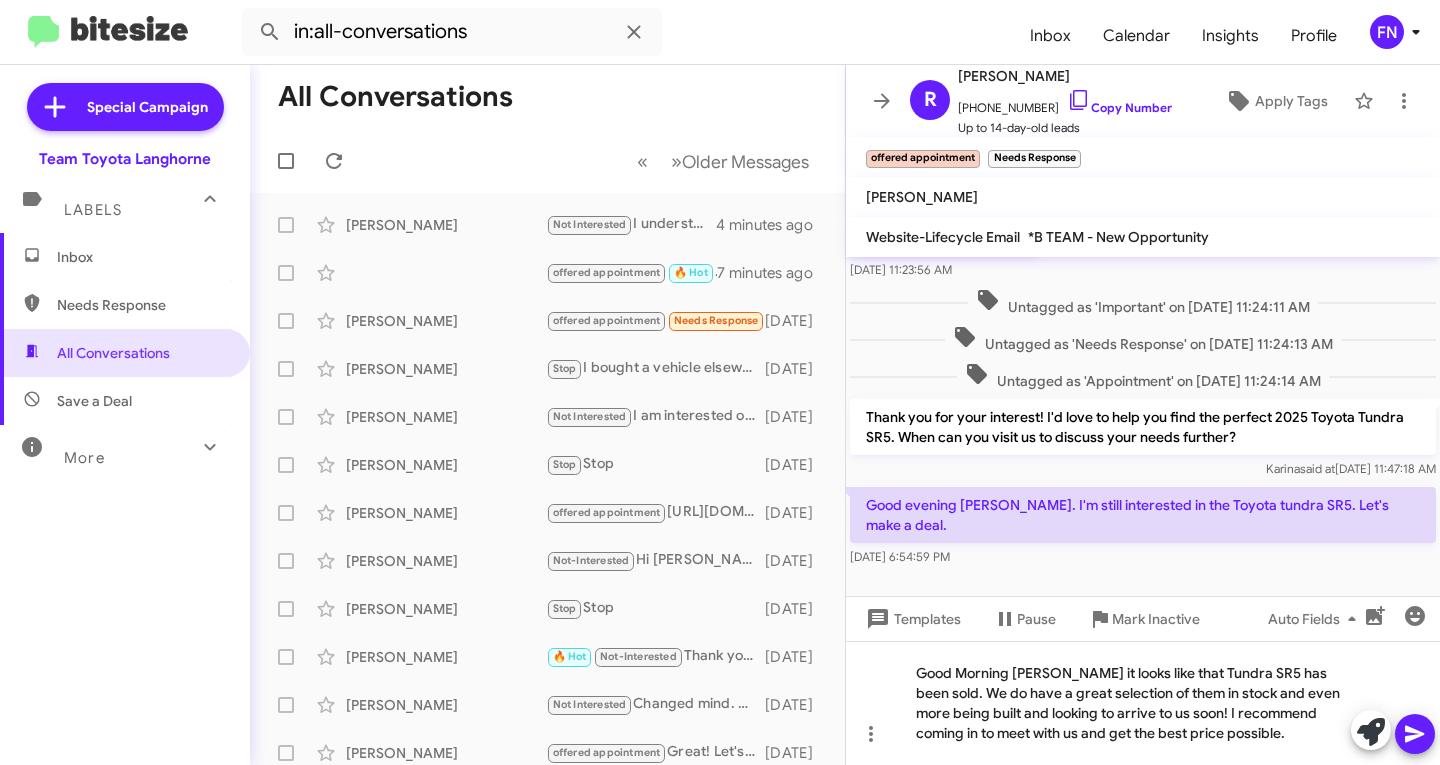 click 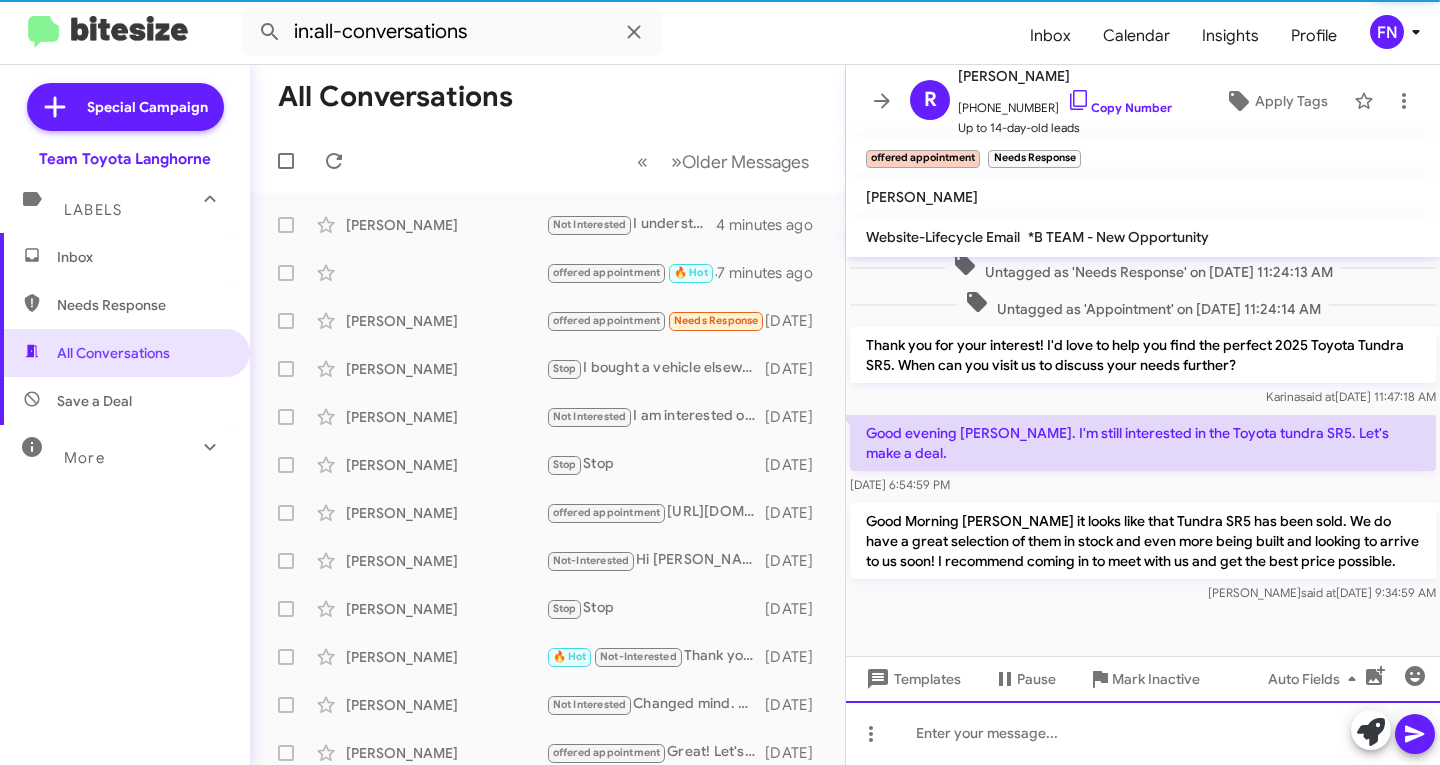 scroll, scrollTop: 668, scrollLeft: 0, axis: vertical 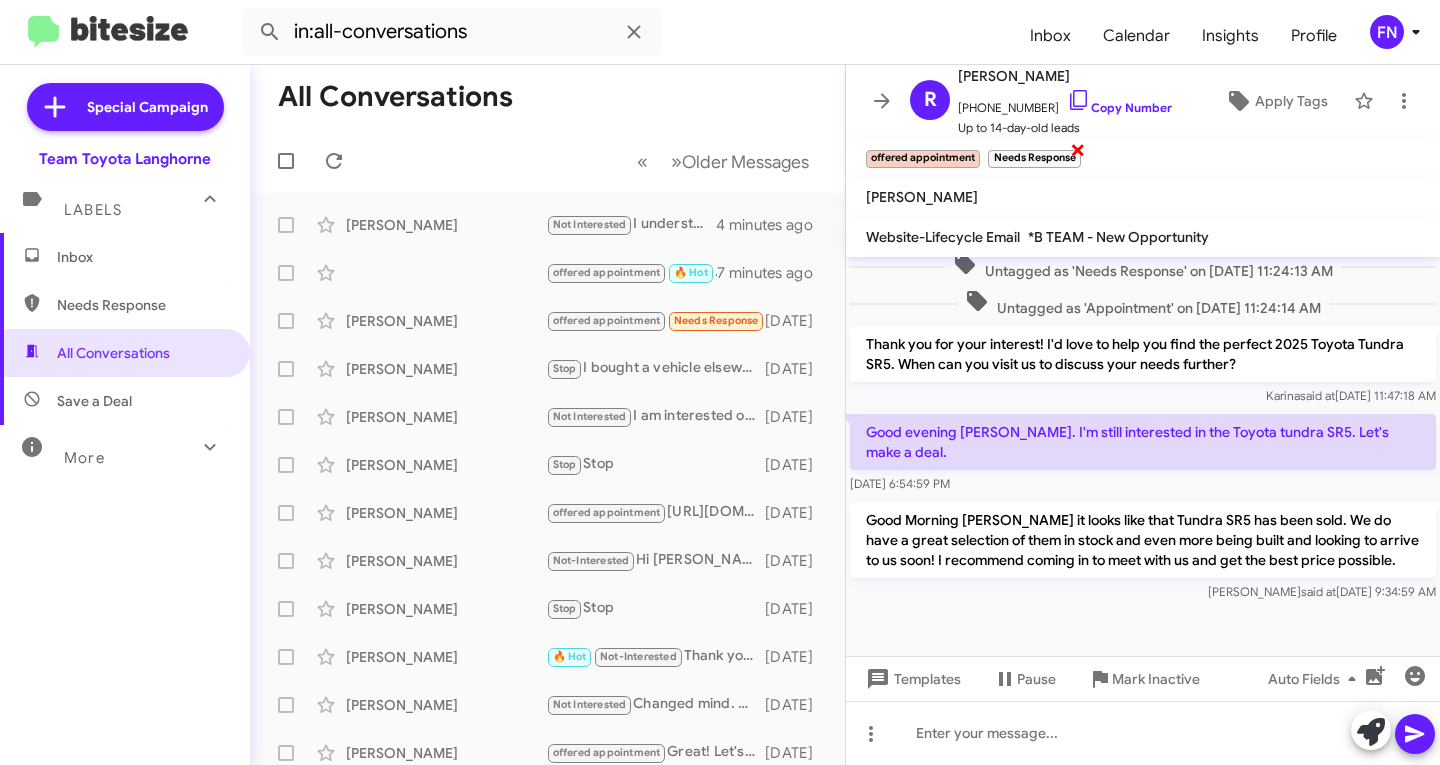 click on "×" 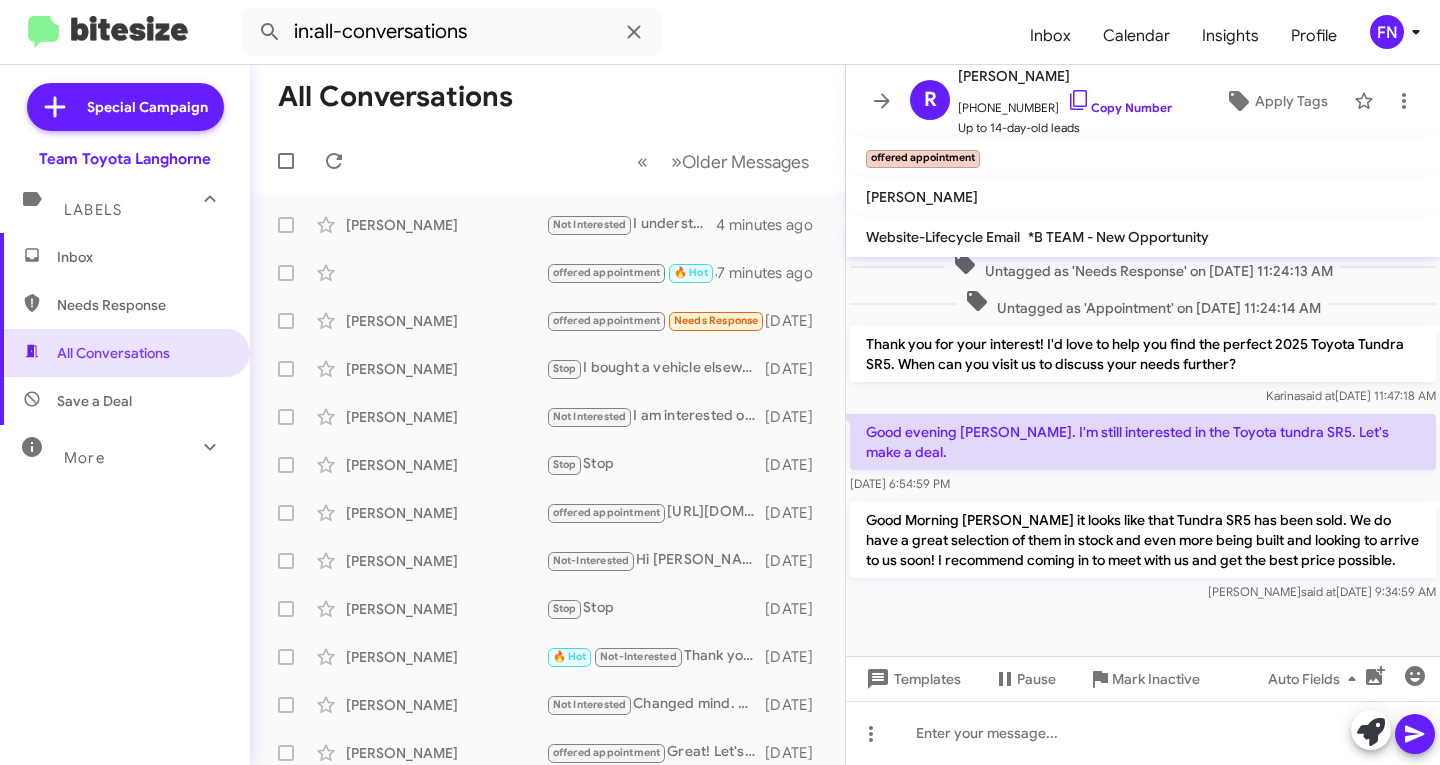click on "Needs Response" at bounding box center (125, 305) 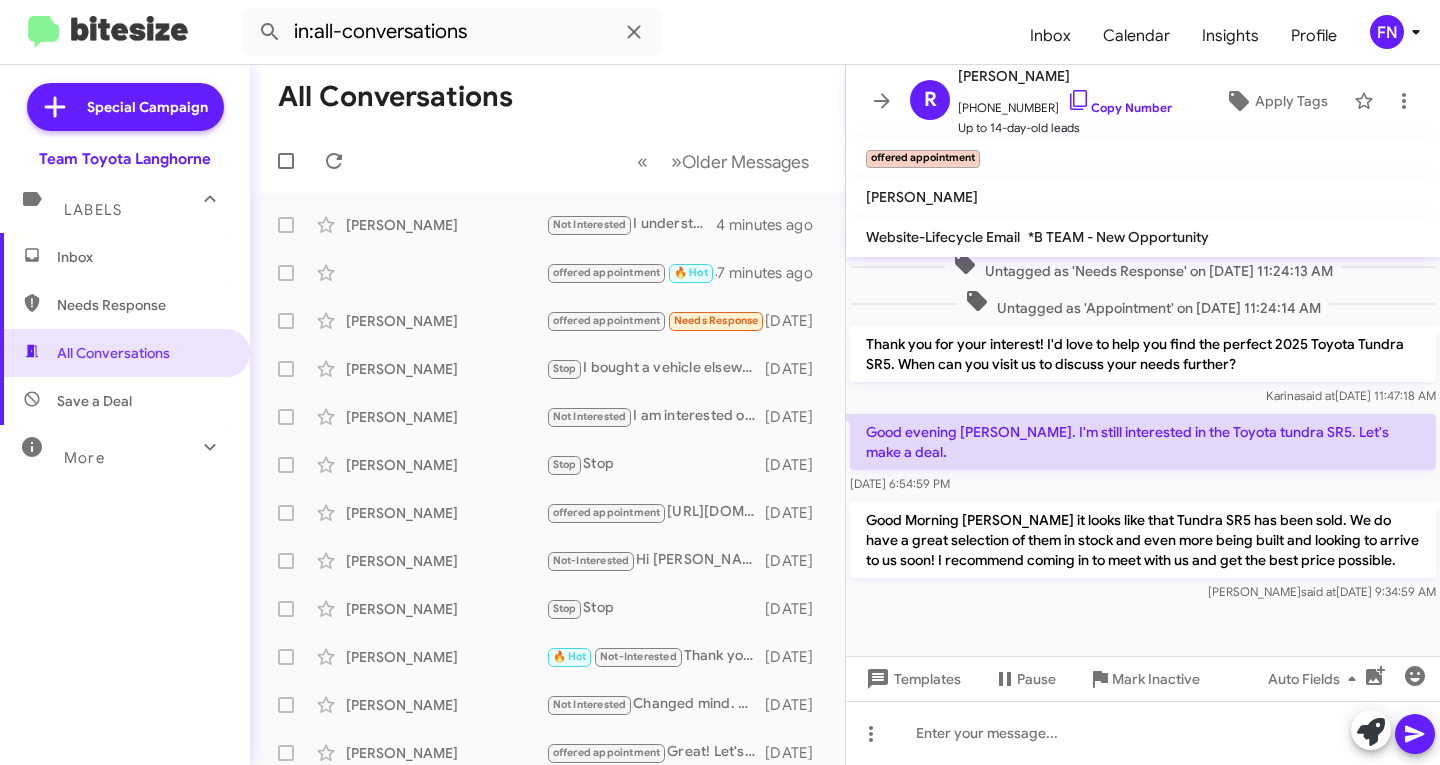 type on "in:needs-response" 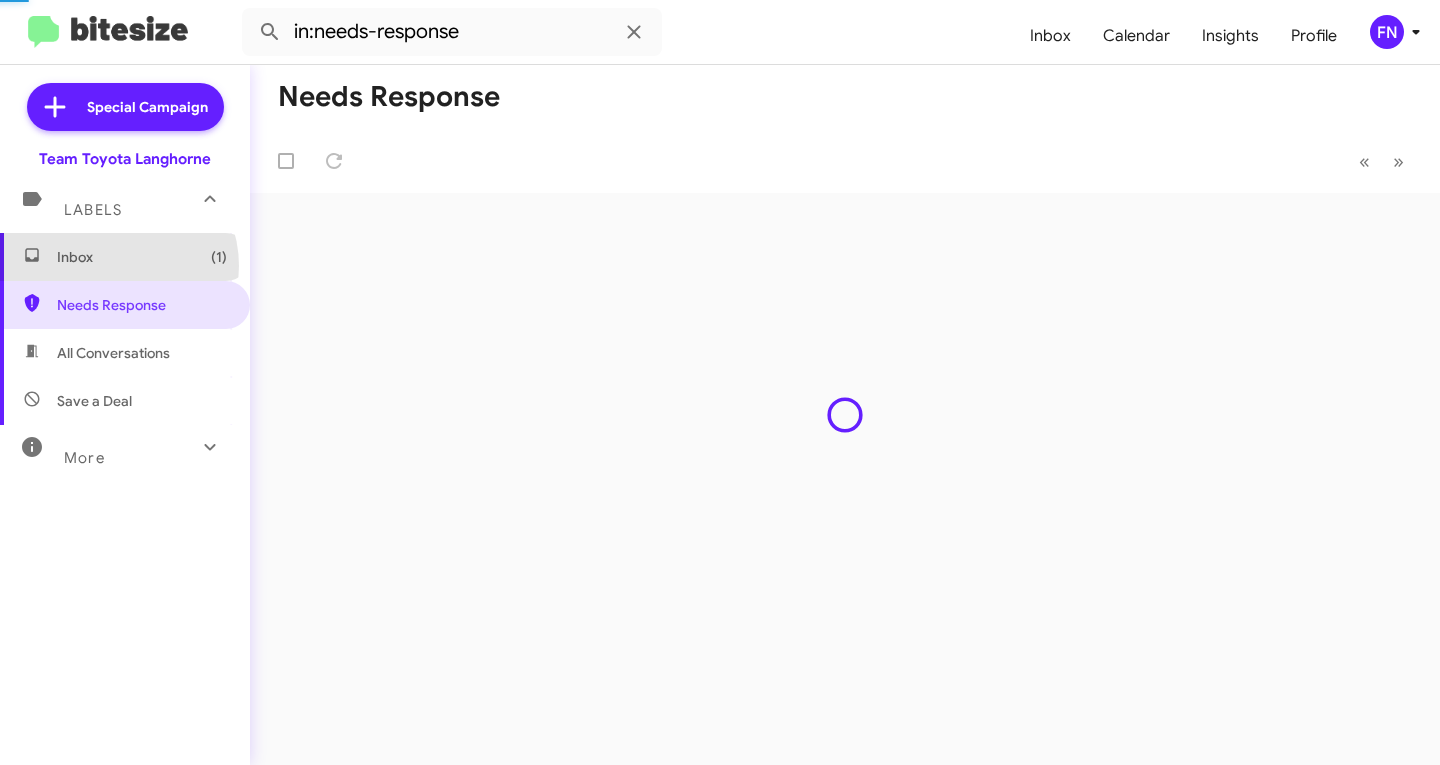 click on "Inbox  (1)" at bounding box center (142, 257) 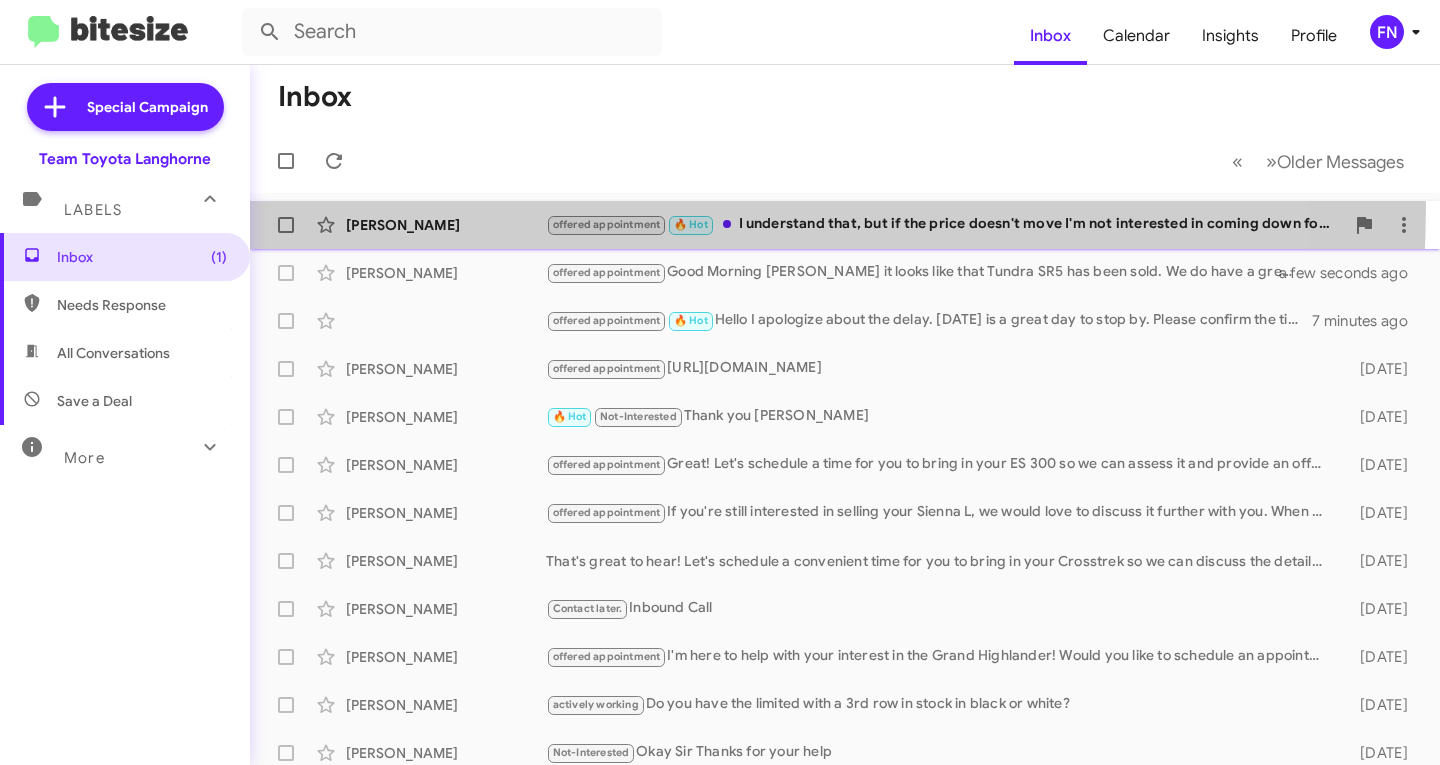click on "[PERSON_NAME]  offered appointment   🔥 Hot   I understand that, but if the price doesn't move I'm not interested in coming down for an appointment. I don't have a trade in and I'm going to finance not through the dealership. I have the invoice sent to me from the other day.
If you can get me out the door all in at 34K which is several thousand away from the initial paperwork sent to me. Then I'll be there if not I'm good.
Thank you   [DATE]   Follow Up ?" 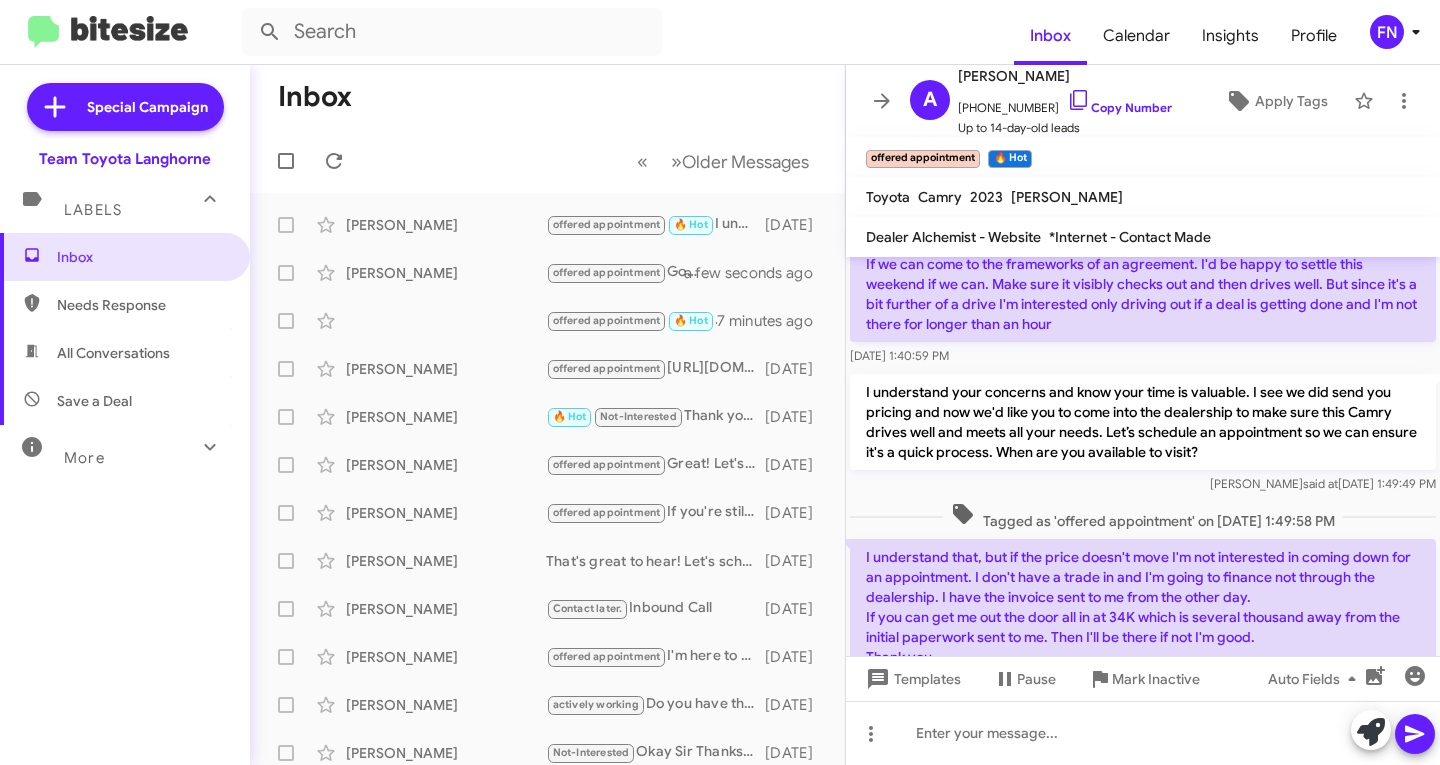 scroll, scrollTop: 0, scrollLeft: 0, axis: both 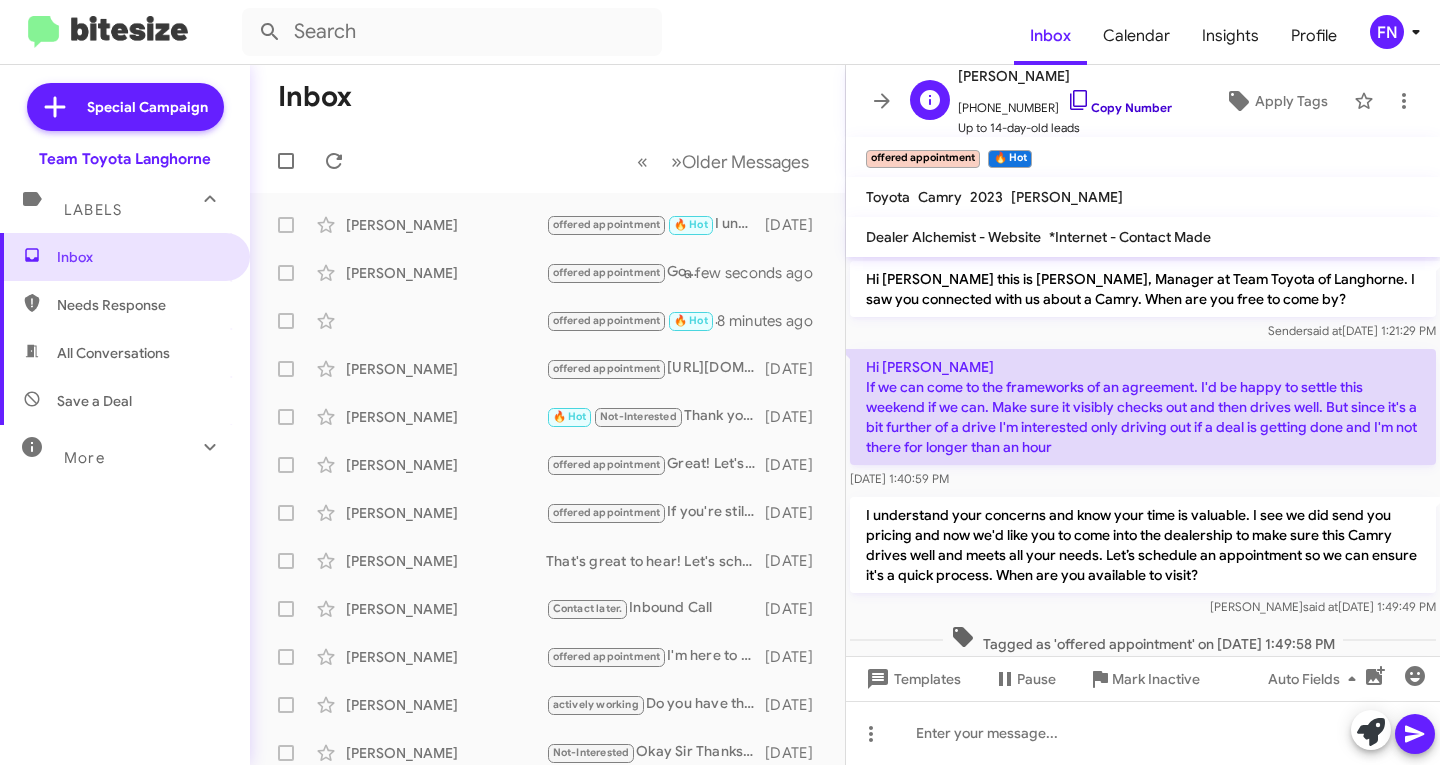 click 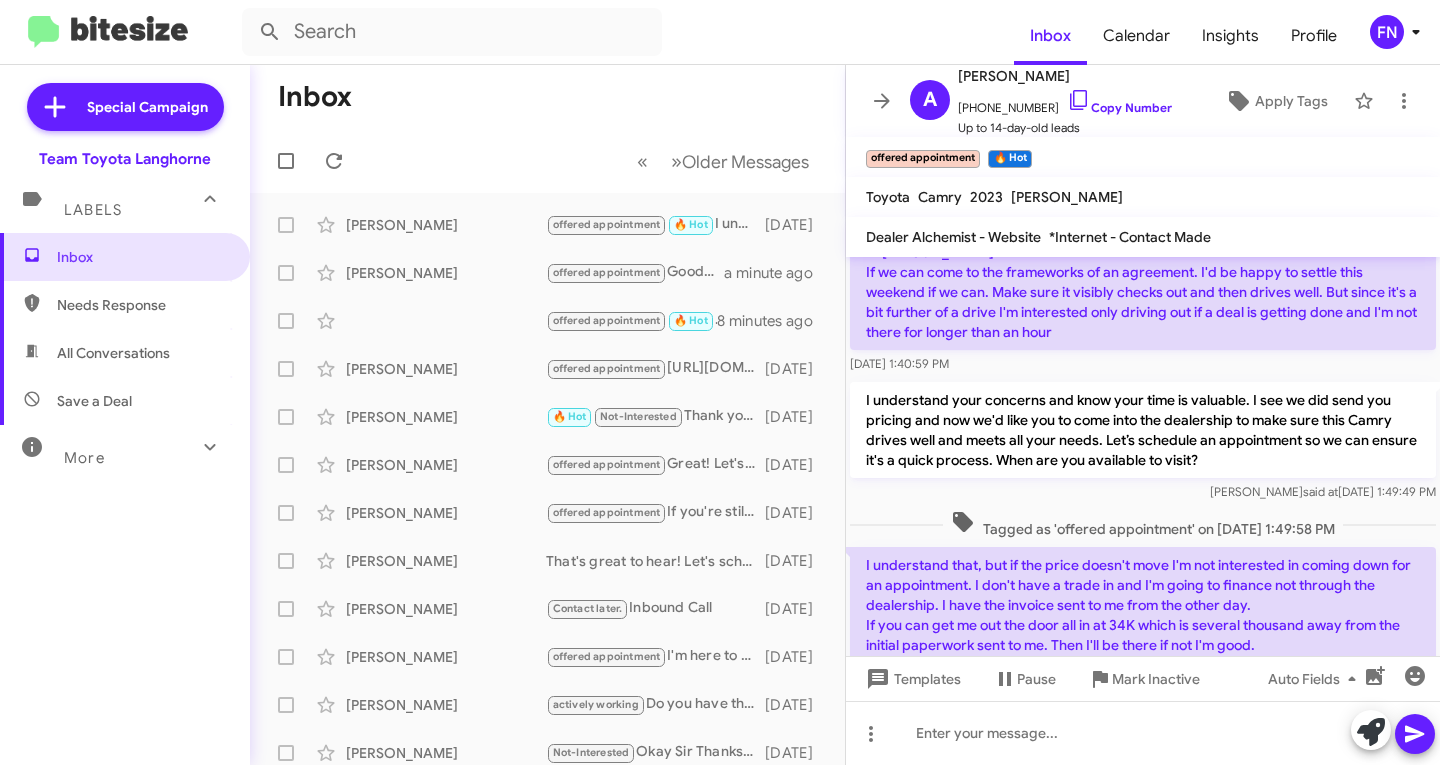 scroll, scrollTop: 237, scrollLeft: 0, axis: vertical 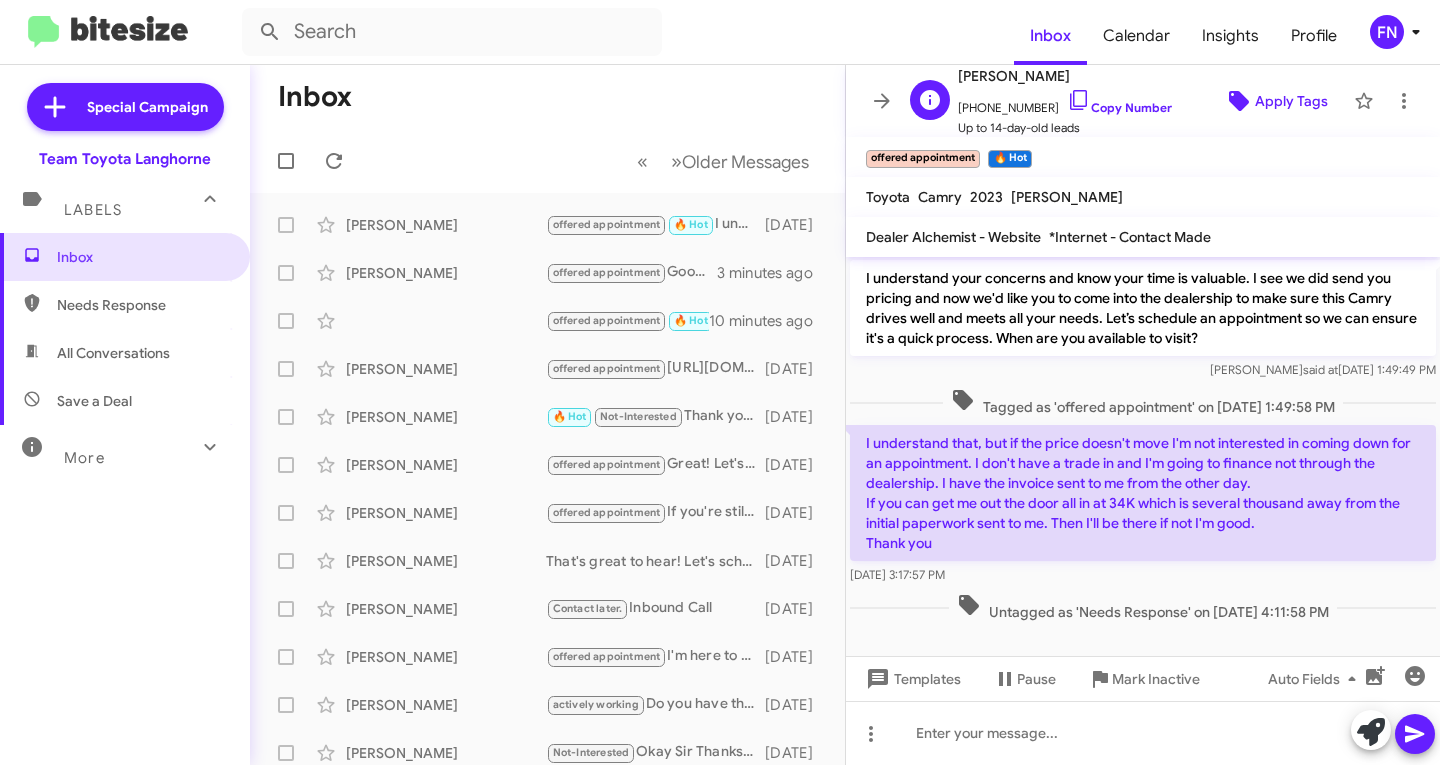 click 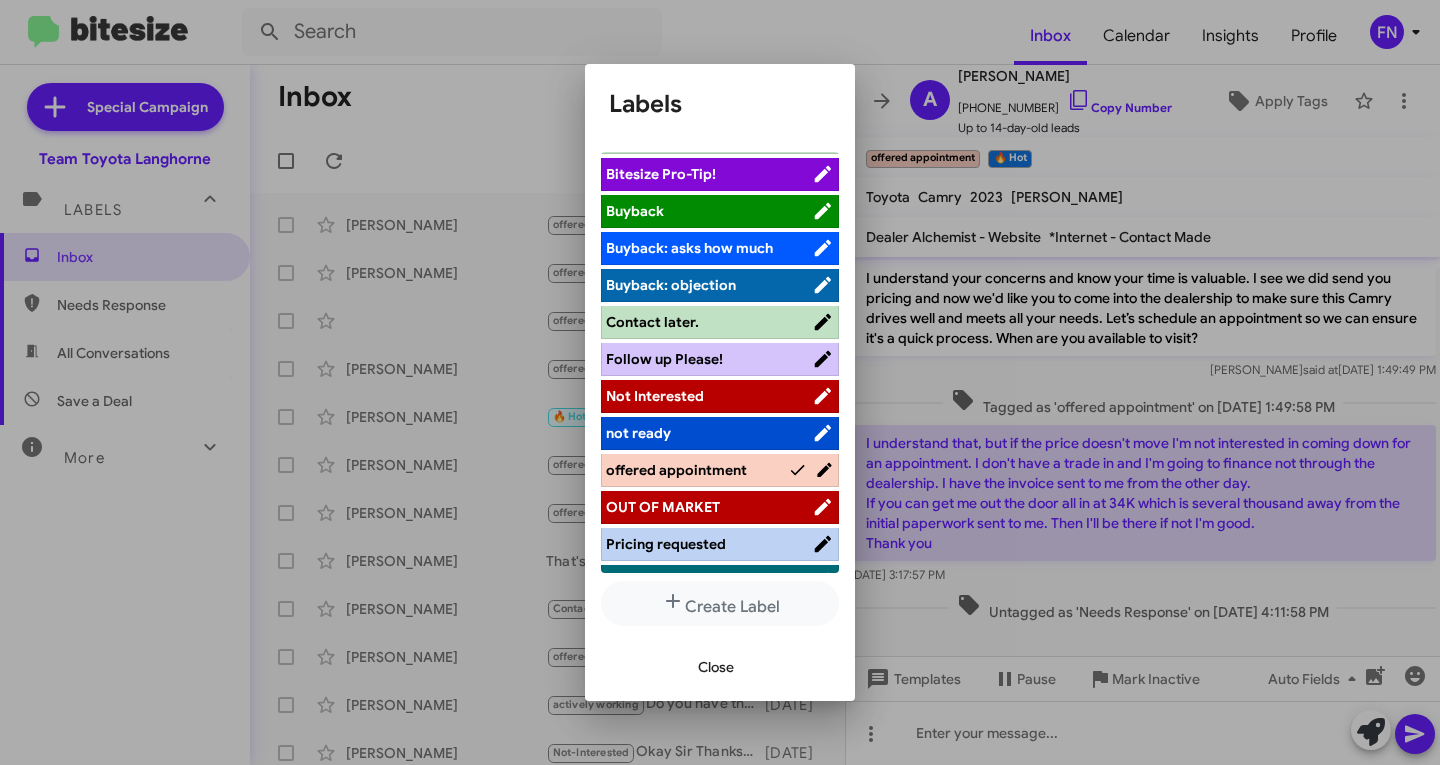 scroll, scrollTop: 283, scrollLeft: 0, axis: vertical 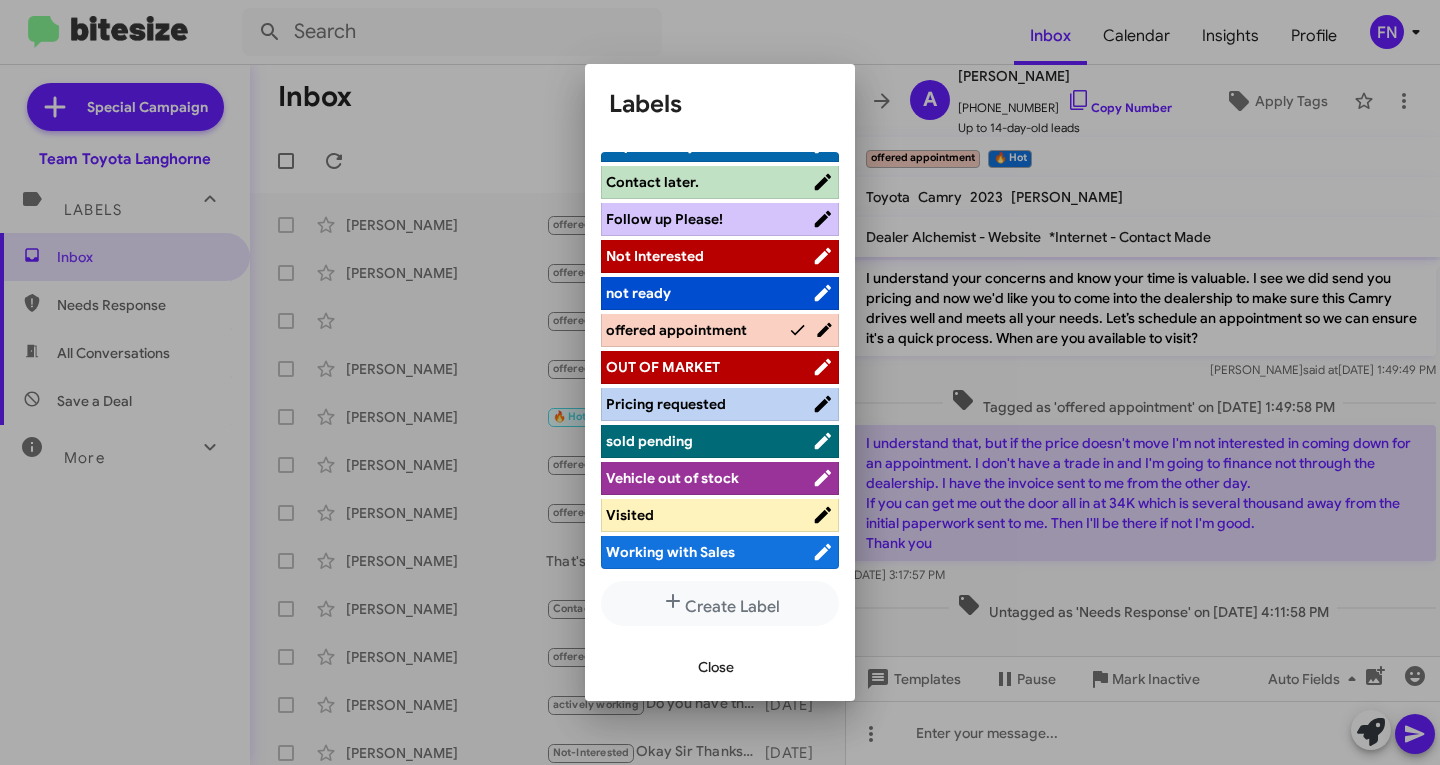 click on "Not Interested" at bounding box center (655, 256) 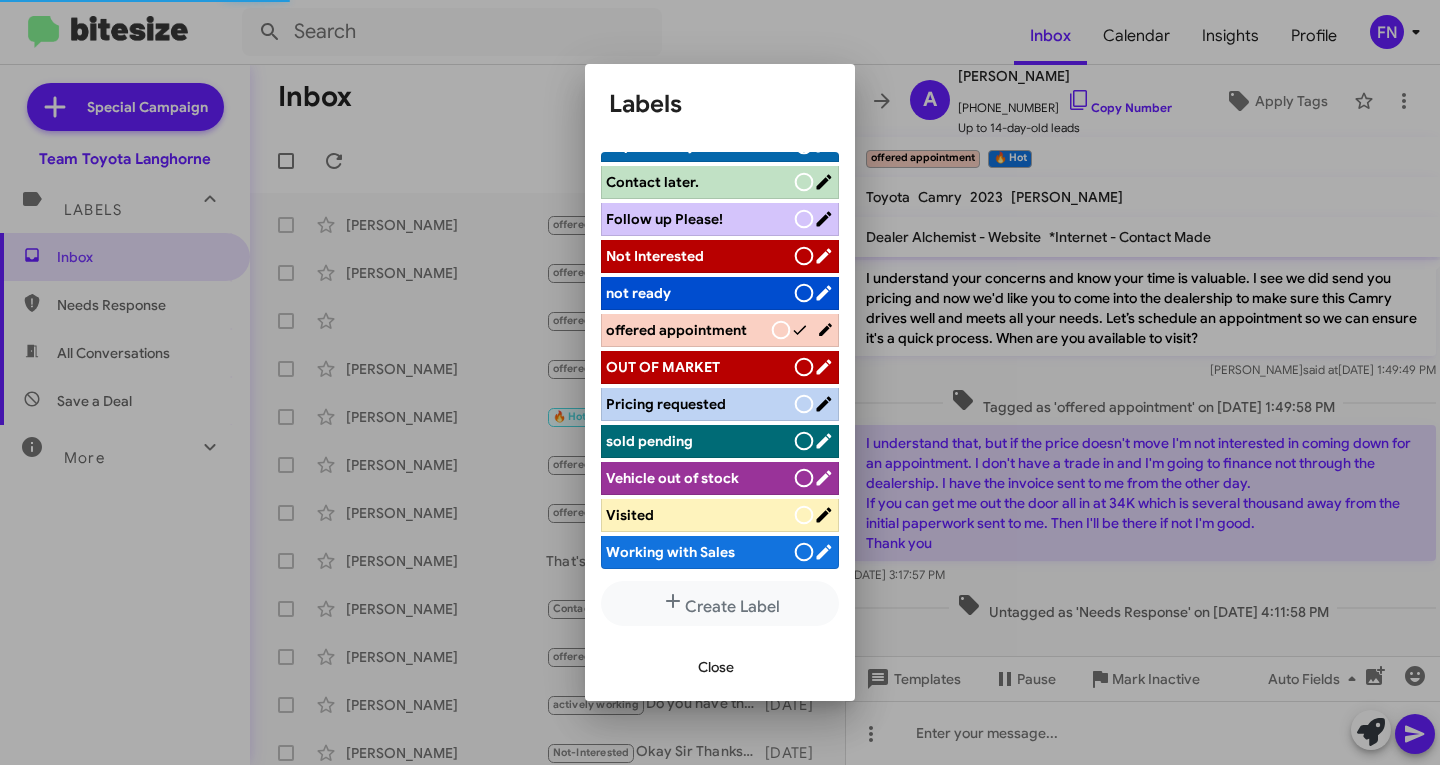 scroll, scrollTop: 283, scrollLeft: 0, axis: vertical 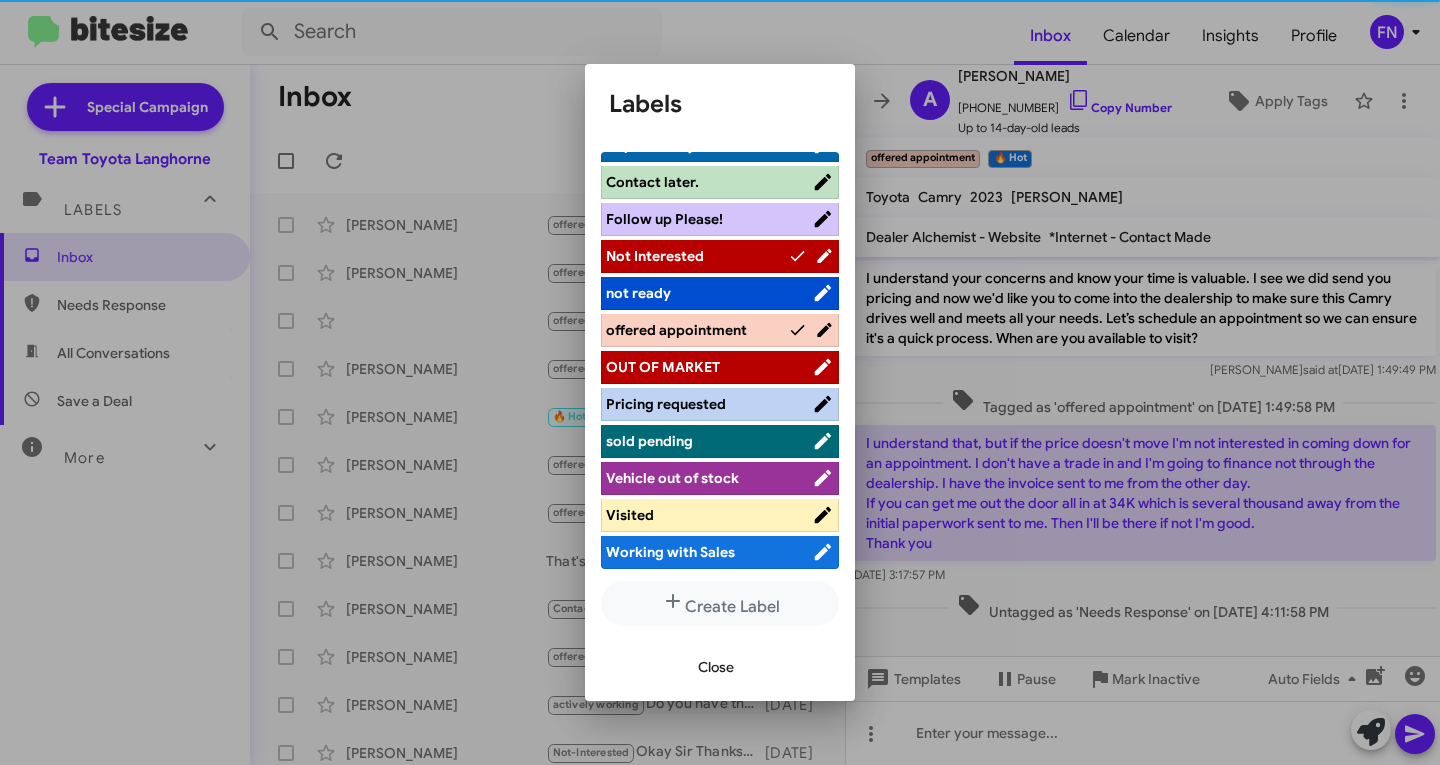 click on "Close" at bounding box center (716, 667) 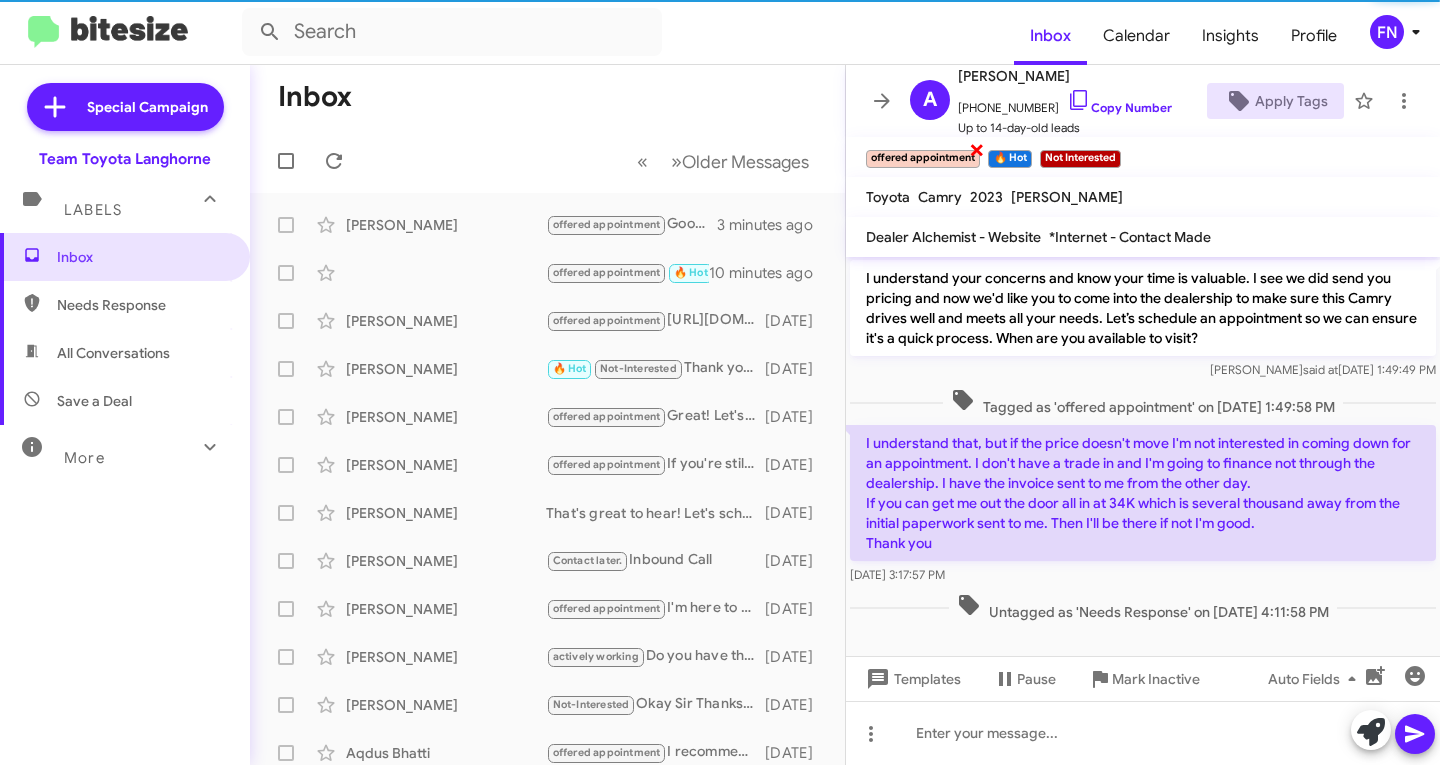 click on "×" 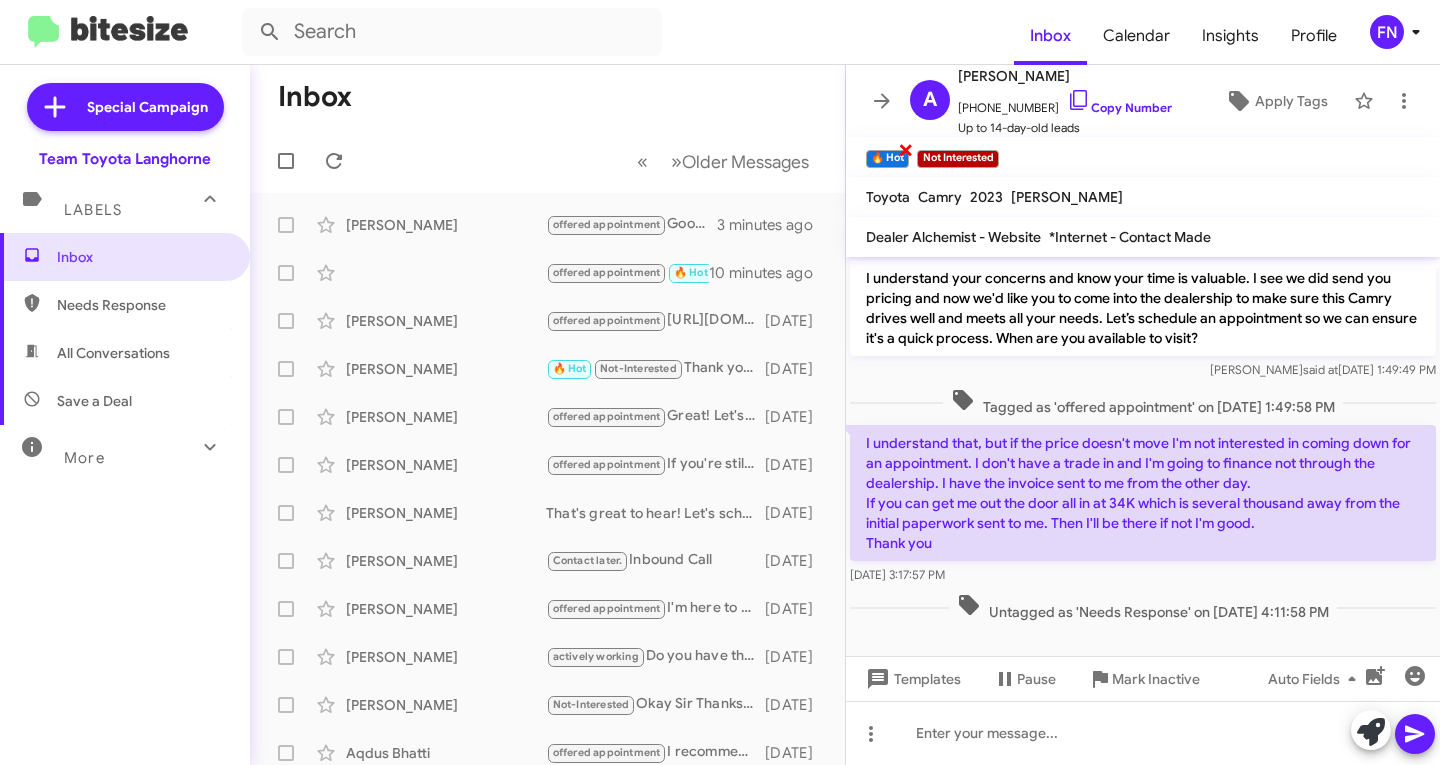 click on "×" 